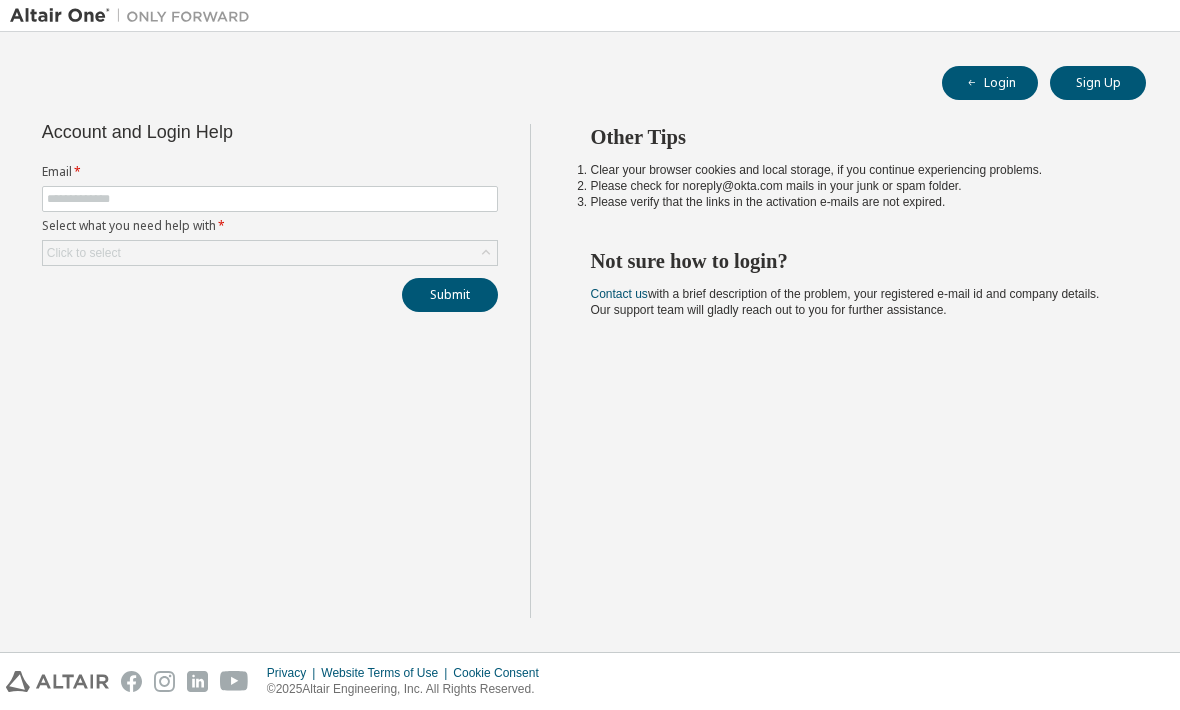scroll, scrollTop: 0, scrollLeft: 0, axis: both 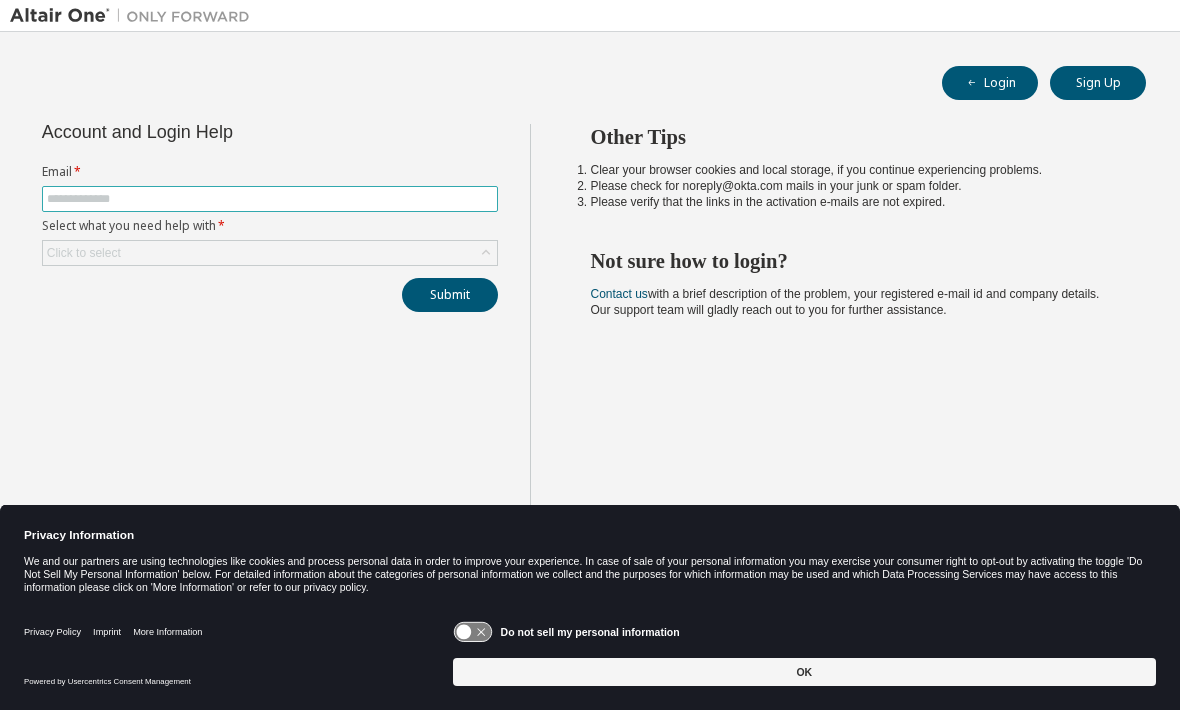 click at bounding box center [270, 199] 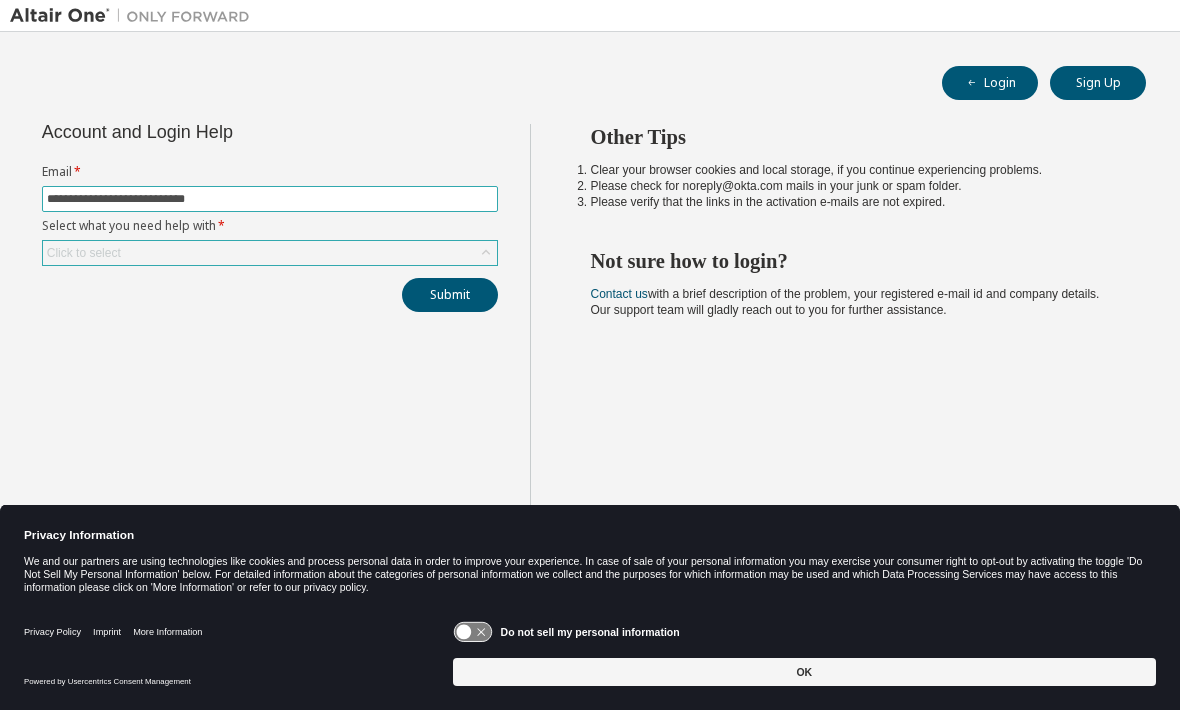 type on "**********" 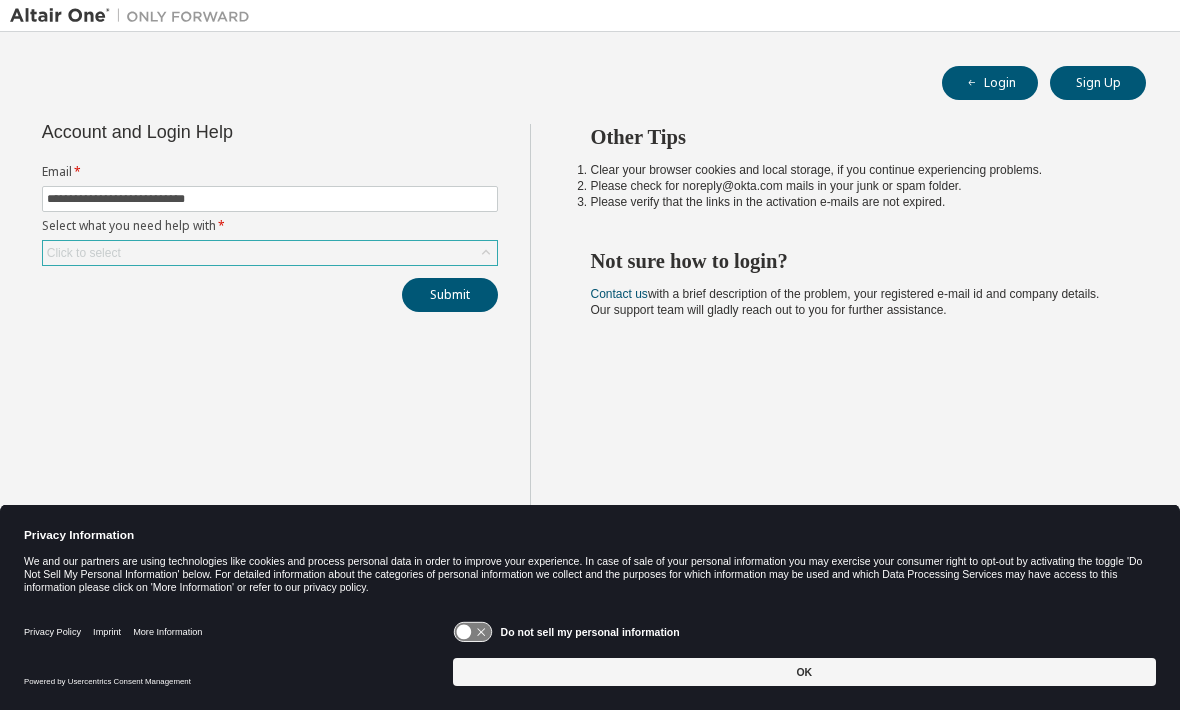 click on "Click to select" at bounding box center (270, 253) 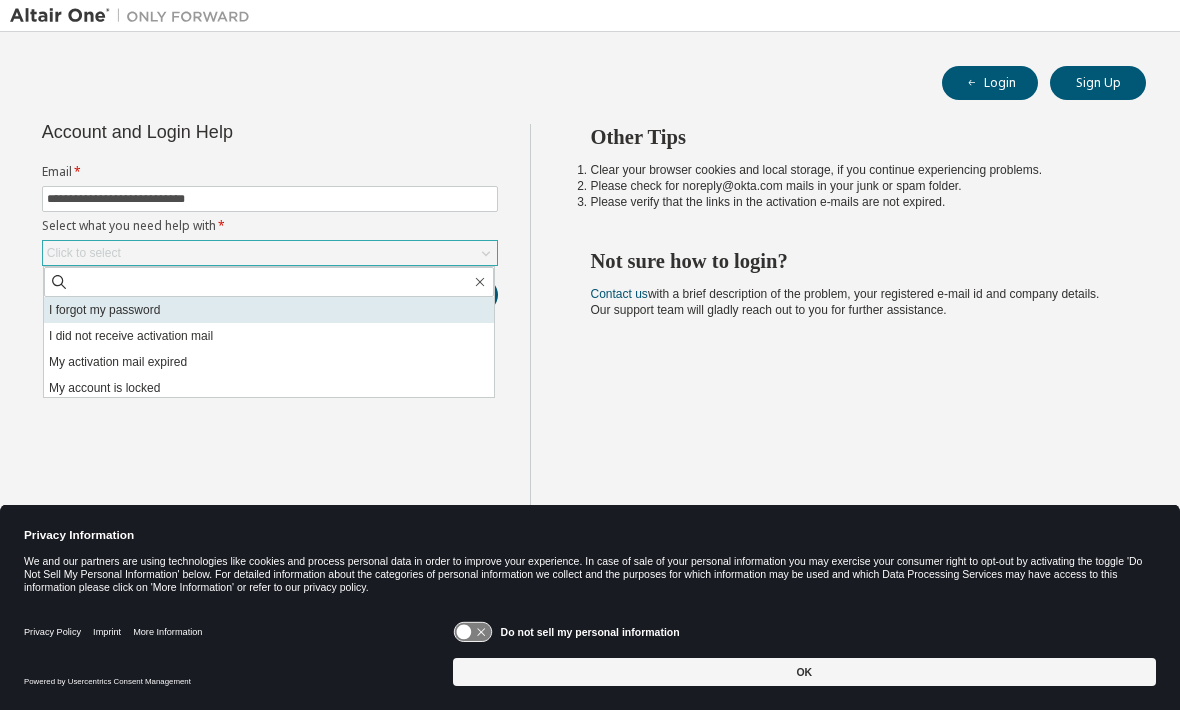 click on "I forgot my password" at bounding box center (269, 310) 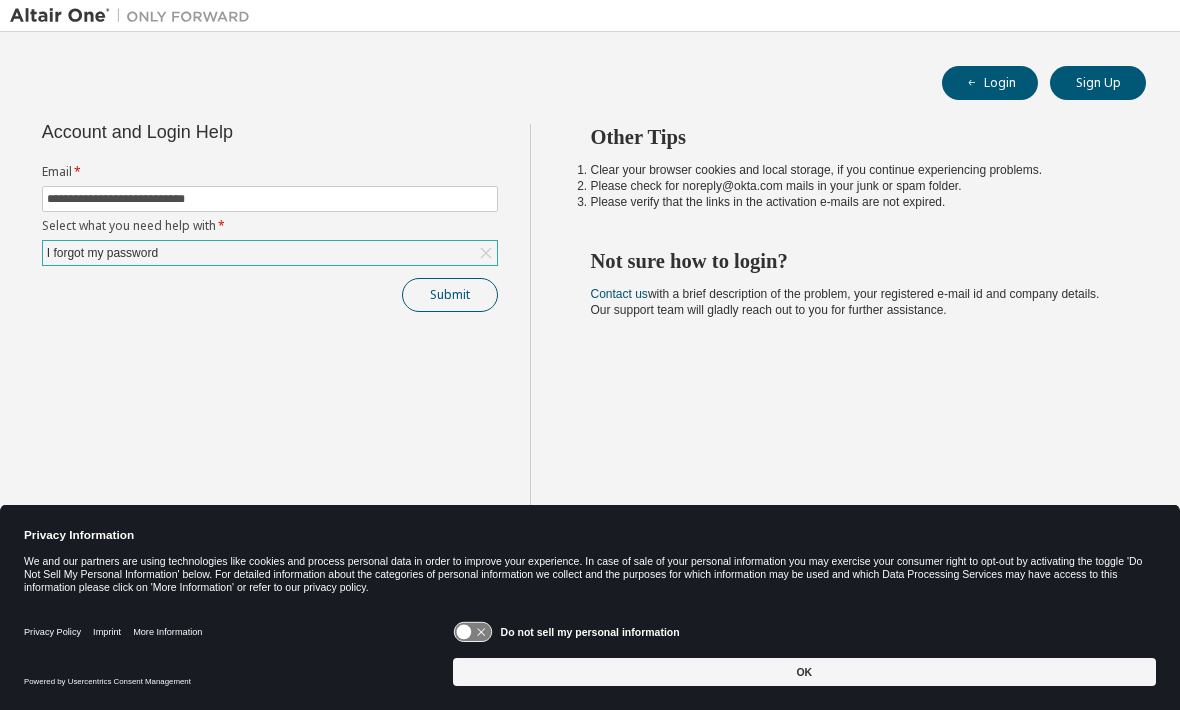 click on "Submit" at bounding box center [450, 295] 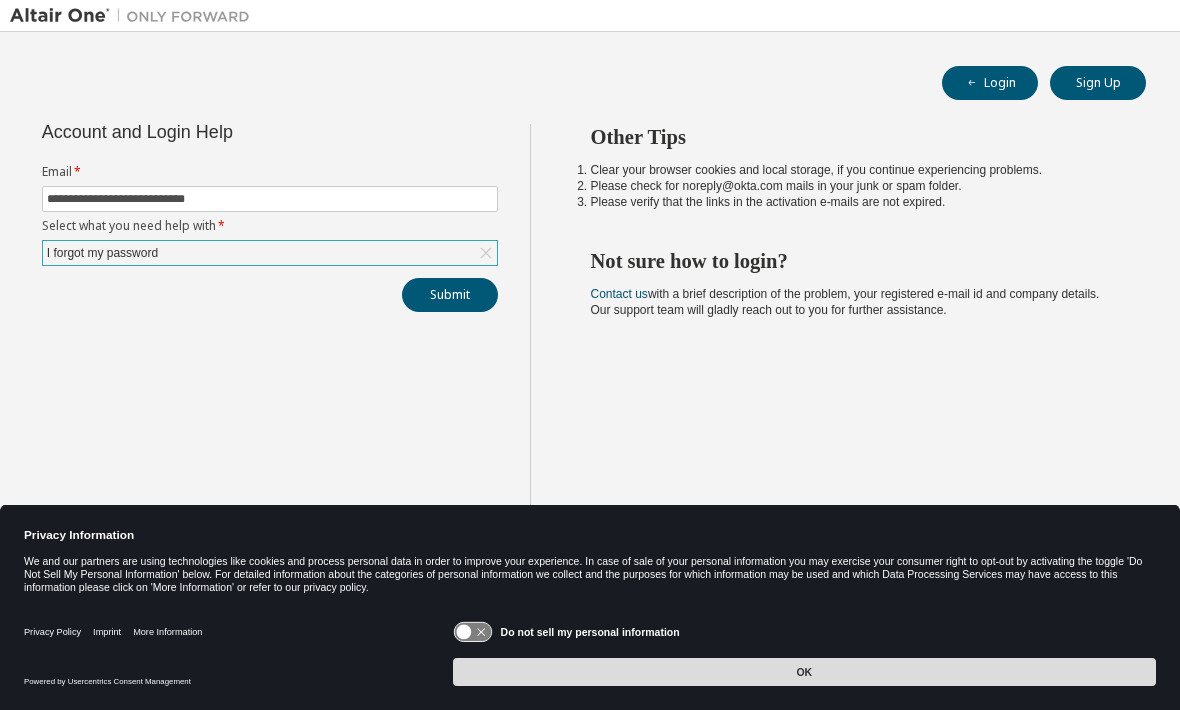 click on "OK" at bounding box center (804, 672) 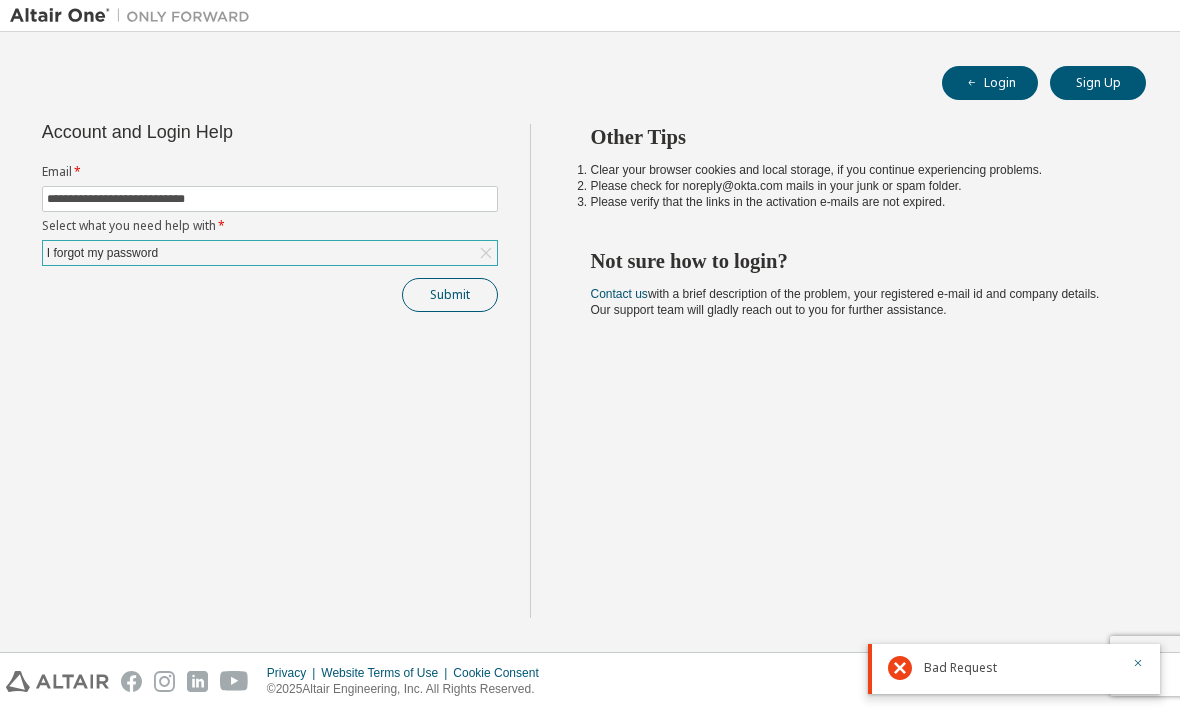 click on "Submit" at bounding box center (450, 295) 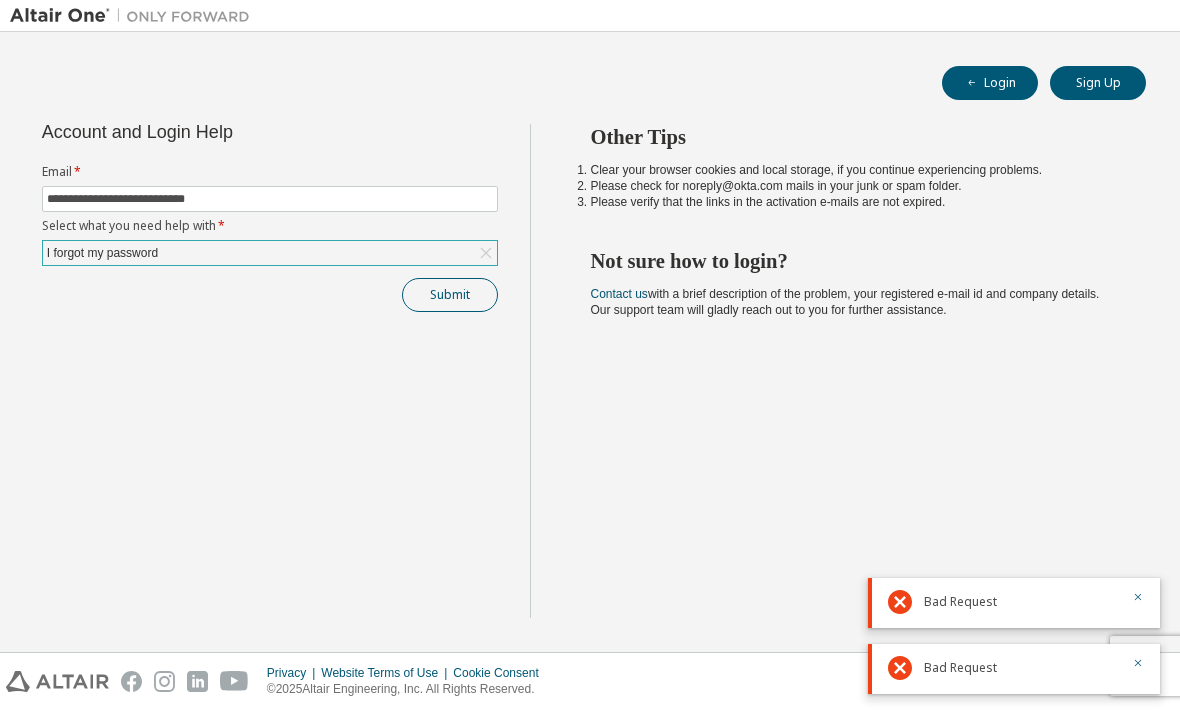 click on "Submit" at bounding box center [450, 295] 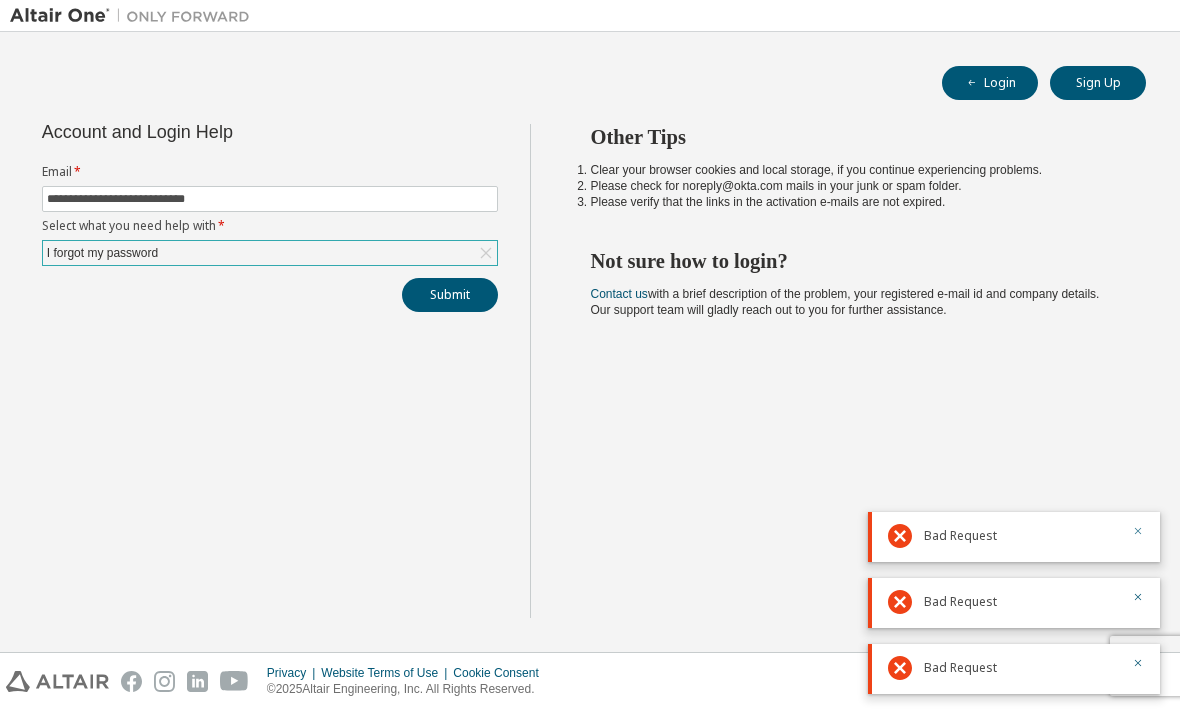 click 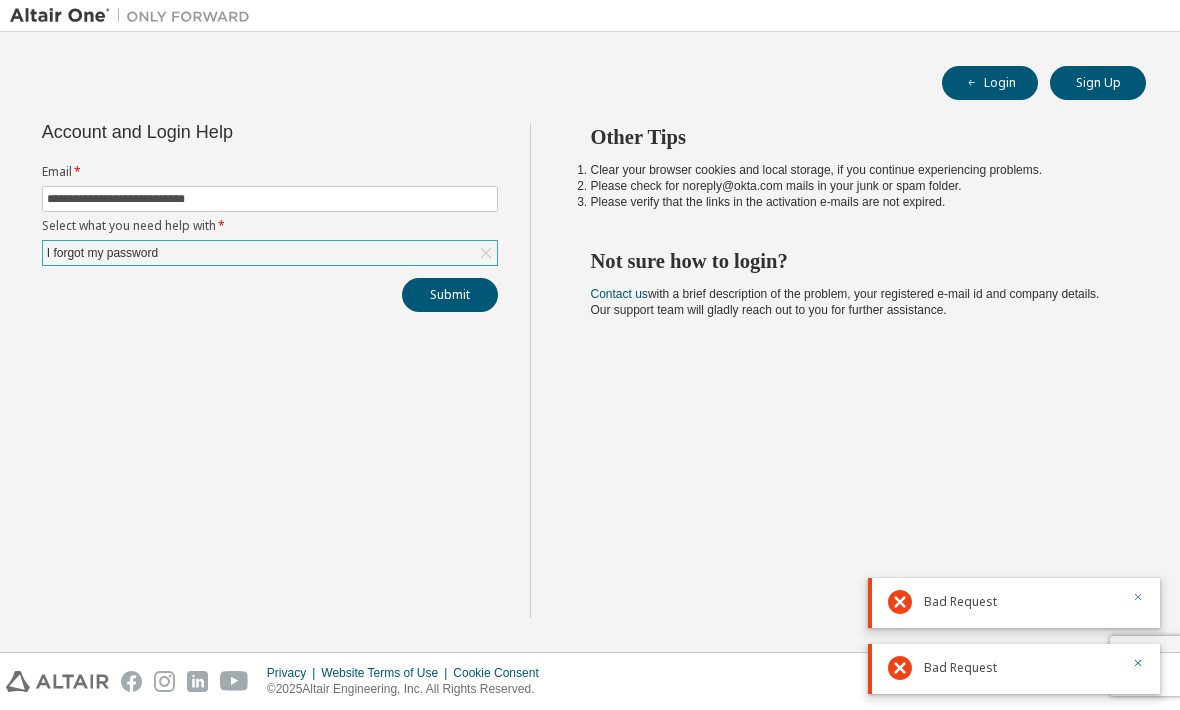 click 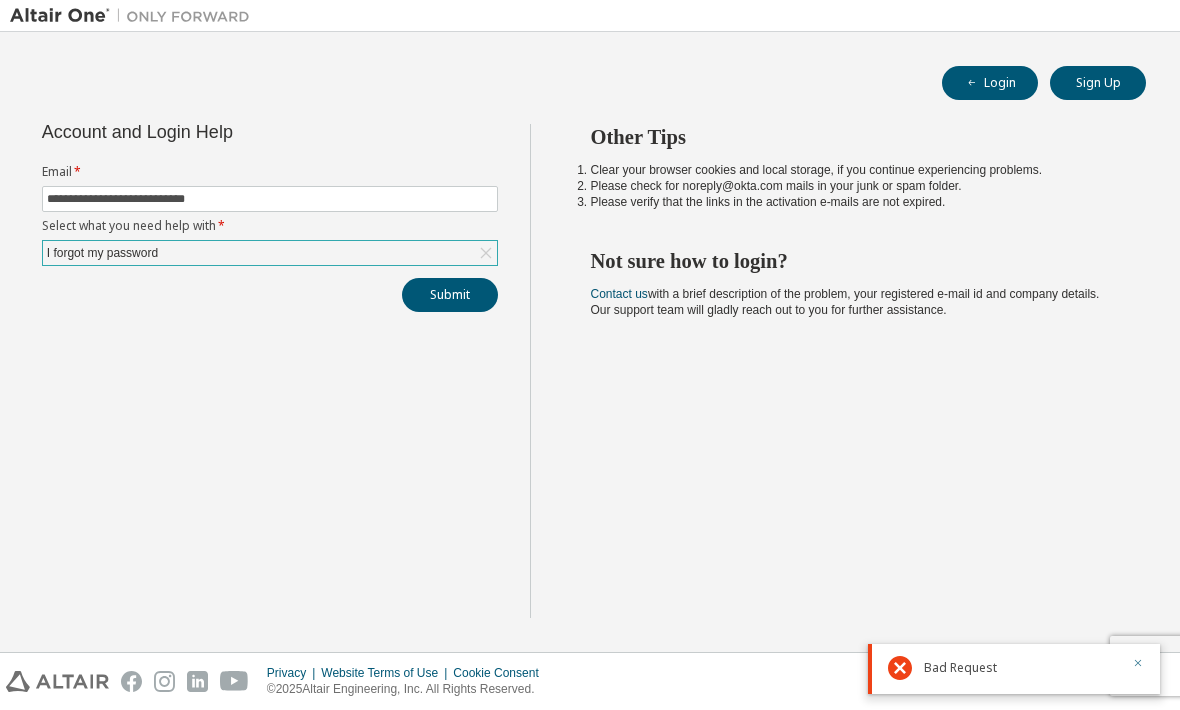 click 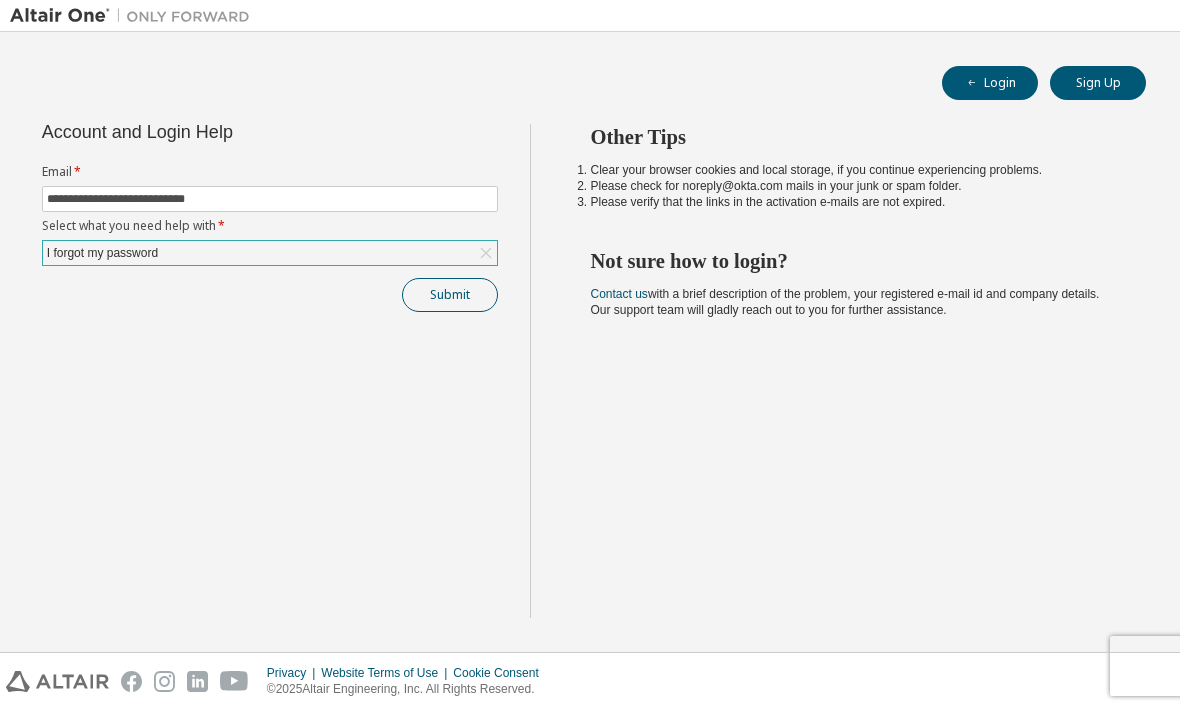 click on "Submit" at bounding box center (450, 295) 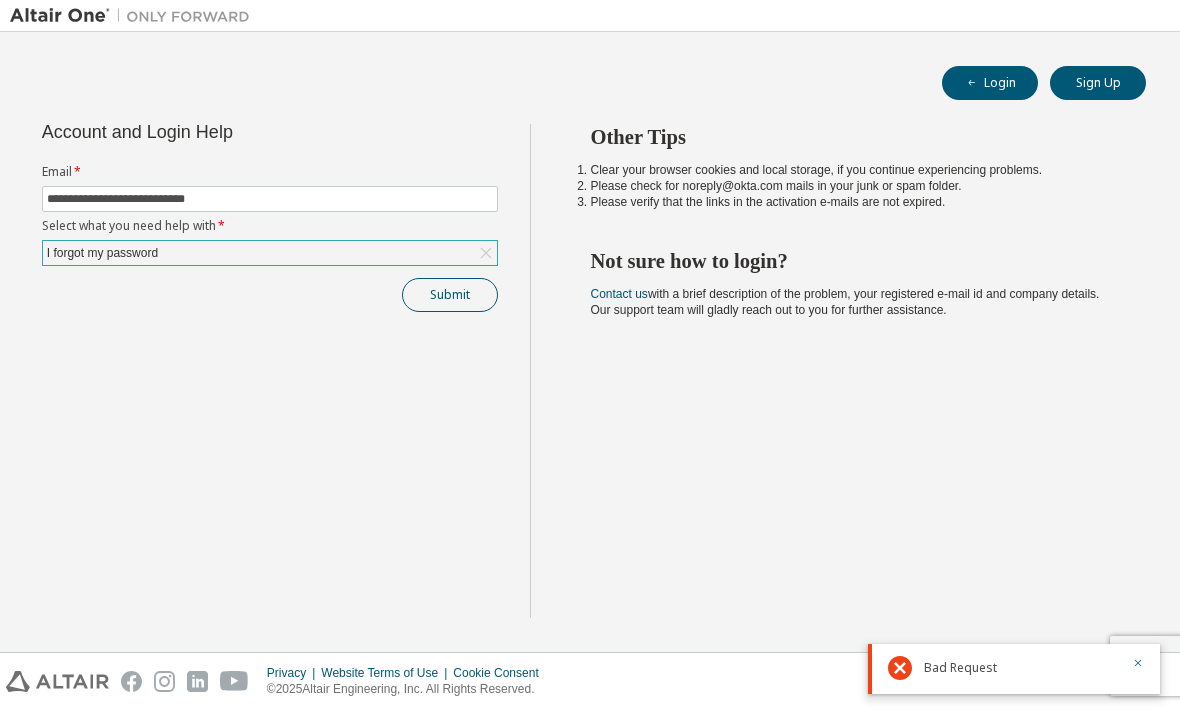 click on "Submit" at bounding box center [450, 295] 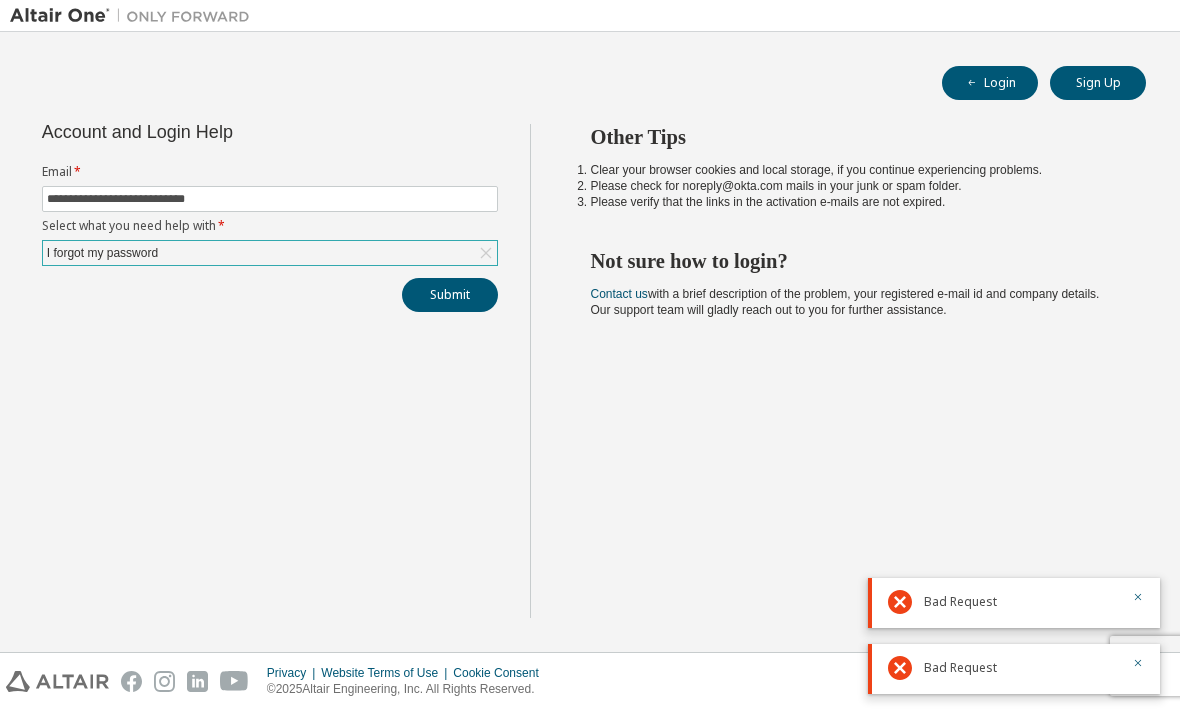 click on "I forgot my password" at bounding box center [270, 253] 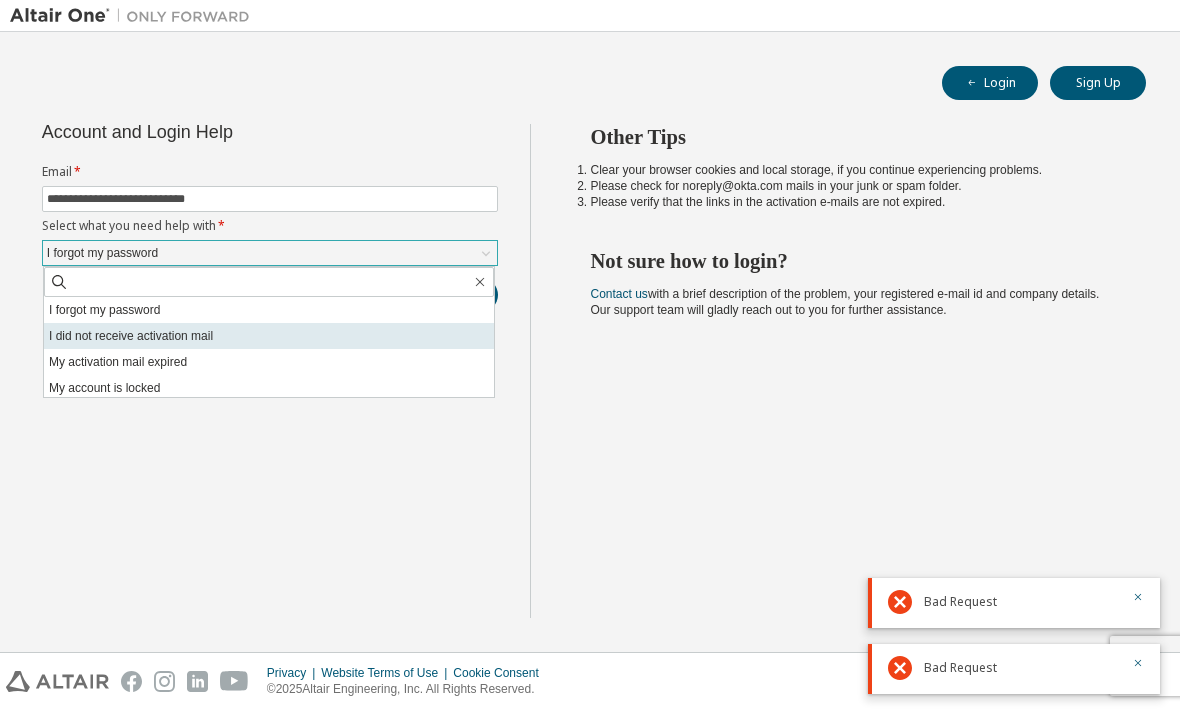 click on "I did not receive activation mail" at bounding box center (269, 336) 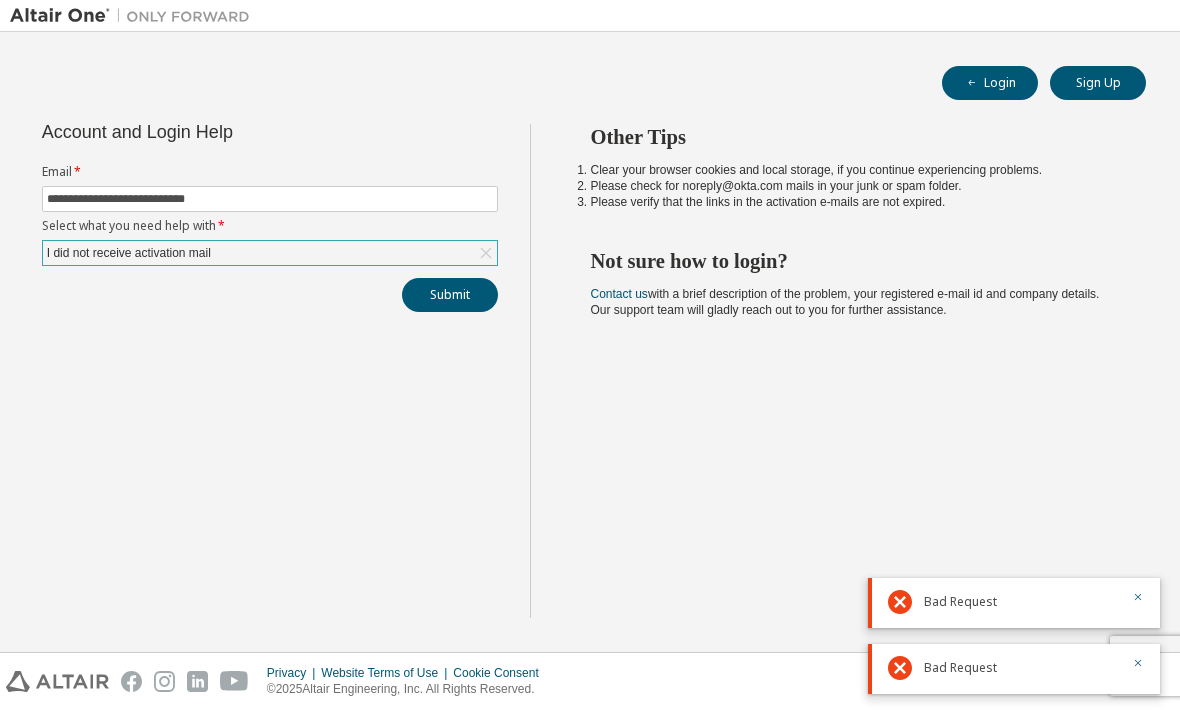 click on "I did not receive activation mail" at bounding box center (270, 253) 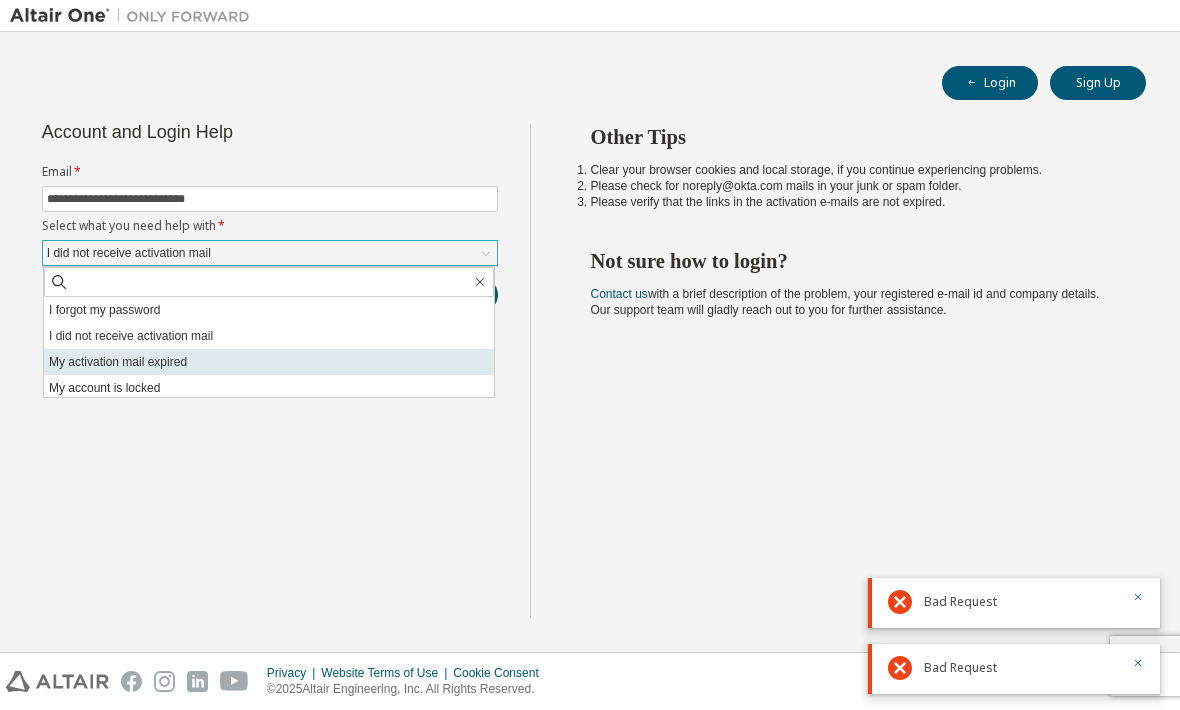 click on "My activation mail expired" at bounding box center [269, 362] 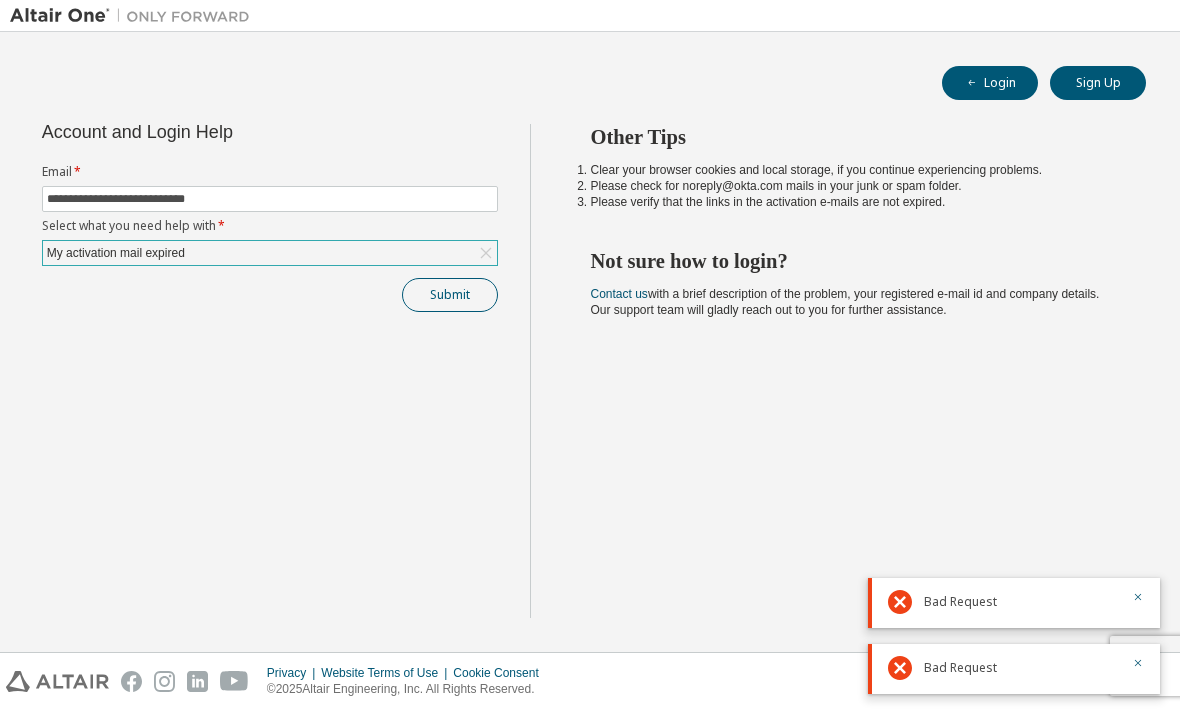click on "Submit" at bounding box center [450, 295] 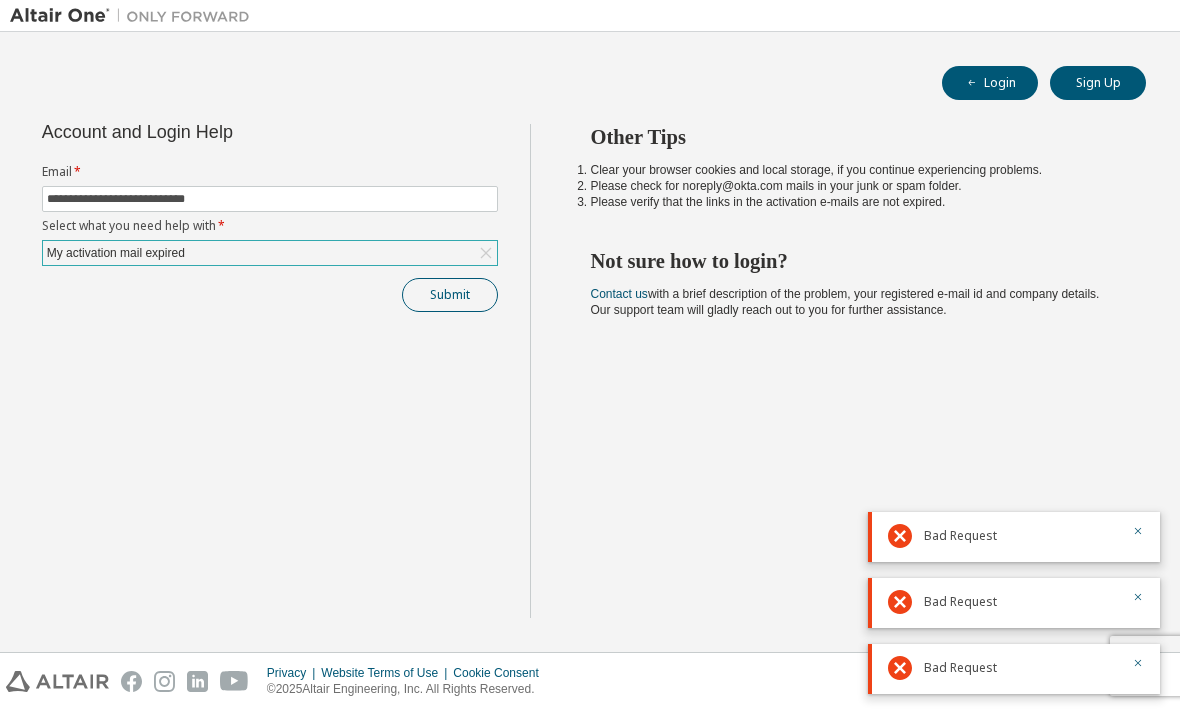 click on "Submit" at bounding box center (450, 295) 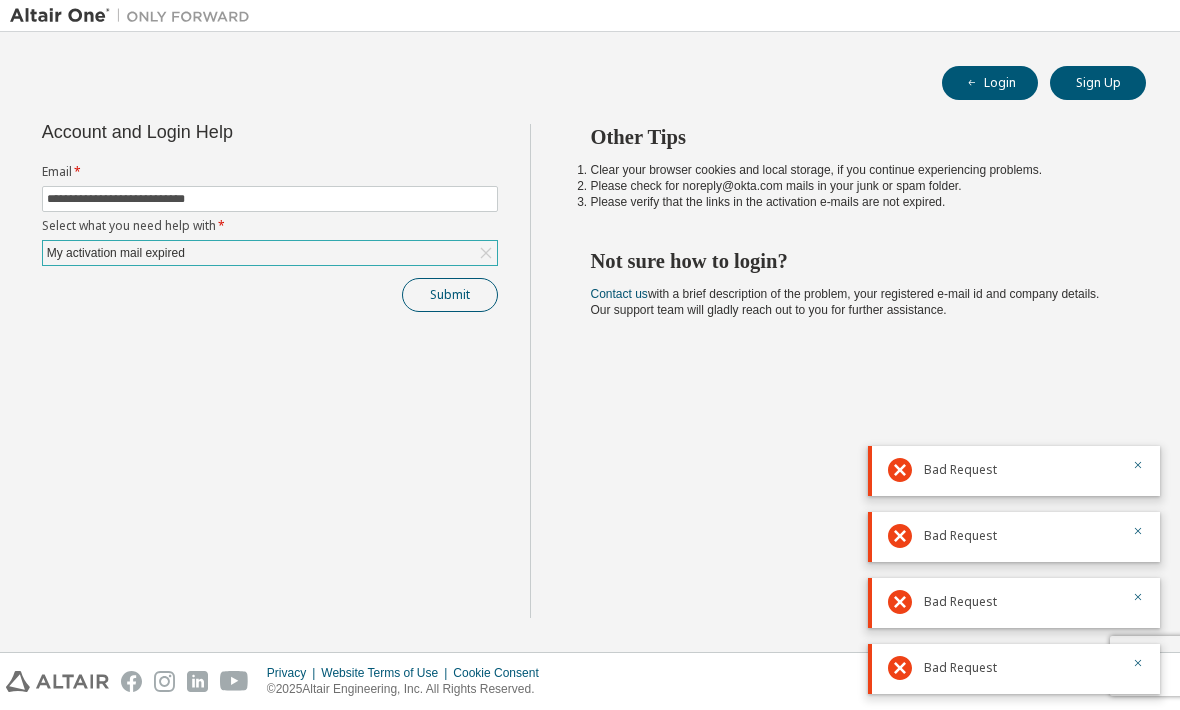 click on "Submit" at bounding box center (450, 295) 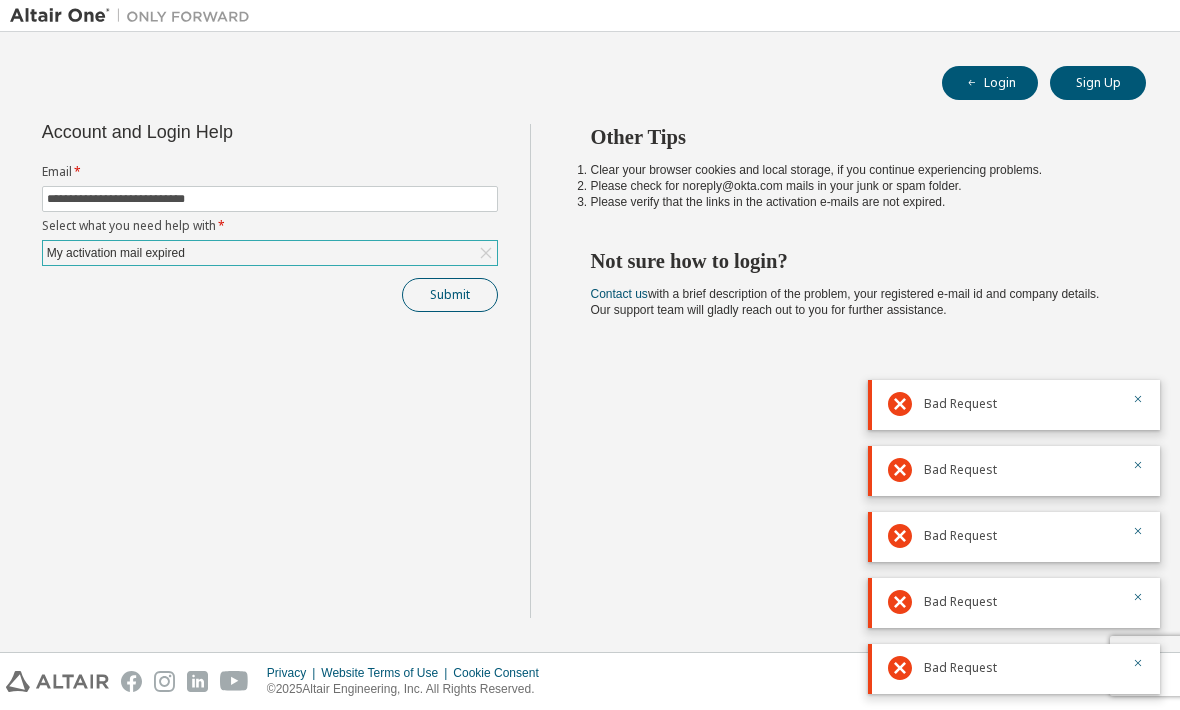 click on "Submit" at bounding box center (450, 295) 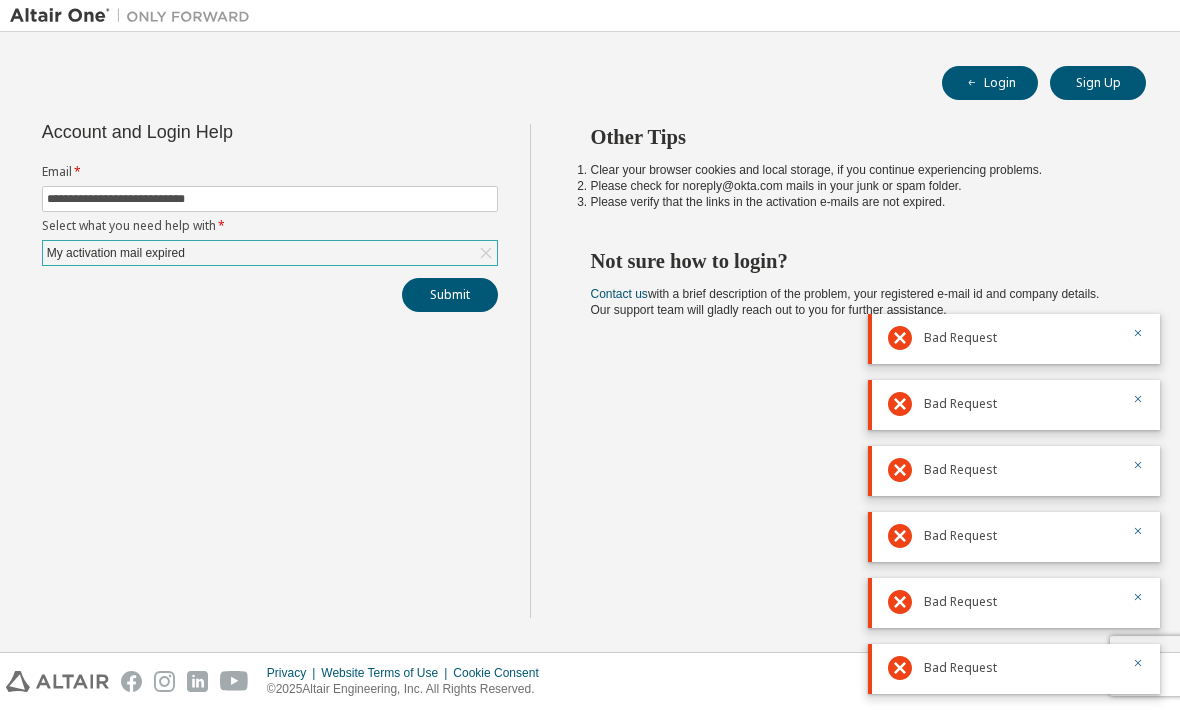 click on "My activation mail expired" at bounding box center [270, 253] 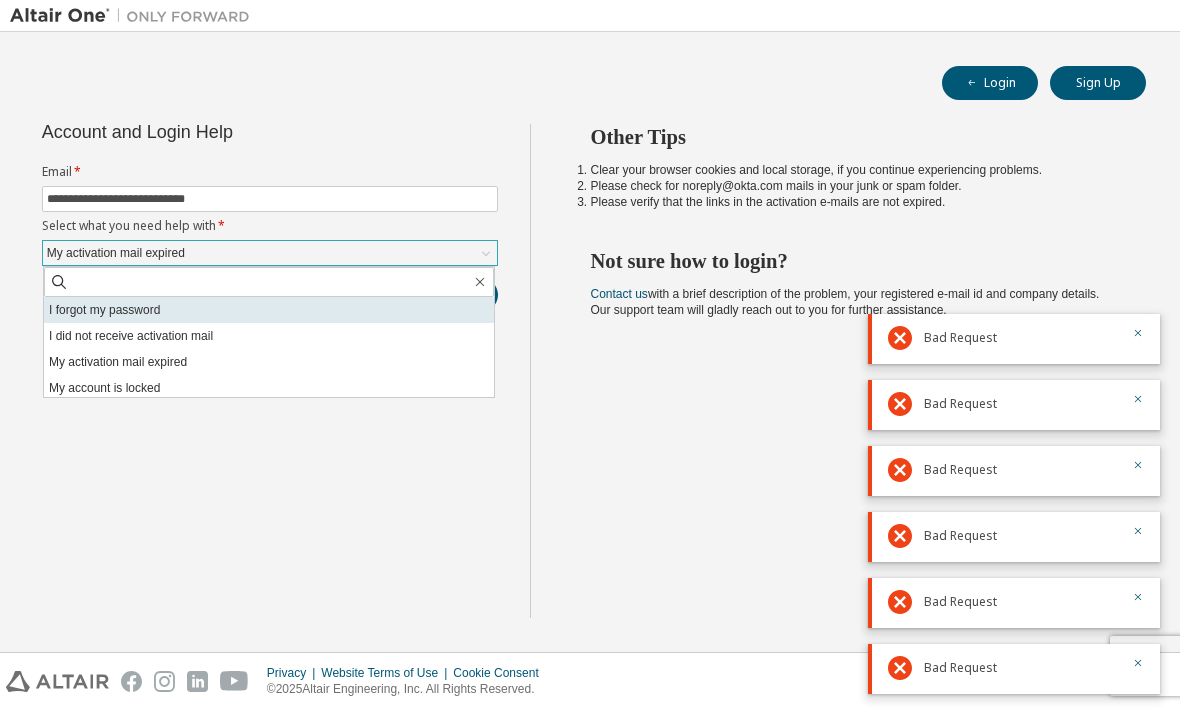 click on "I forgot my password" at bounding box center (269, 310) 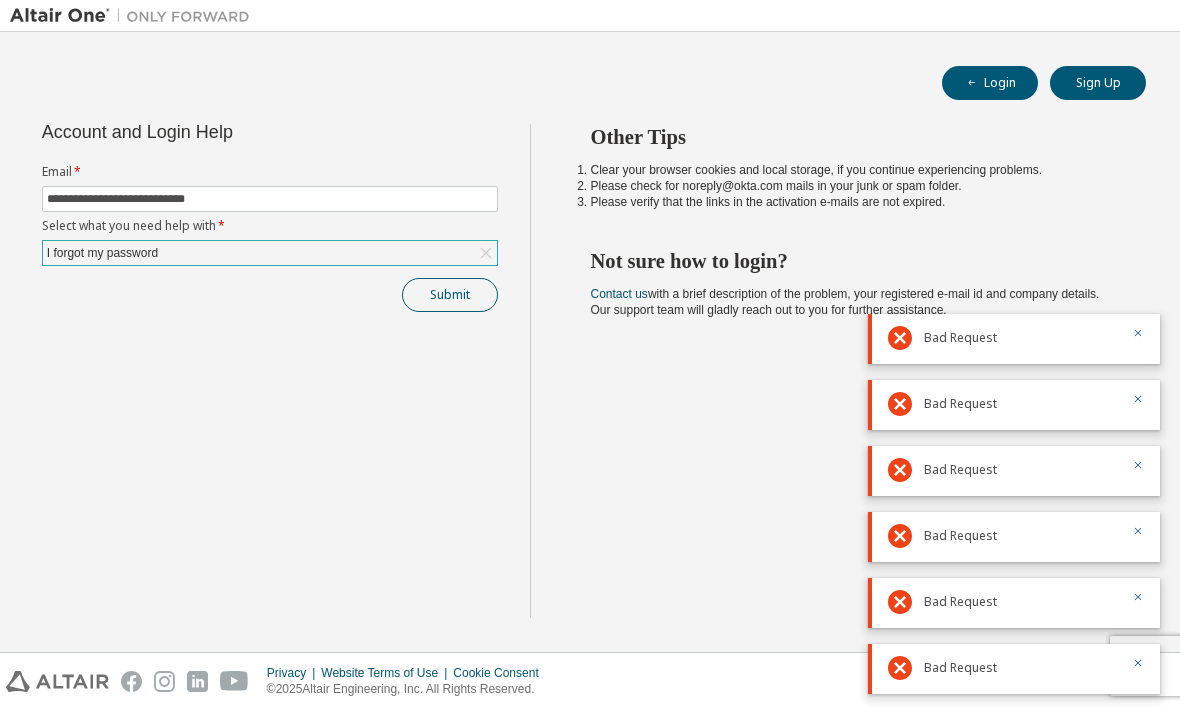 click on "Submit" at bounding box center (450, 295) 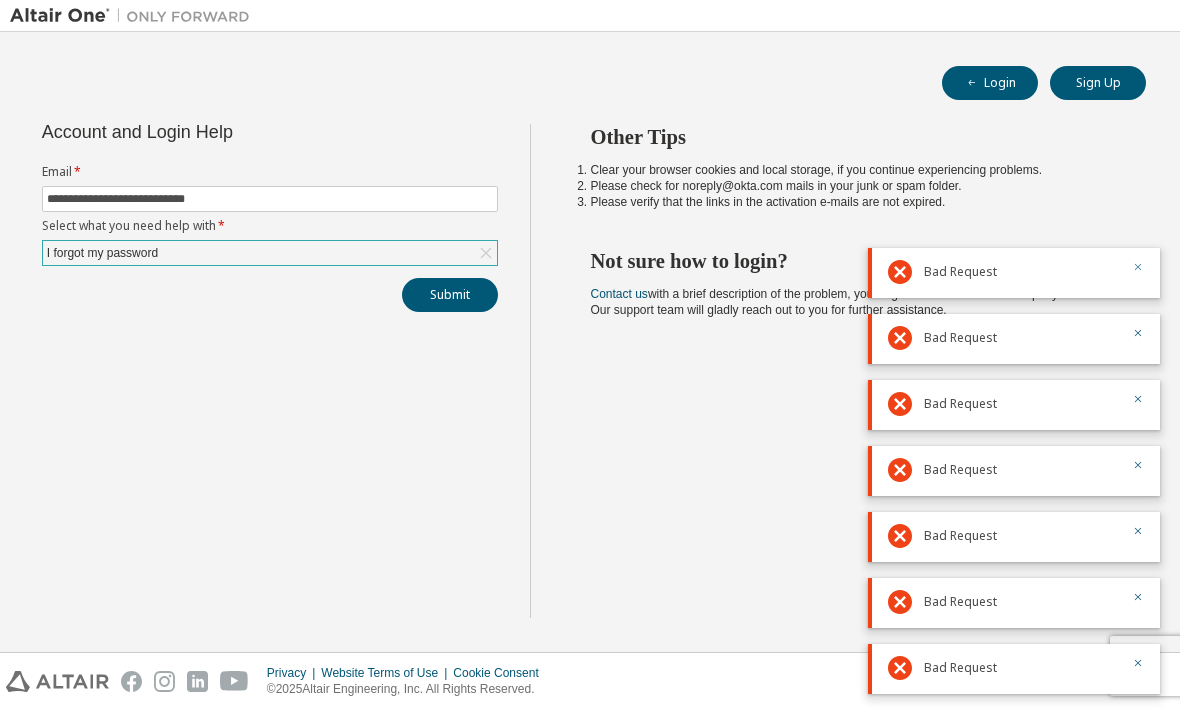 click 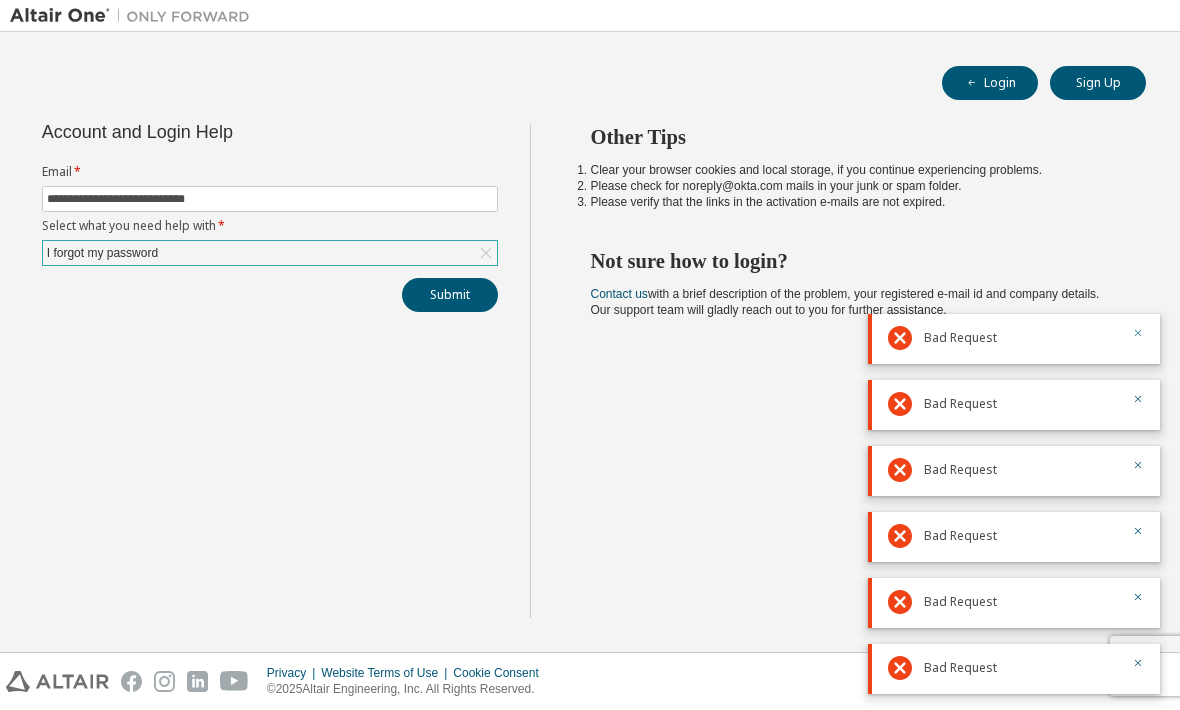click 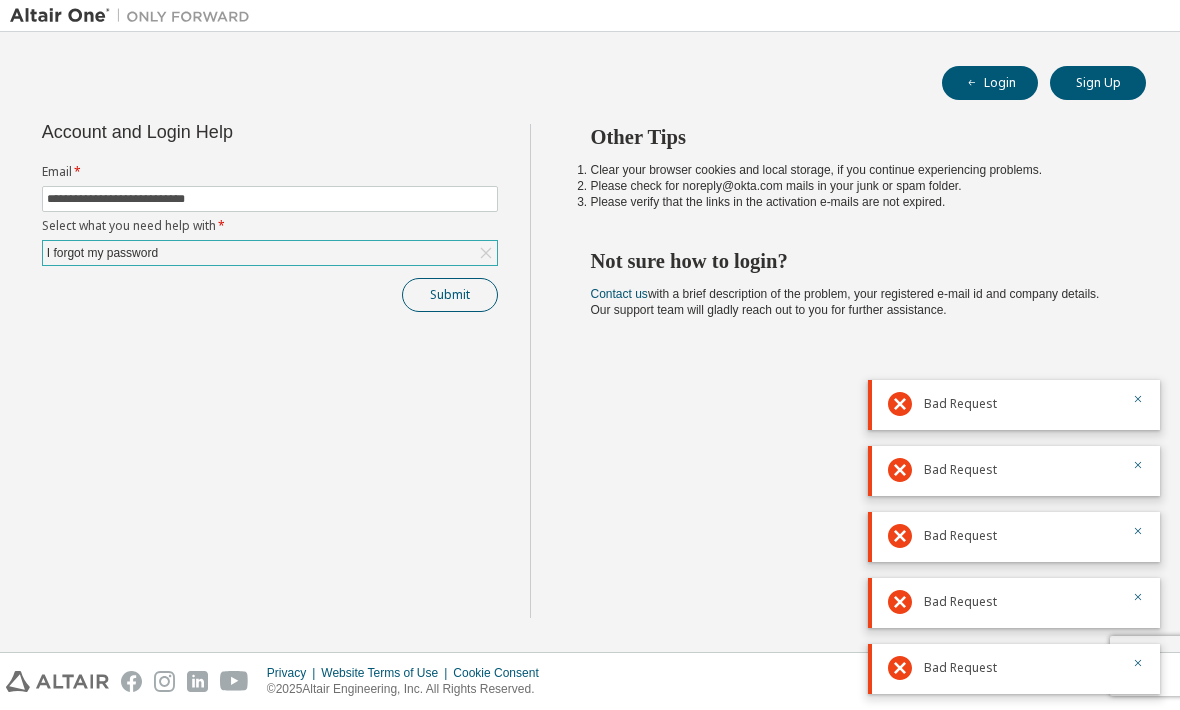 click on "Submit" at bounding box center (450, 295) 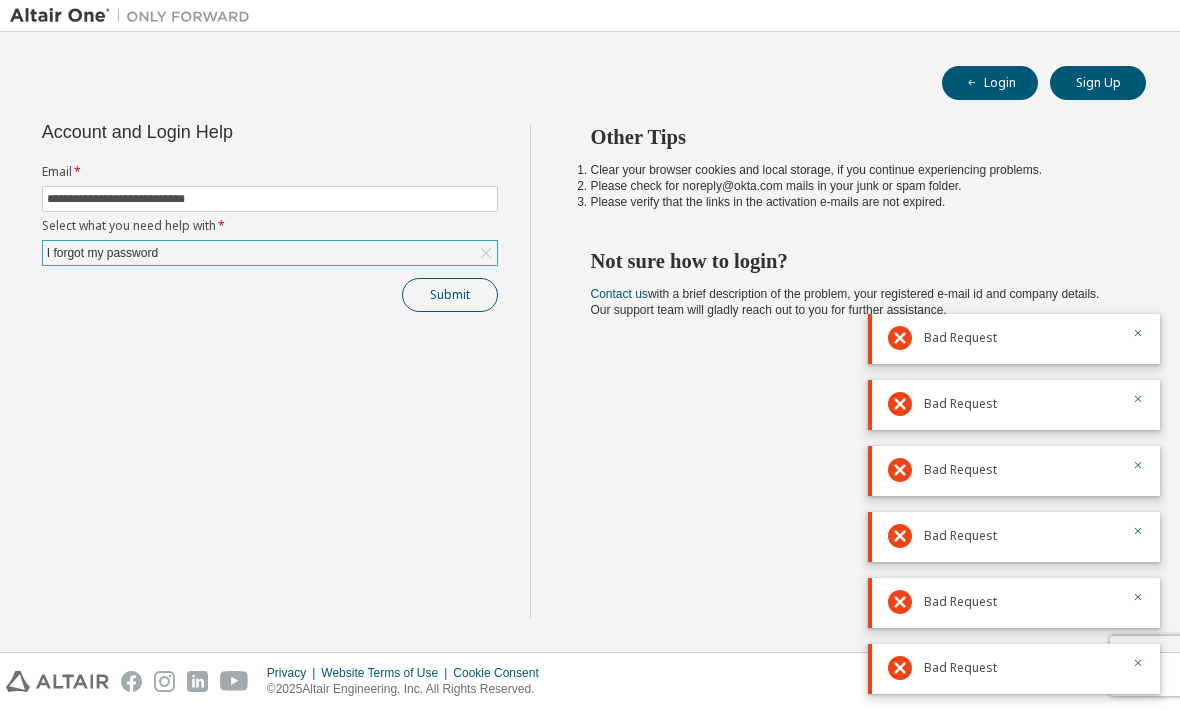 click on "Submit" at bounding box center [450, 295] 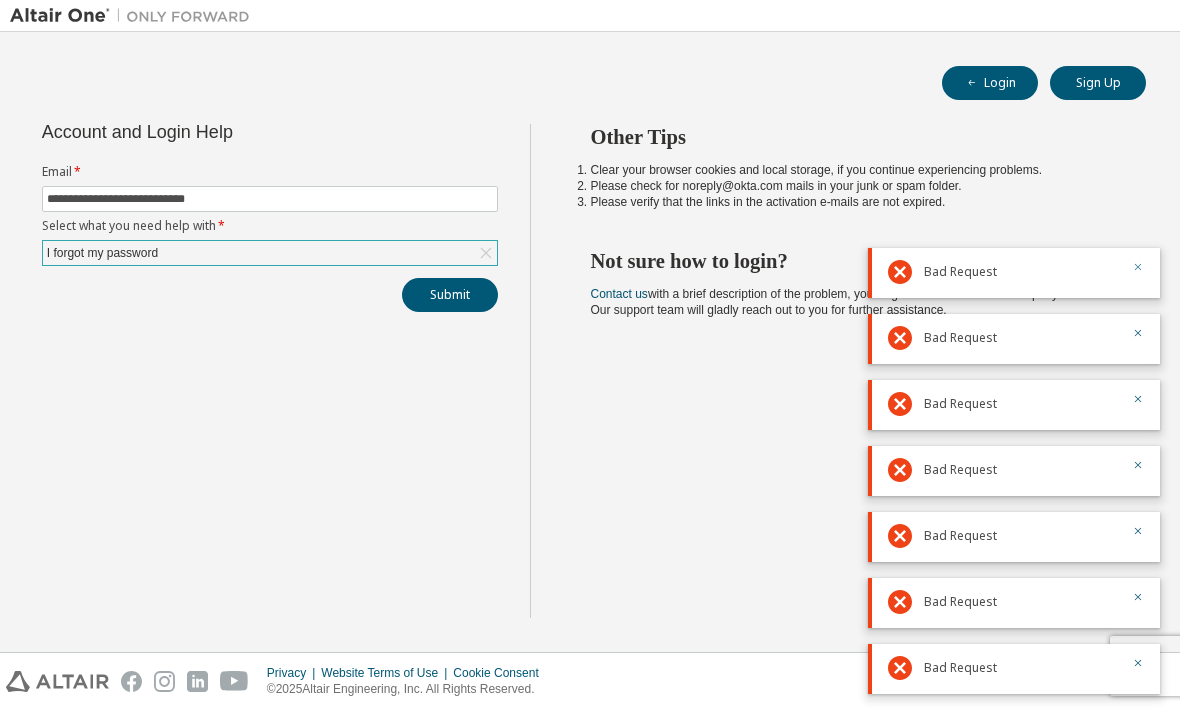 click 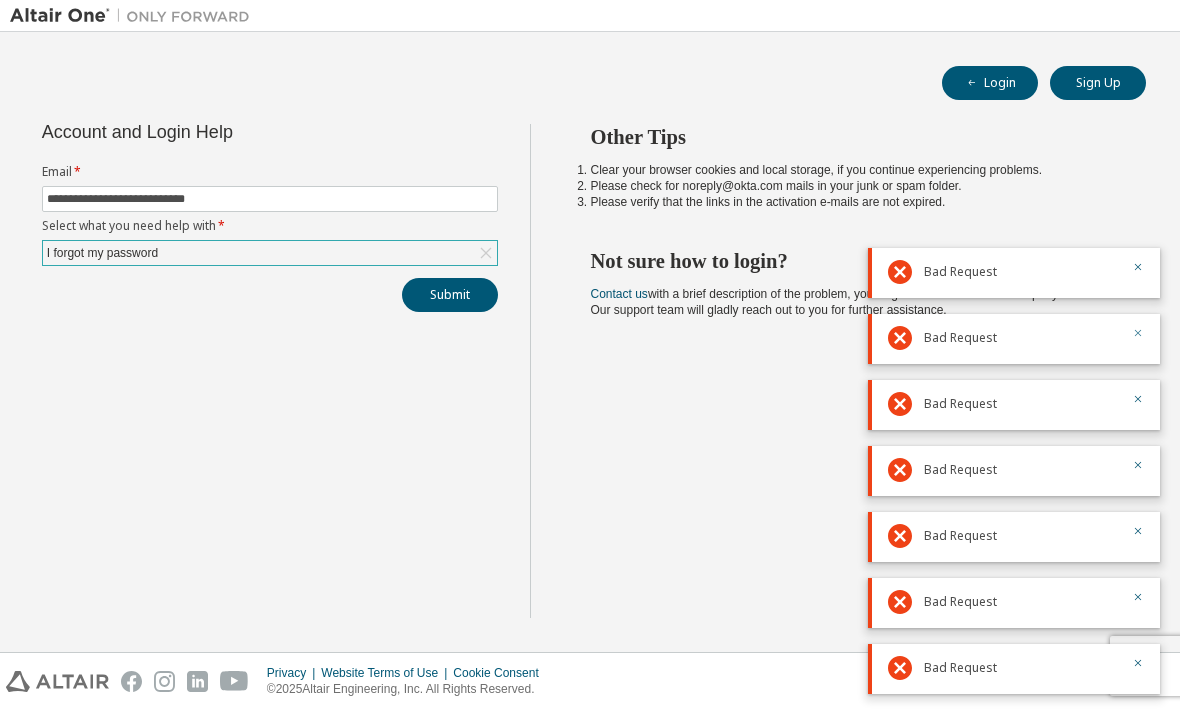 click 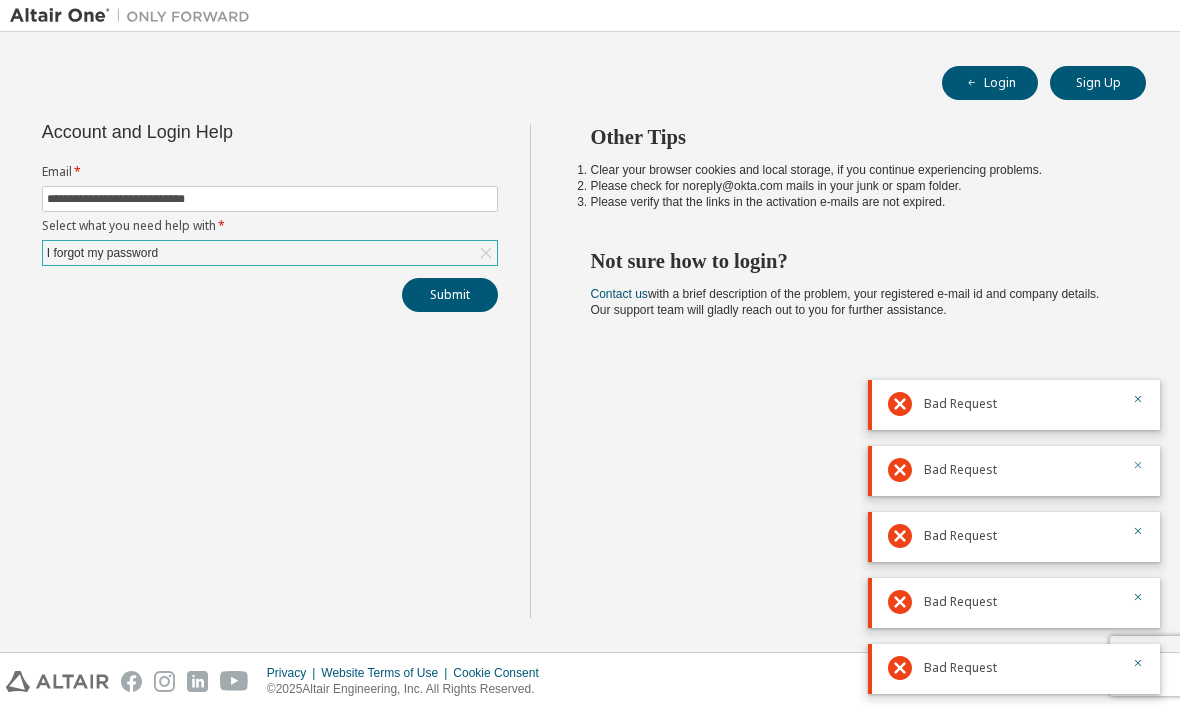 click 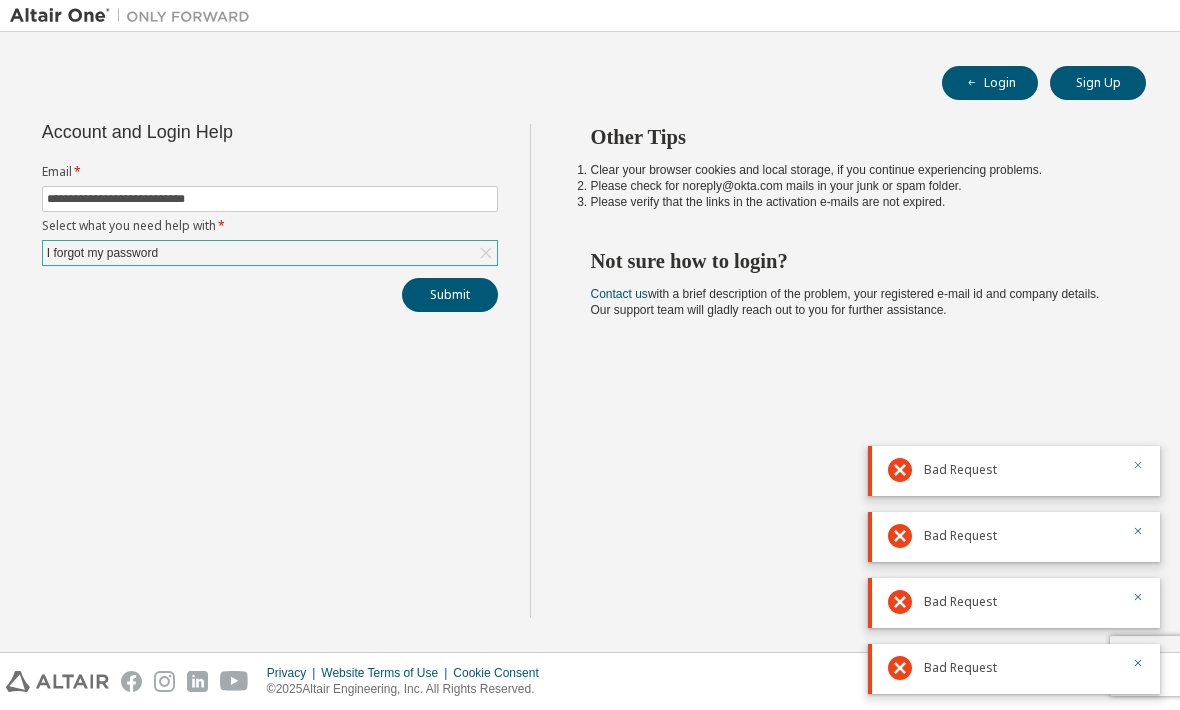 click 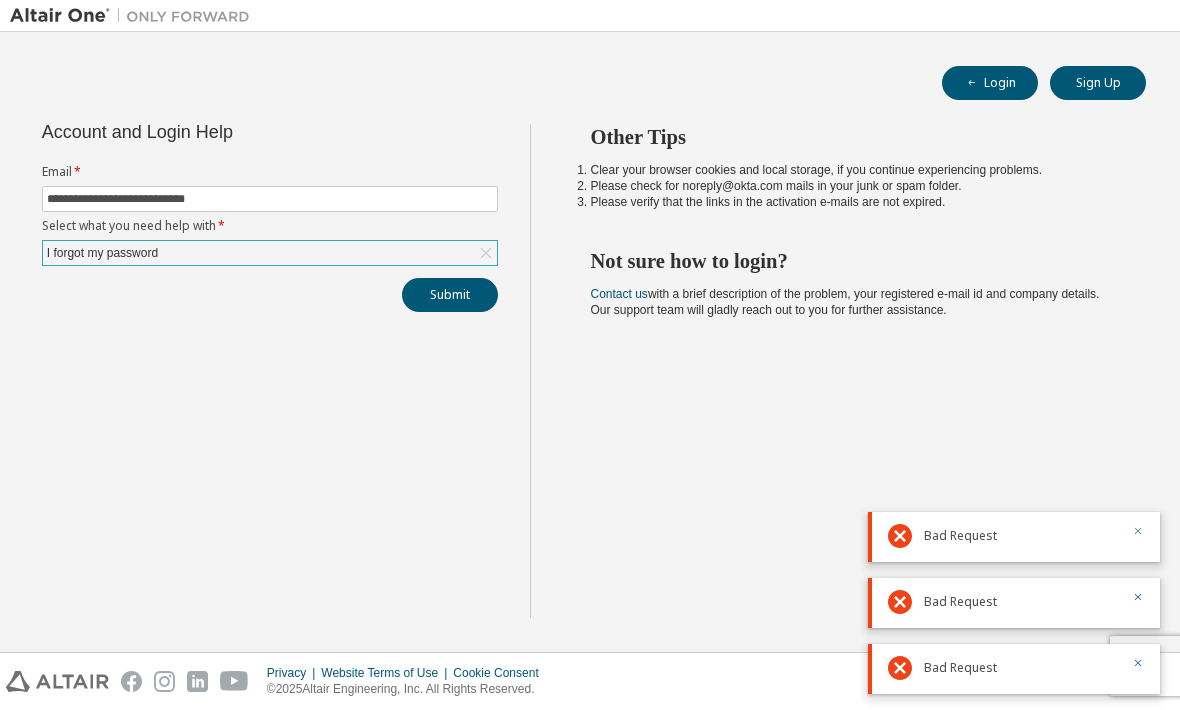 click 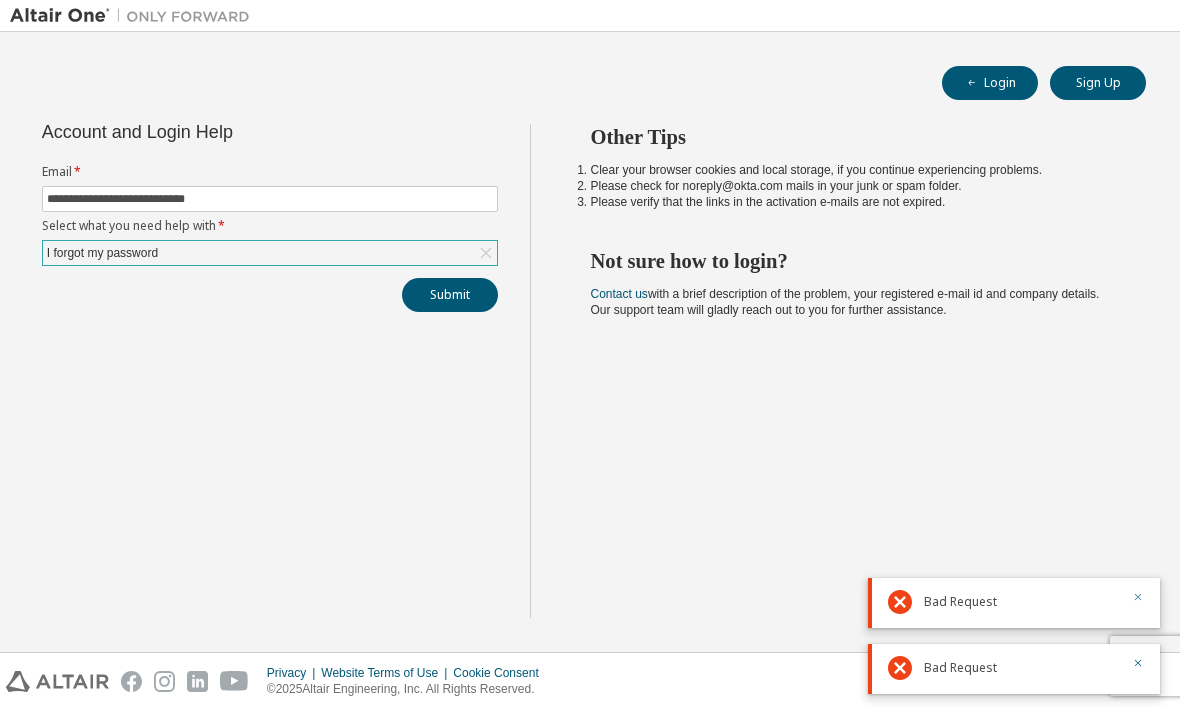 click at bounding box center [1138, 599] 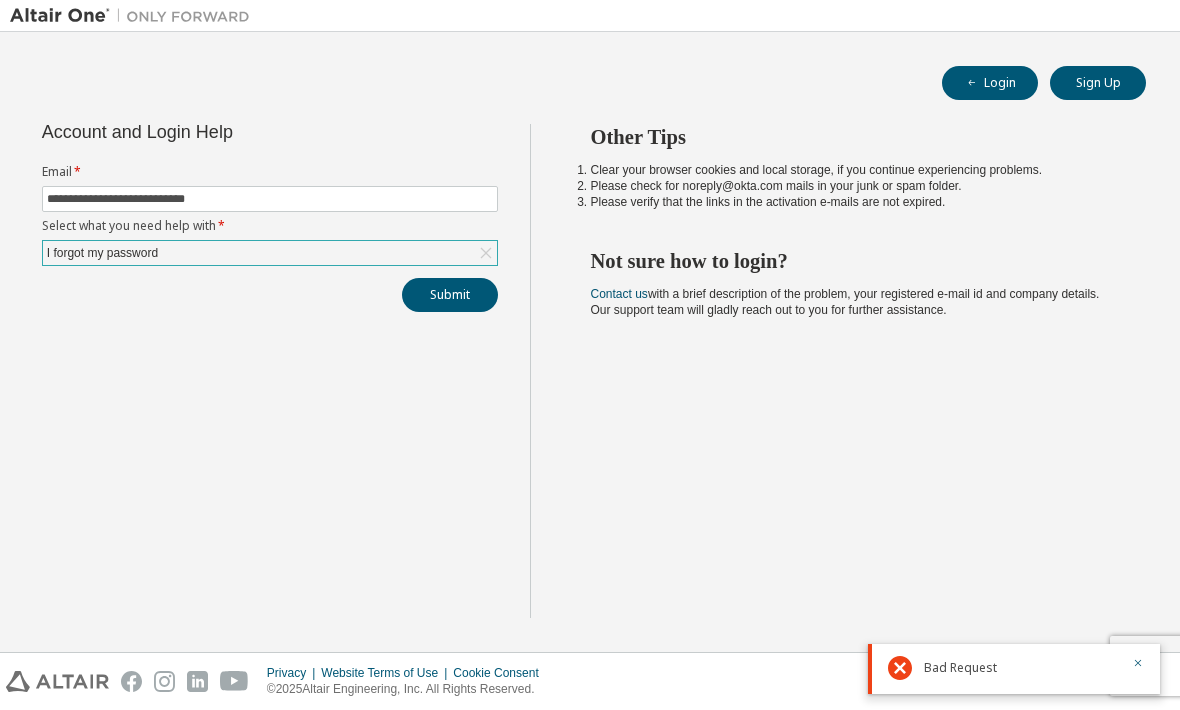 click on "Bad Request" at bounding box center (1014, 669) 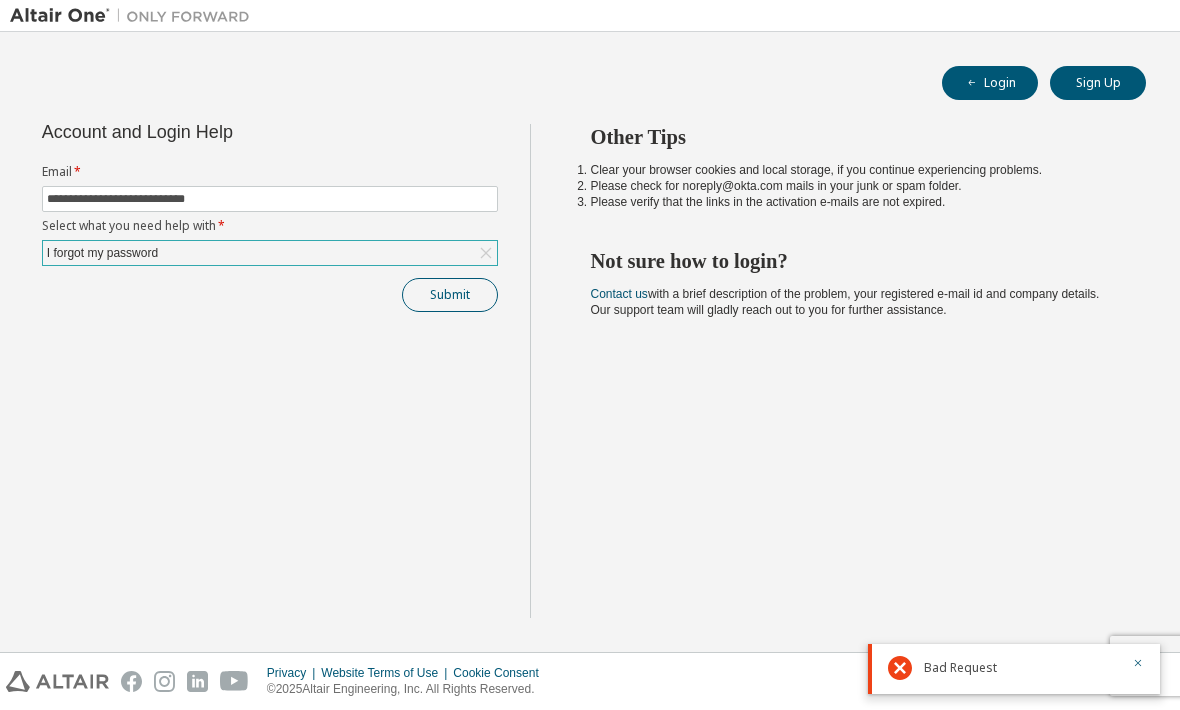 click on "Submit" at bounding box center [450, 295] 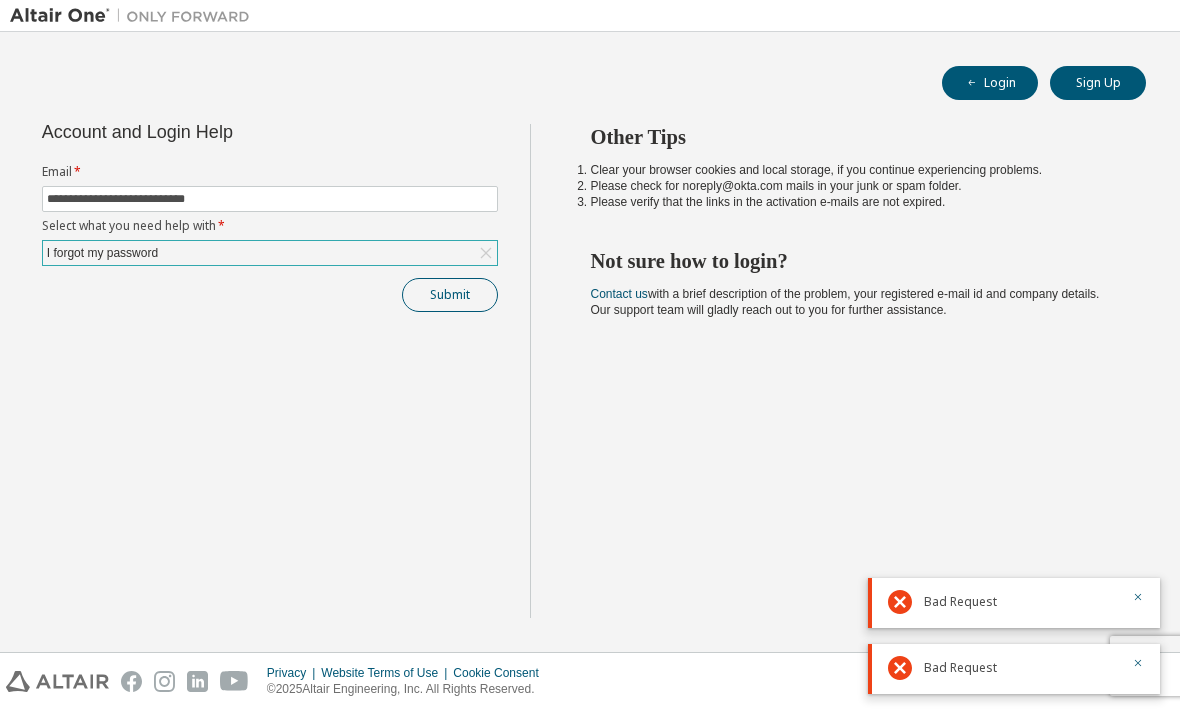 click on "Submit" at bounding box center (450, 295) 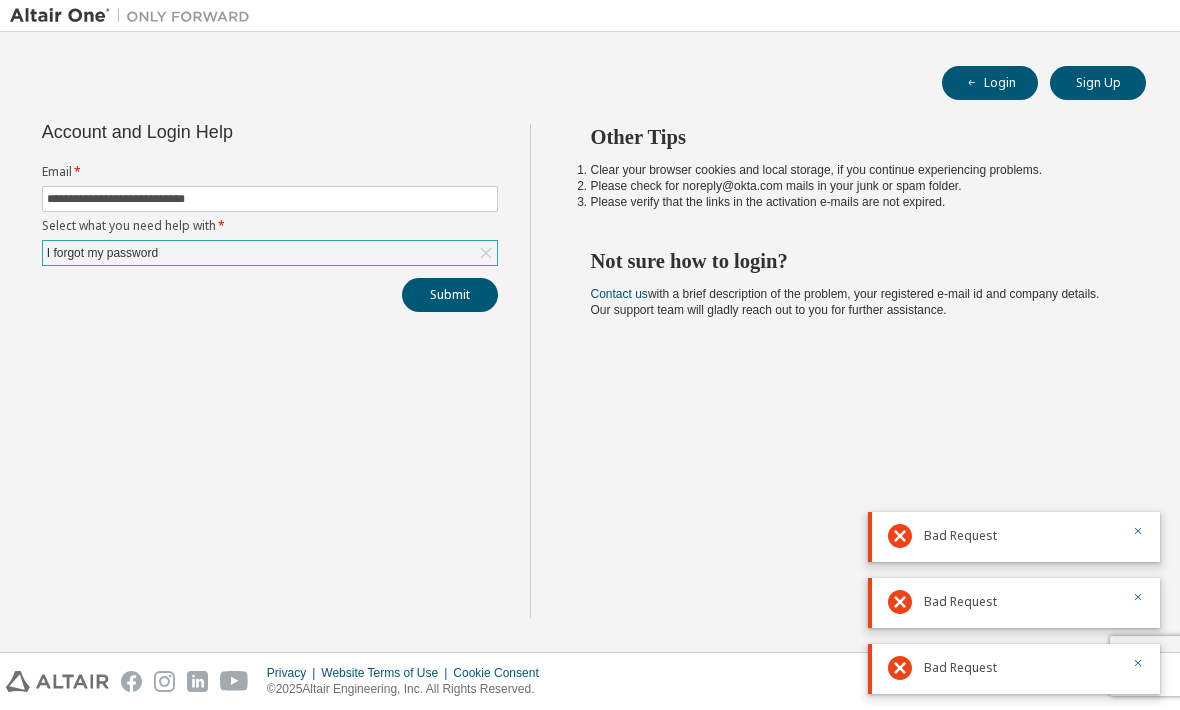 click on "I forgot my password" at bounding box center (270, 253) 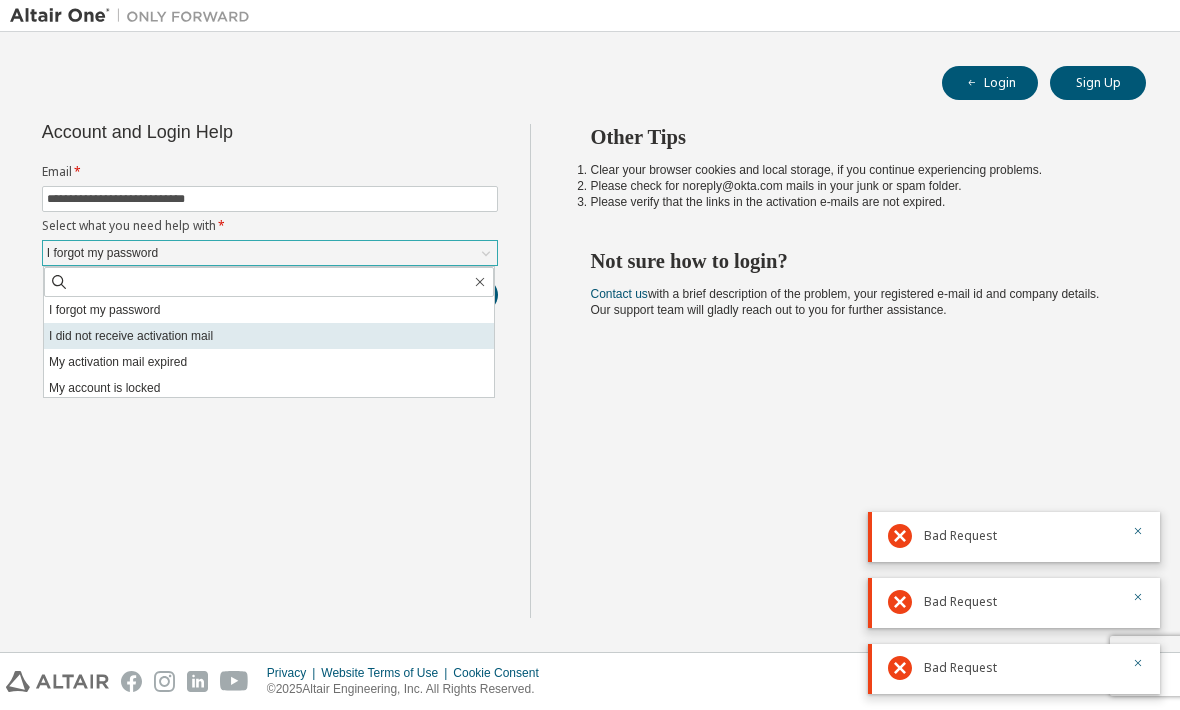 click on "I did not receive activation mail" at bounding box center (269, 336) 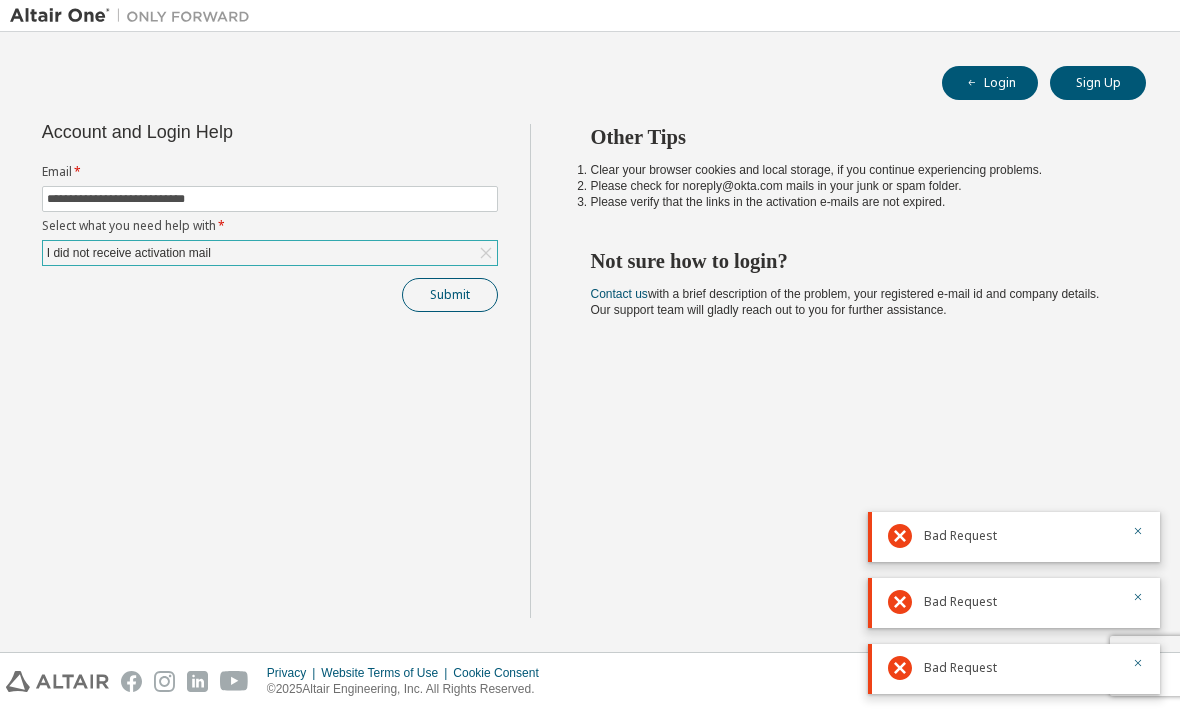 click on "Submit" at bounding box center (450, 295) 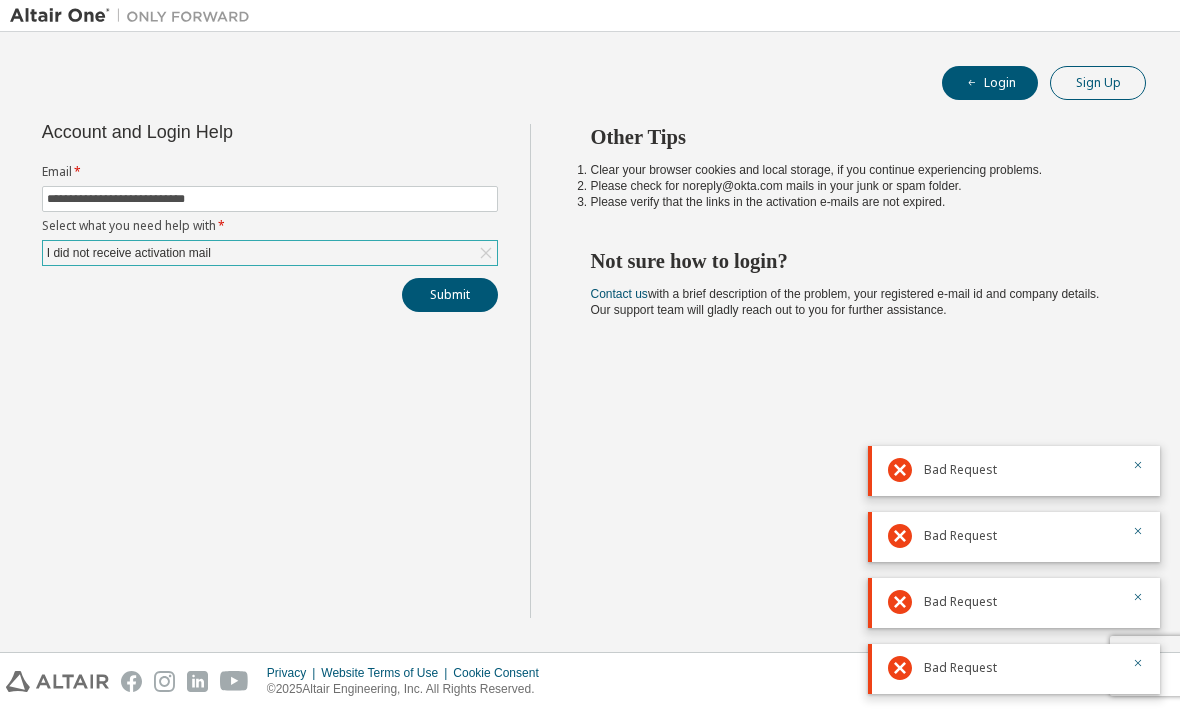 click on "Sign Up" at bounding box center [1098, 83] 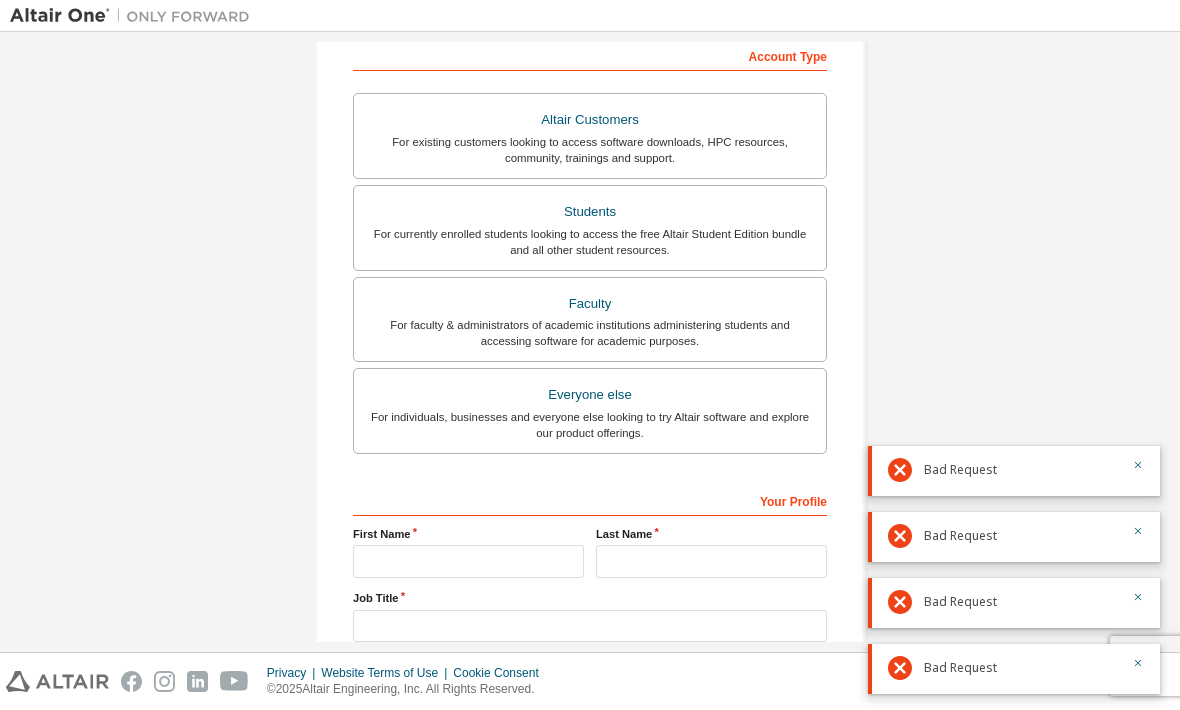 scroll, scrollTop: 297, scrollLeft: 0, axis: vertical 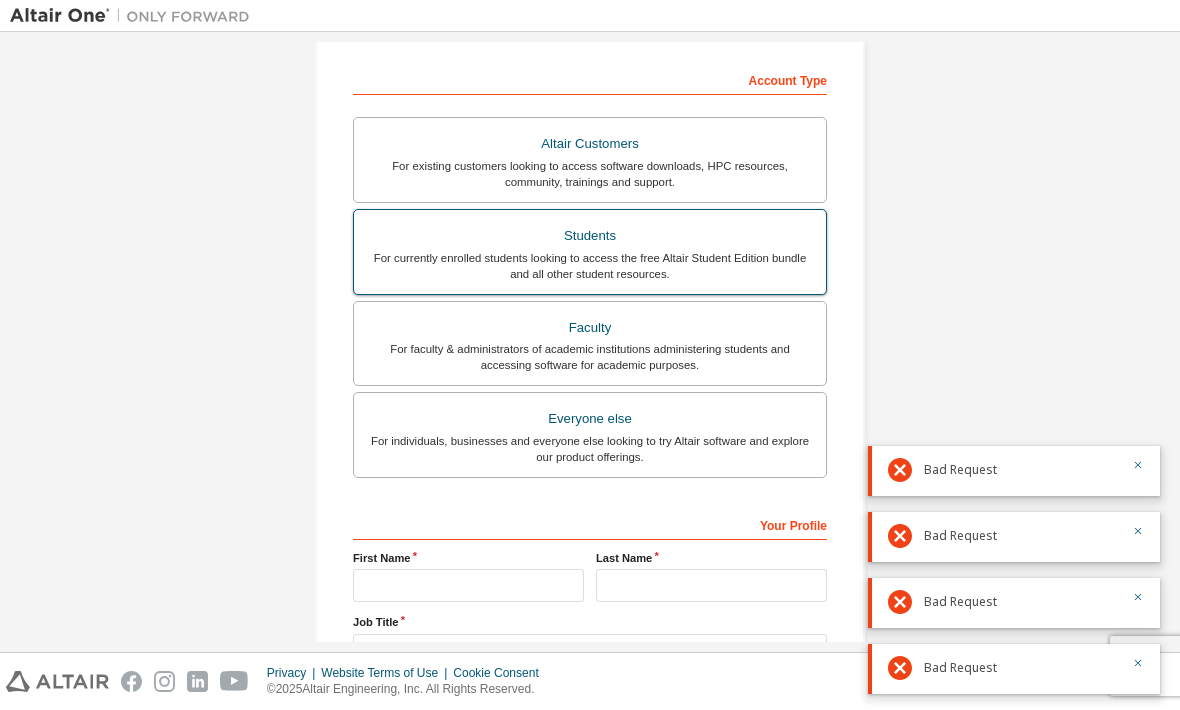 click on "Students" at bounding box center [590, 236] 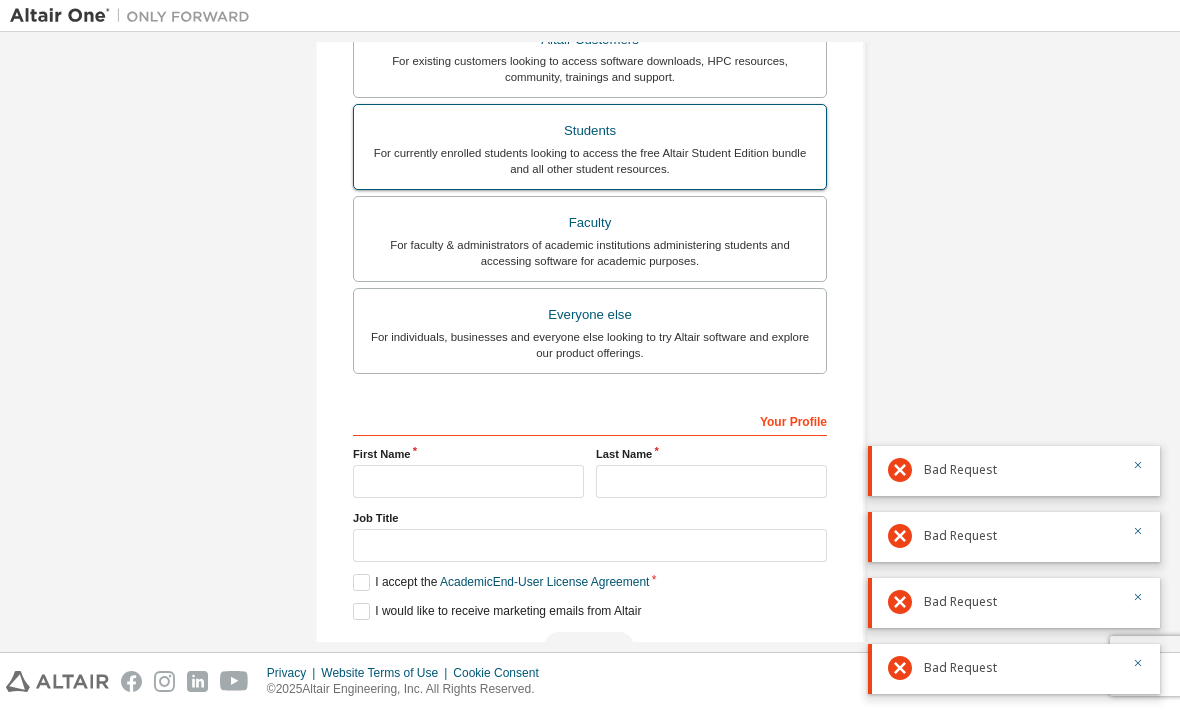 scroll, scrollTop: 452, scrollLeft: 0, axis: vertical 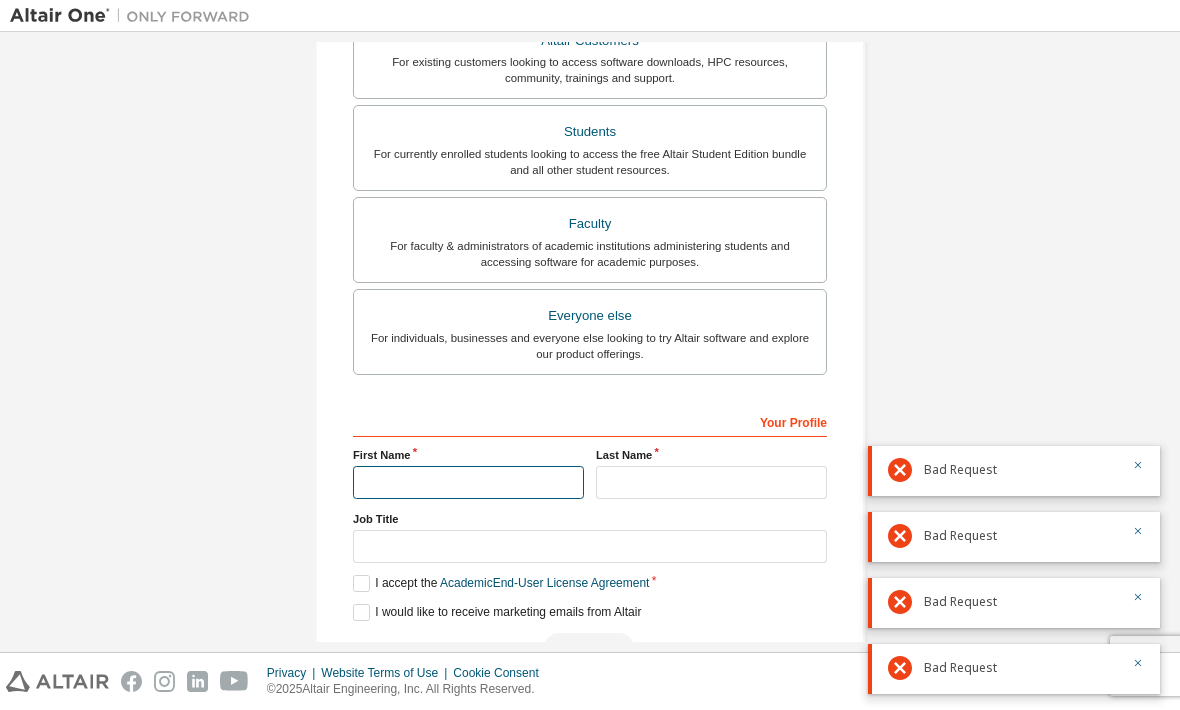 click at bounding box center (468, 482) 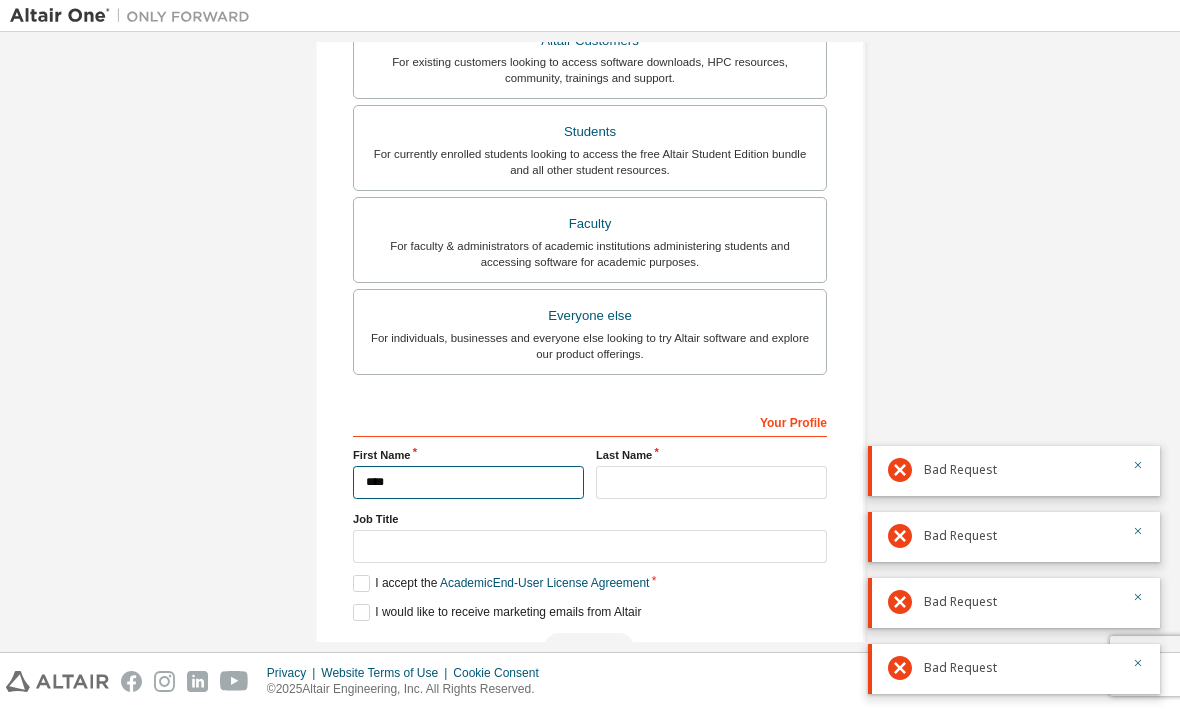 type on "****" 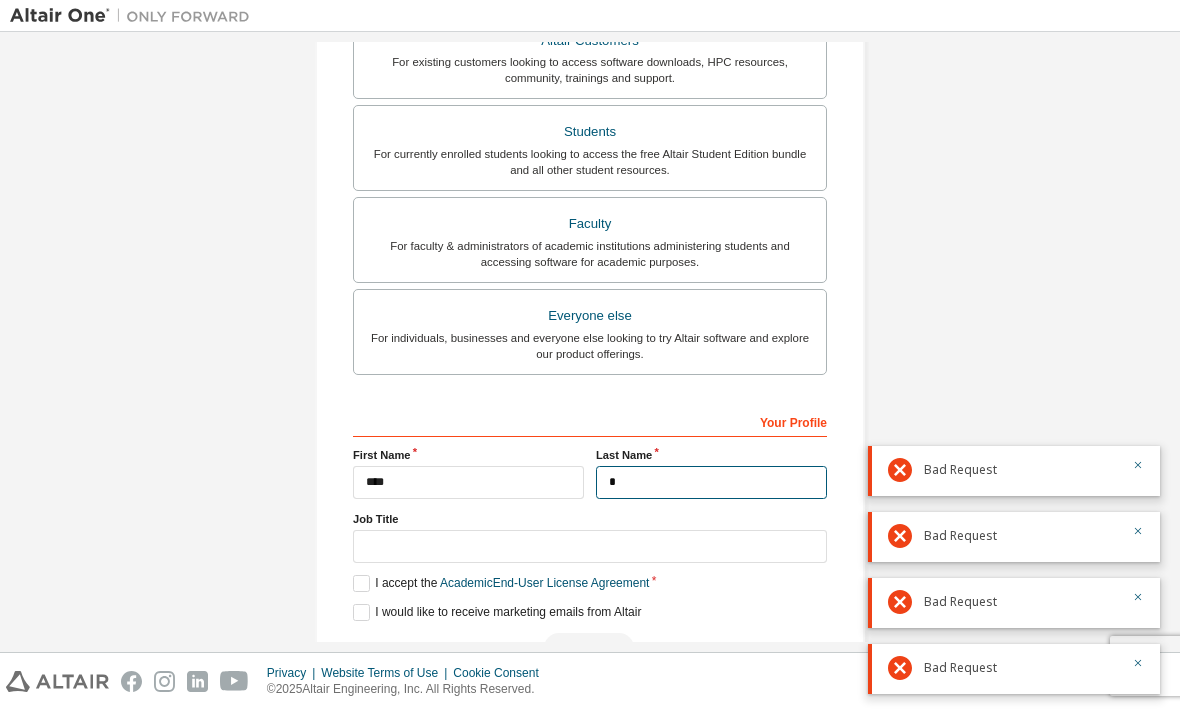 scroll, scrollTop: 448, scrollLeft: 0, axis: vertical 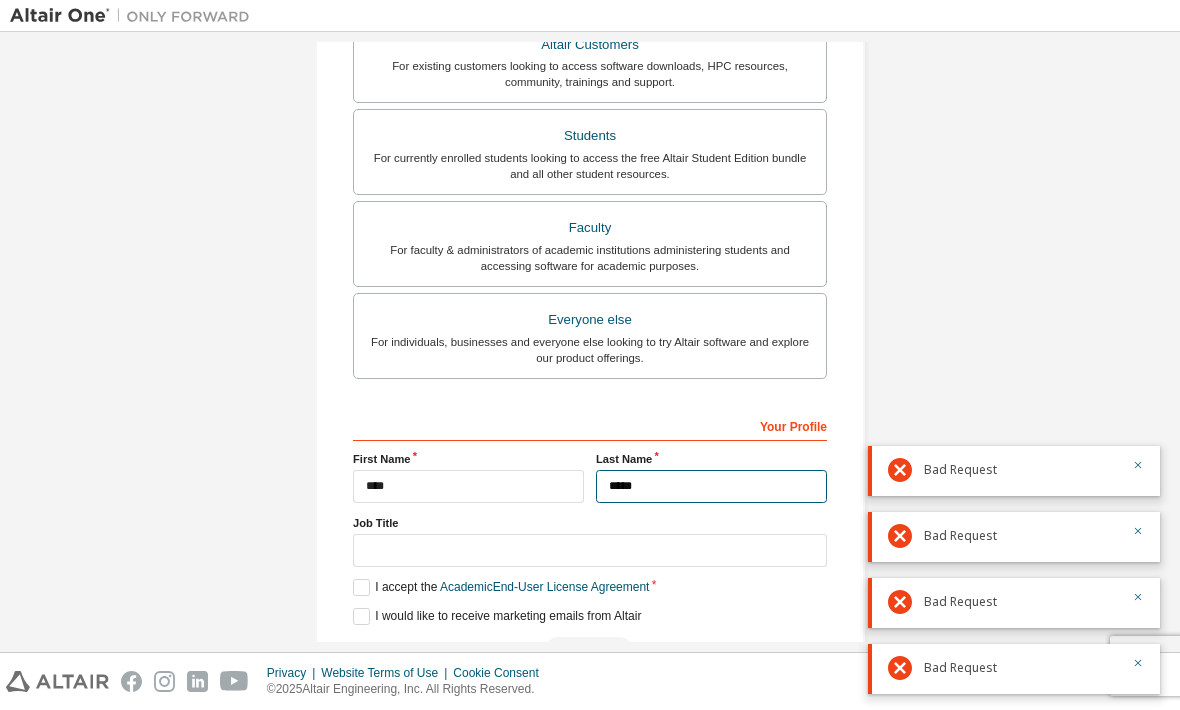 type on "*****" 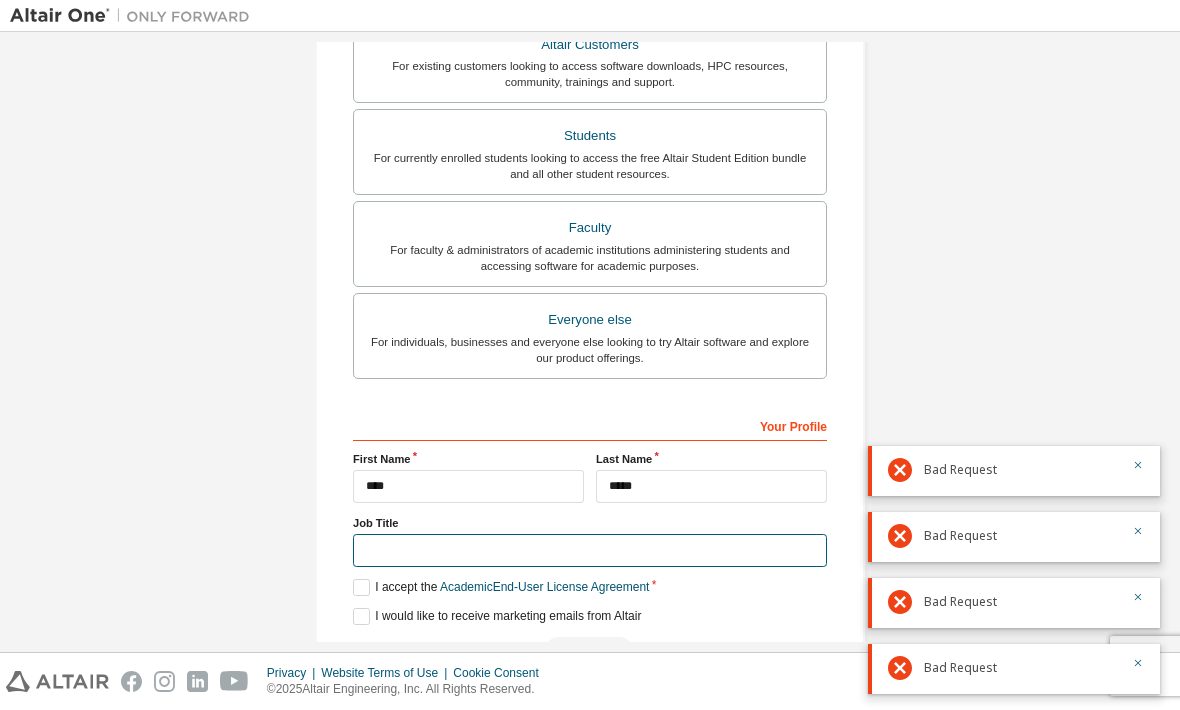 click at bounding box center [590, 550] 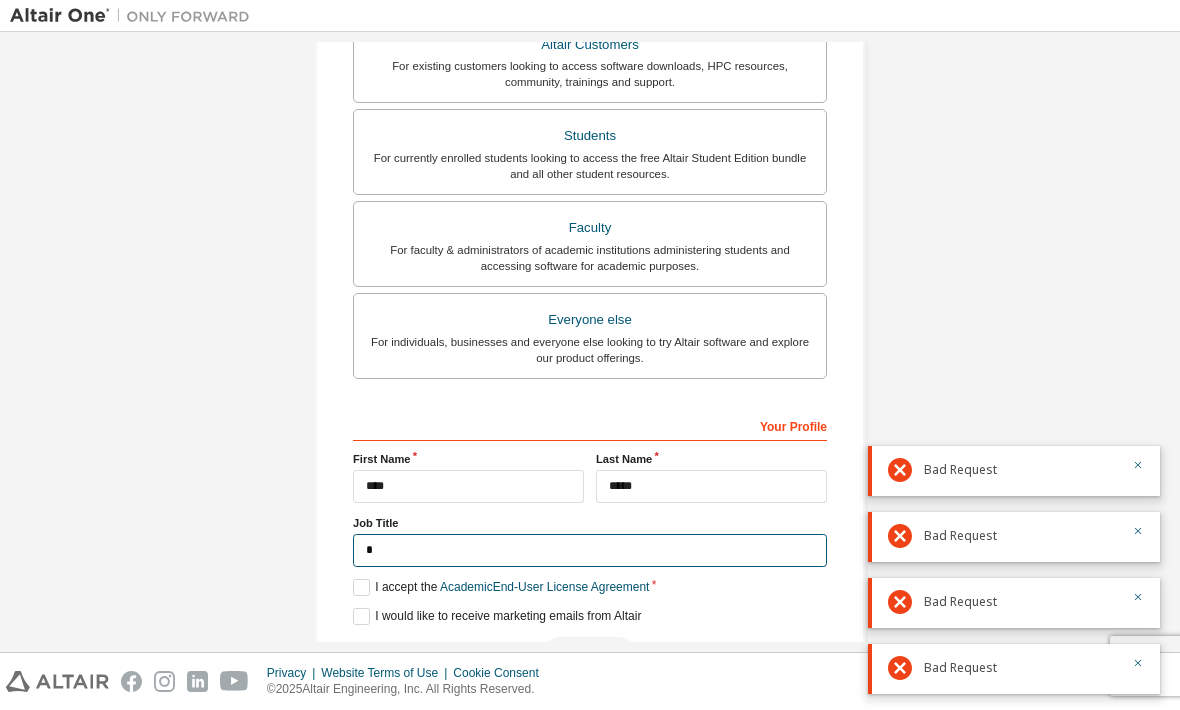 scroll, scrollTop: 444, scrollLeft: 0, axis: vertical 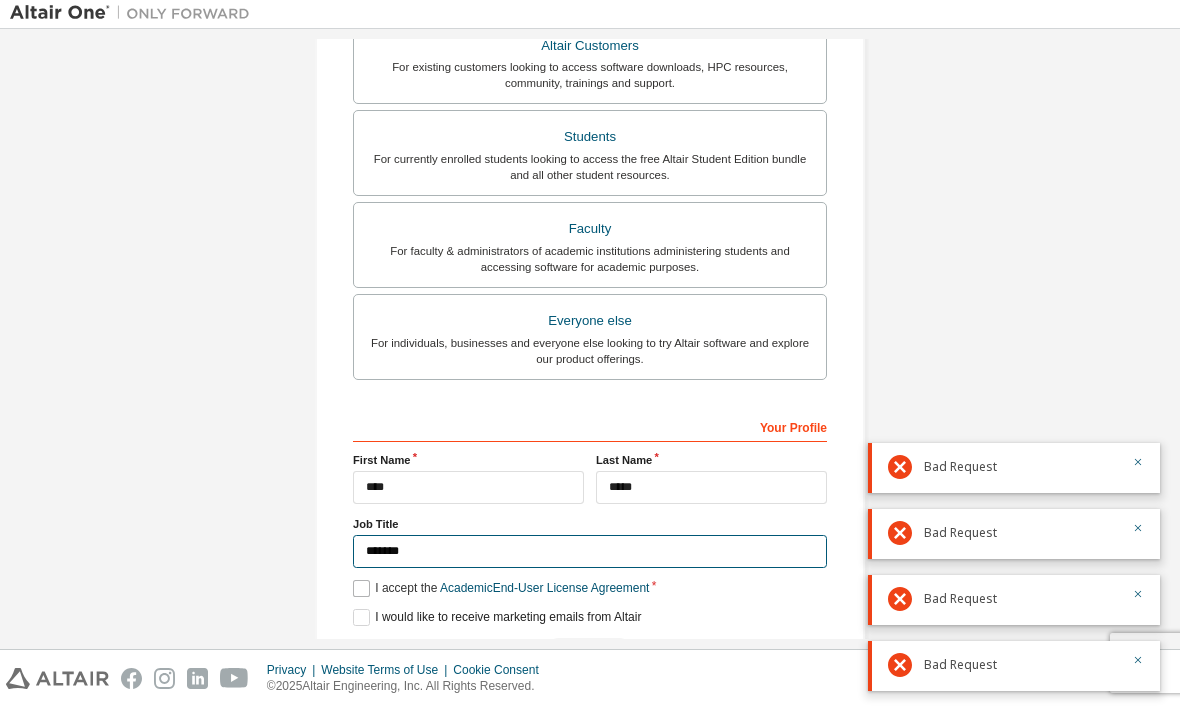 type on "*******" 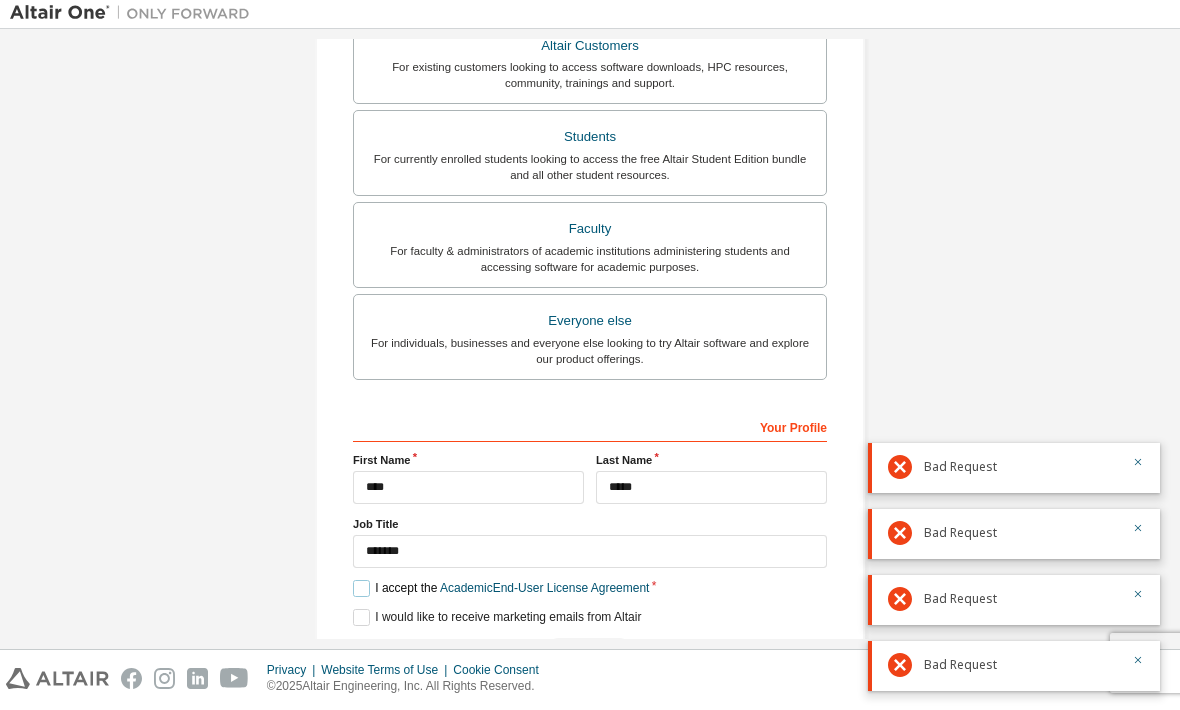 click on "I accept the   Academic   End-User License Agreement" at bounding box center (501, 591) 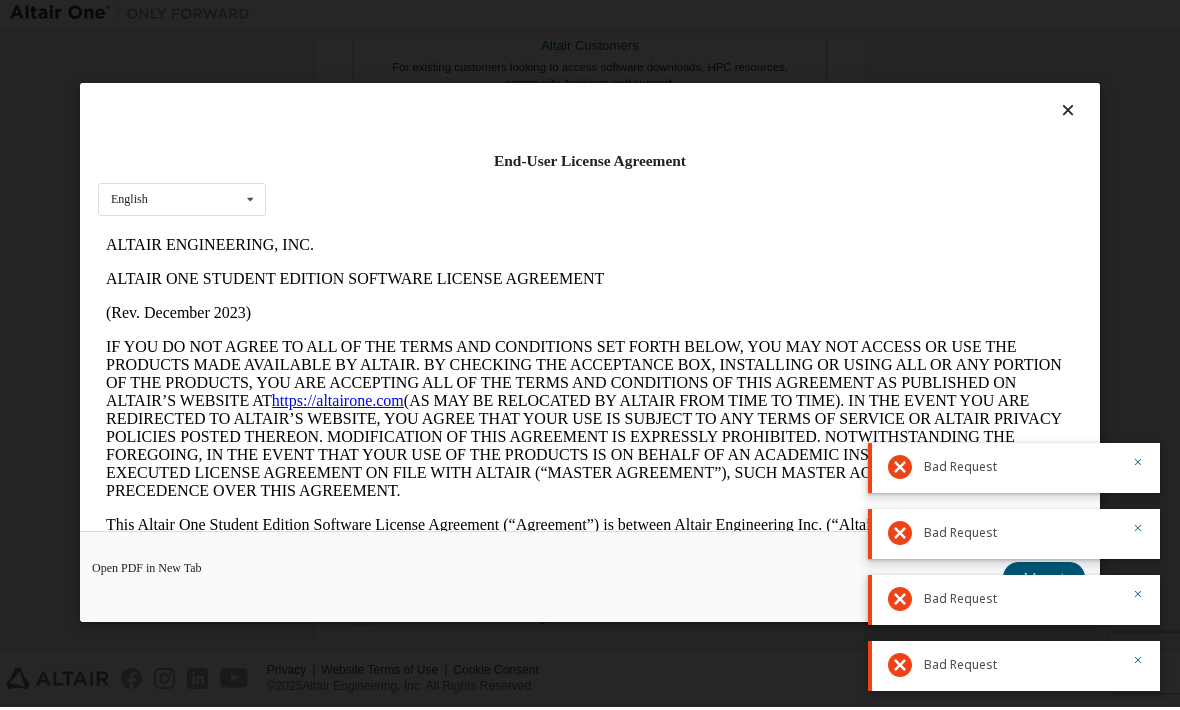 scroll, scrollTop: 0, scrollLeft: 0, axis: both 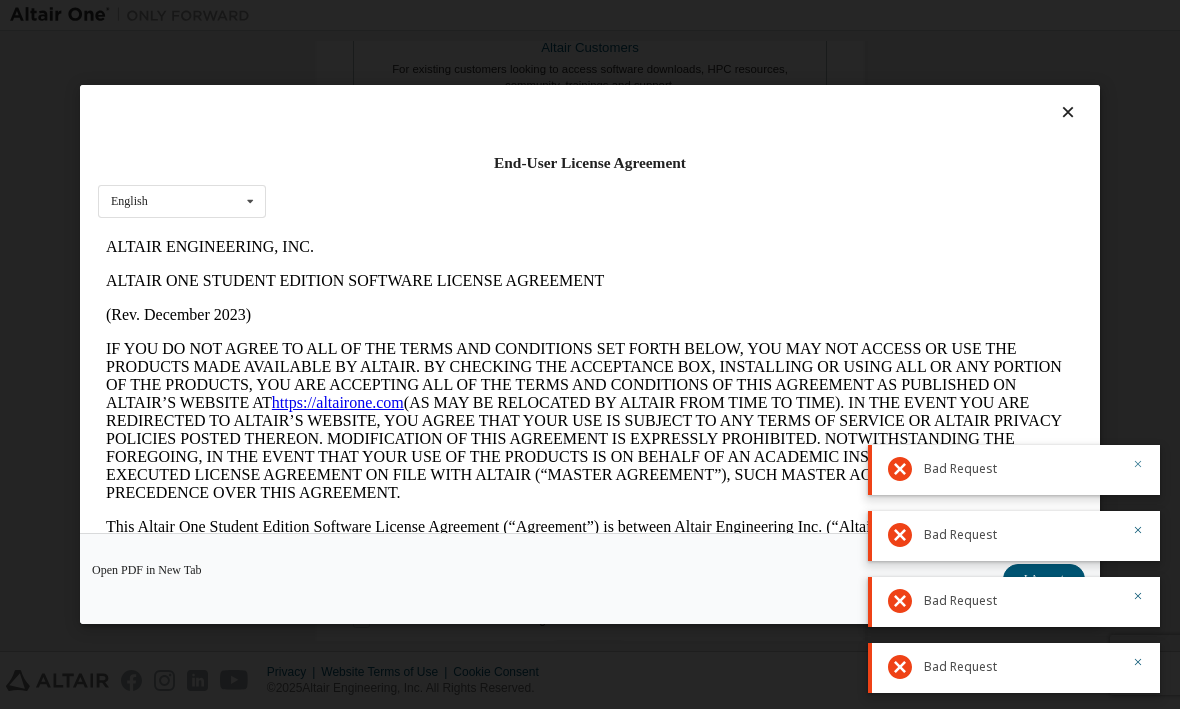 click 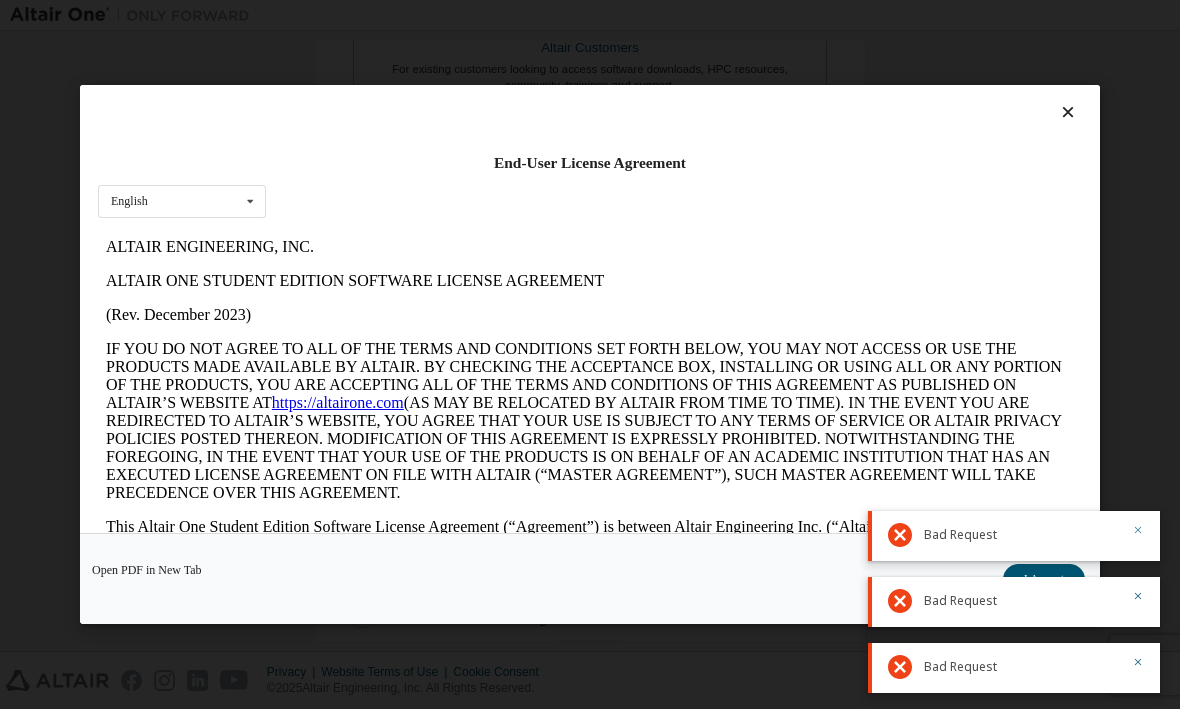 click 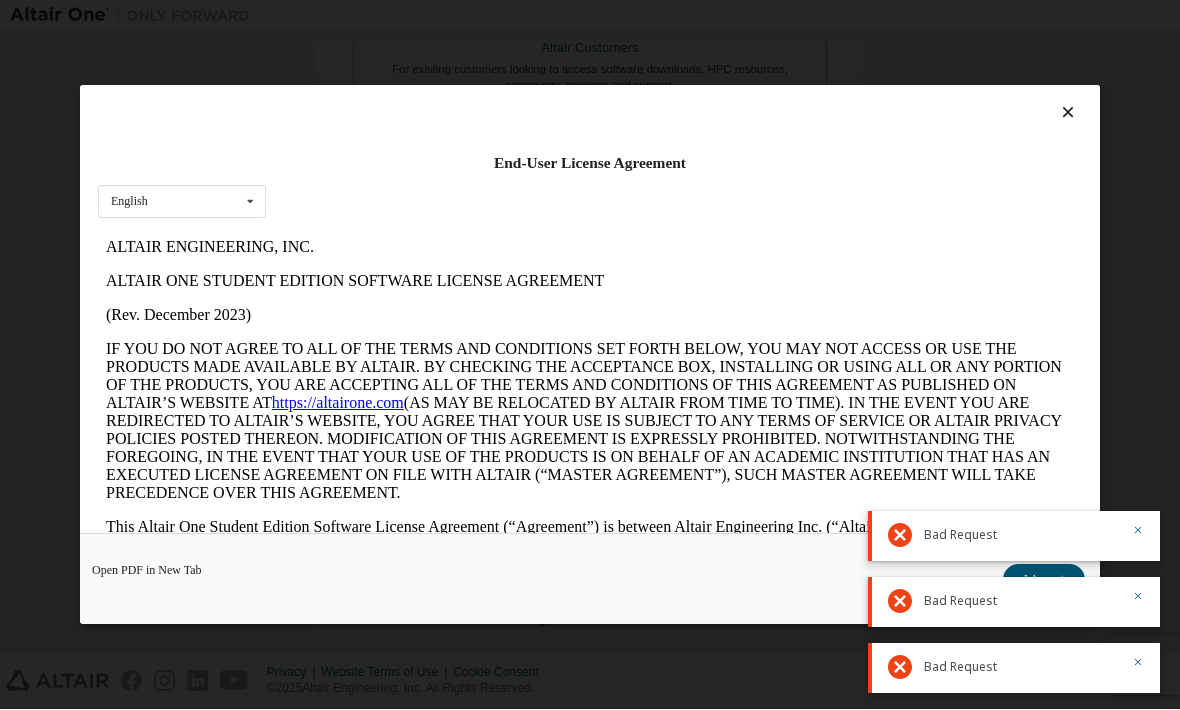click on "Bad Request" at bounding box center (1014, 603) 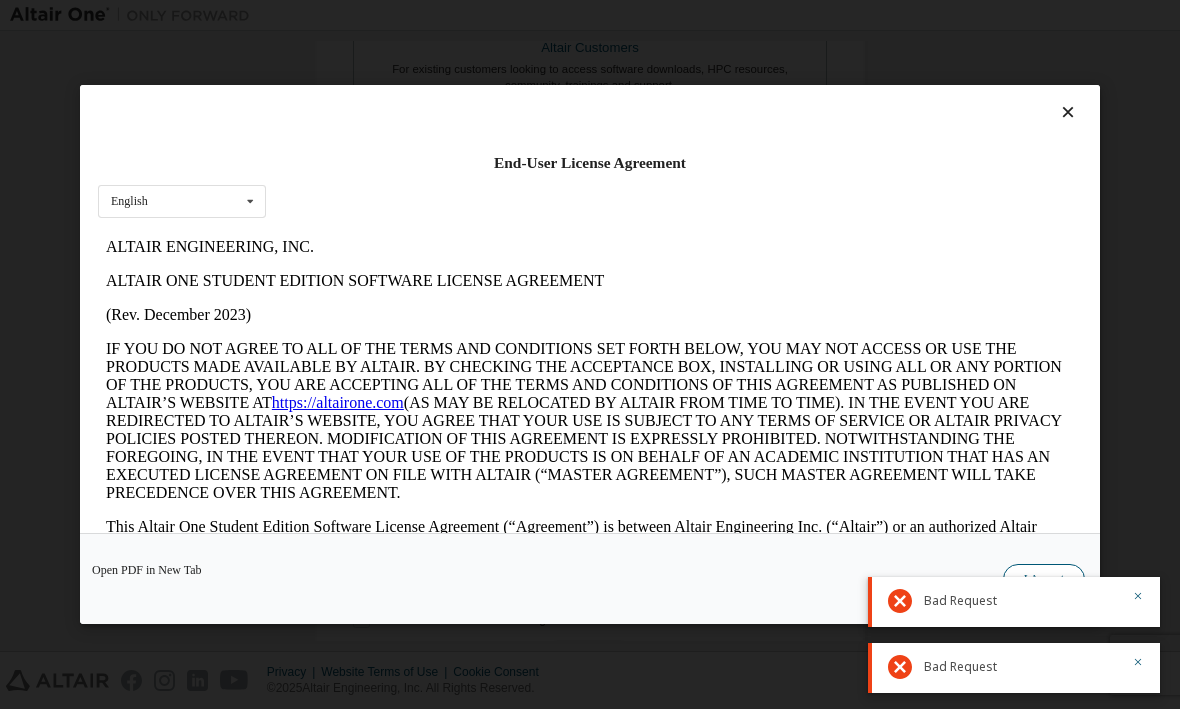 click on "I Accept" at bounding box center [1044, 580] 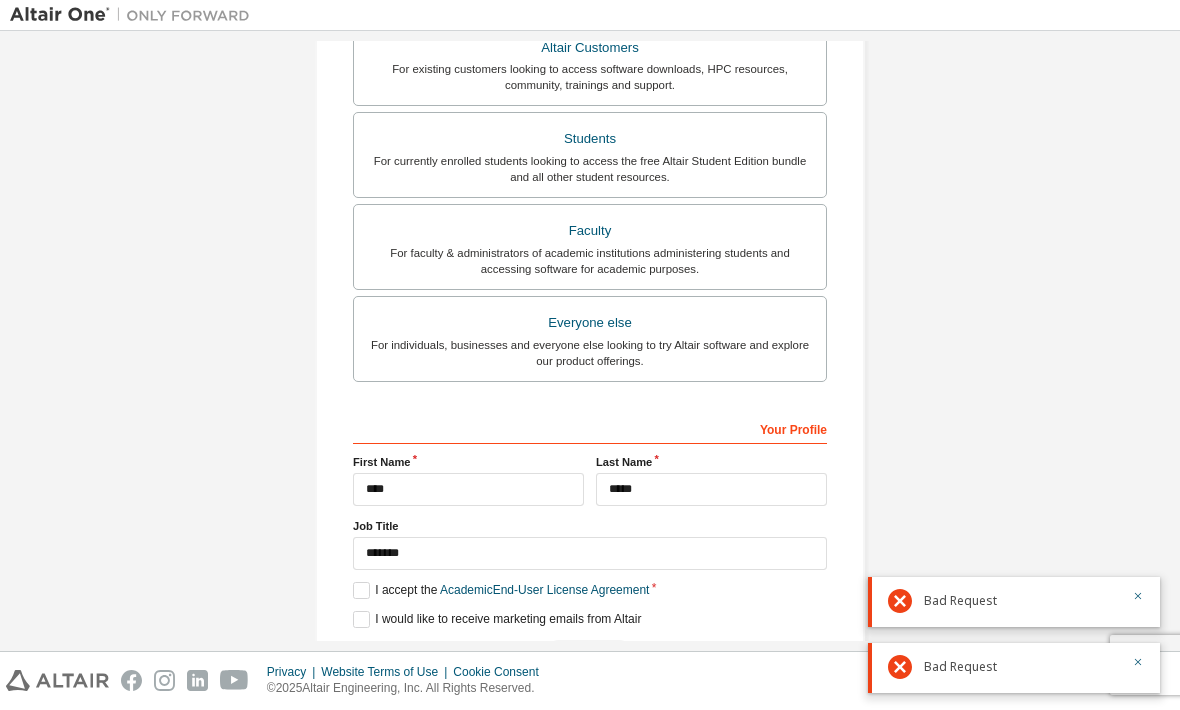 click on "Create an Altair One Account For Free Trials, Licenses, Downloads, Learning &  Documentation and so much more. Personal Info Verify Email Account Info Security Setup This is a federated email. No need to register a new account. You should be able to  login  by using your company's SSO credentials. Email already exists. Please try to  login  instead. Account Type Academic emails outside our recognised list will require manual verification. You must enter a valid email address provided by your academic institution (e.g.,   name@youruniversity.edu ).   What if I cannot get one? Altair Customers For existing customers looking to access software downloads, HPC resources, community, trainings and support. Students For currently enrolled students looking to access the free Altair Student Edition bundle and all other student resources. Faculty For faculty & administrators of academic institutions administering students and accessing software for academic purposes. Everyone else Your Profile First Name **** Last Name" at bounding box center (590, 153) 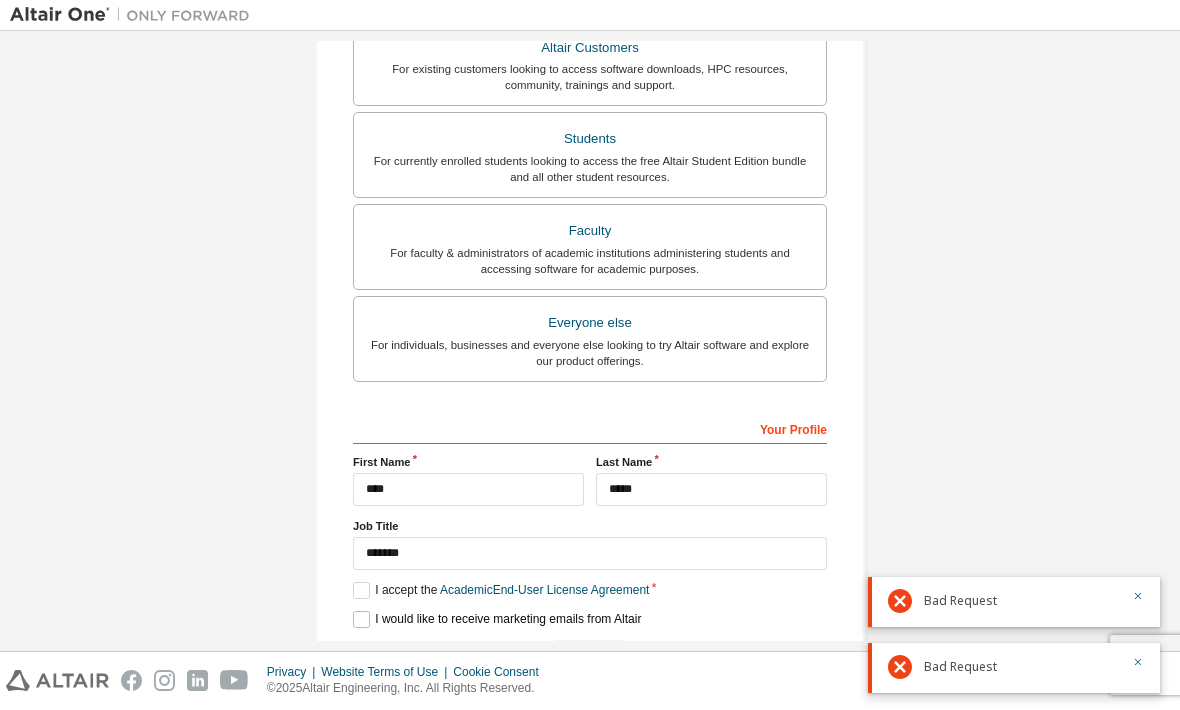 click on "I would like to receive marketing emails from Altair" at bounding box center (497, 620) 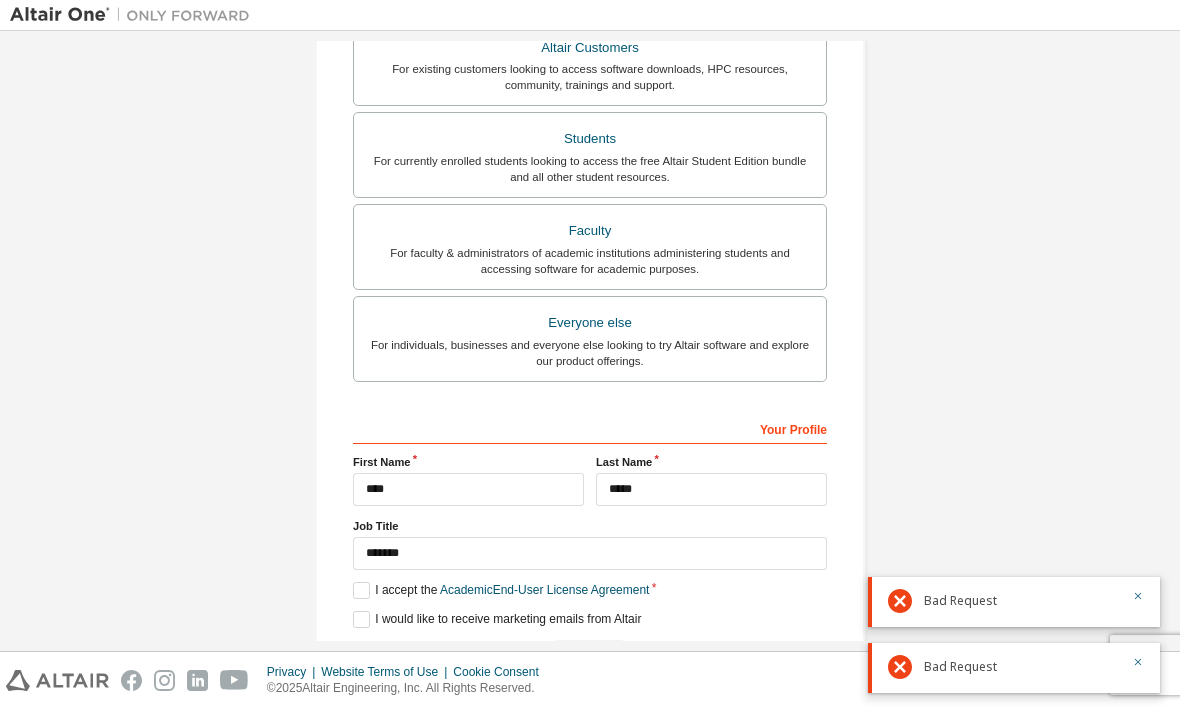 click on "Next" at bounding box center [590, 656] 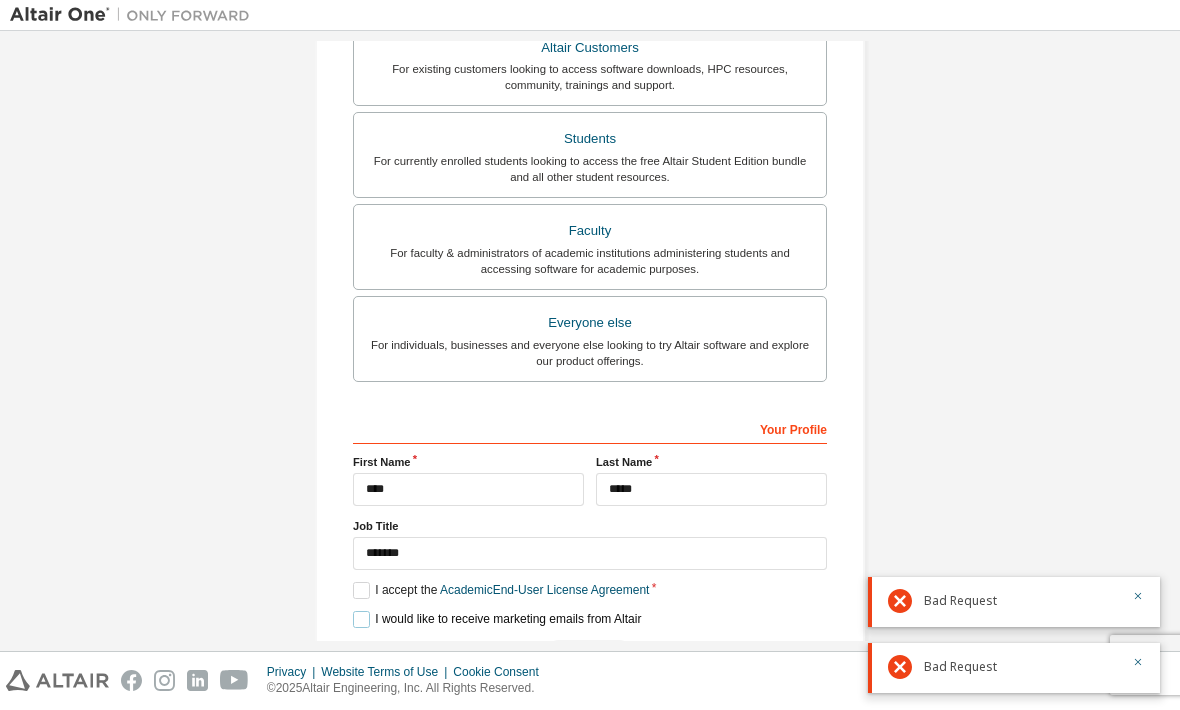 click on "I would like to receive marketing emails from Altair" at bounding box center [497, 620] 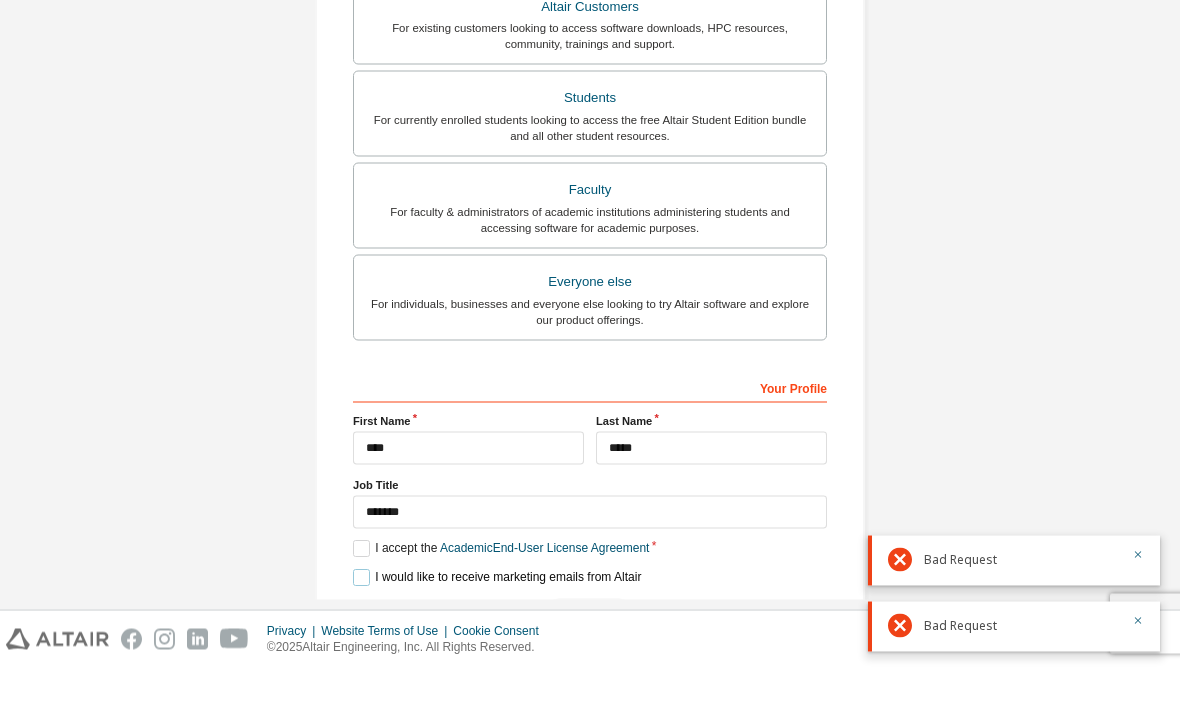 scroll, scrollTop: 0, scrollLeft: 0, axis: both 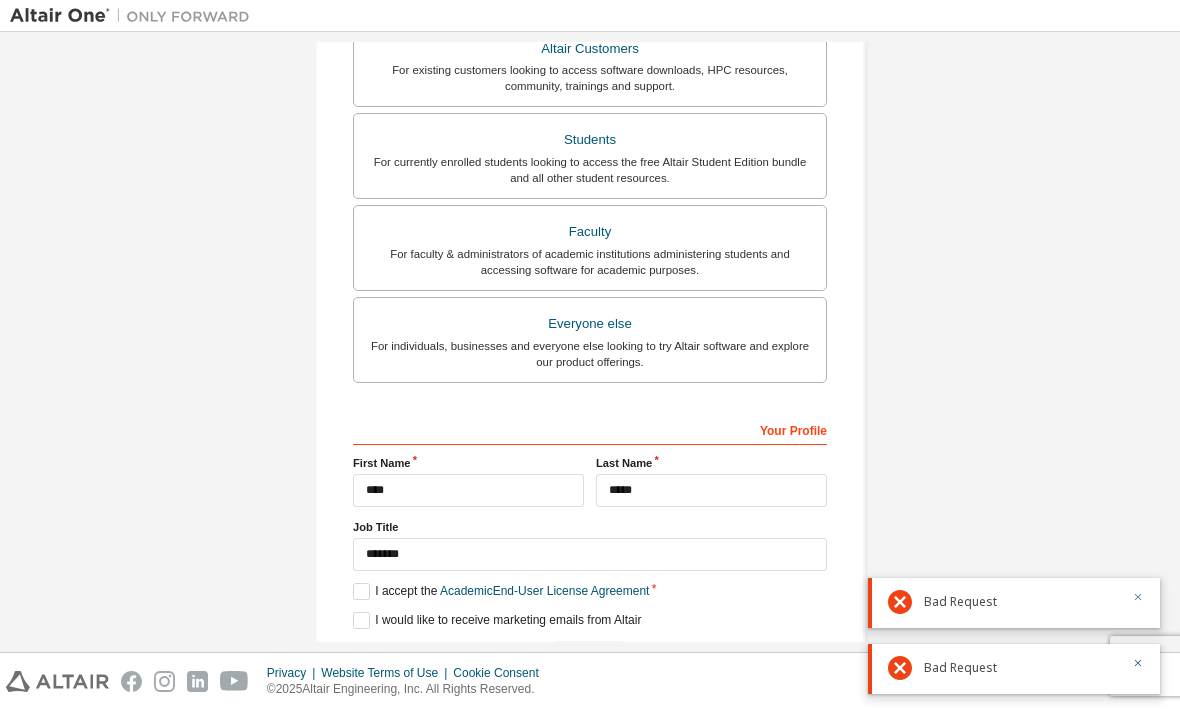 click 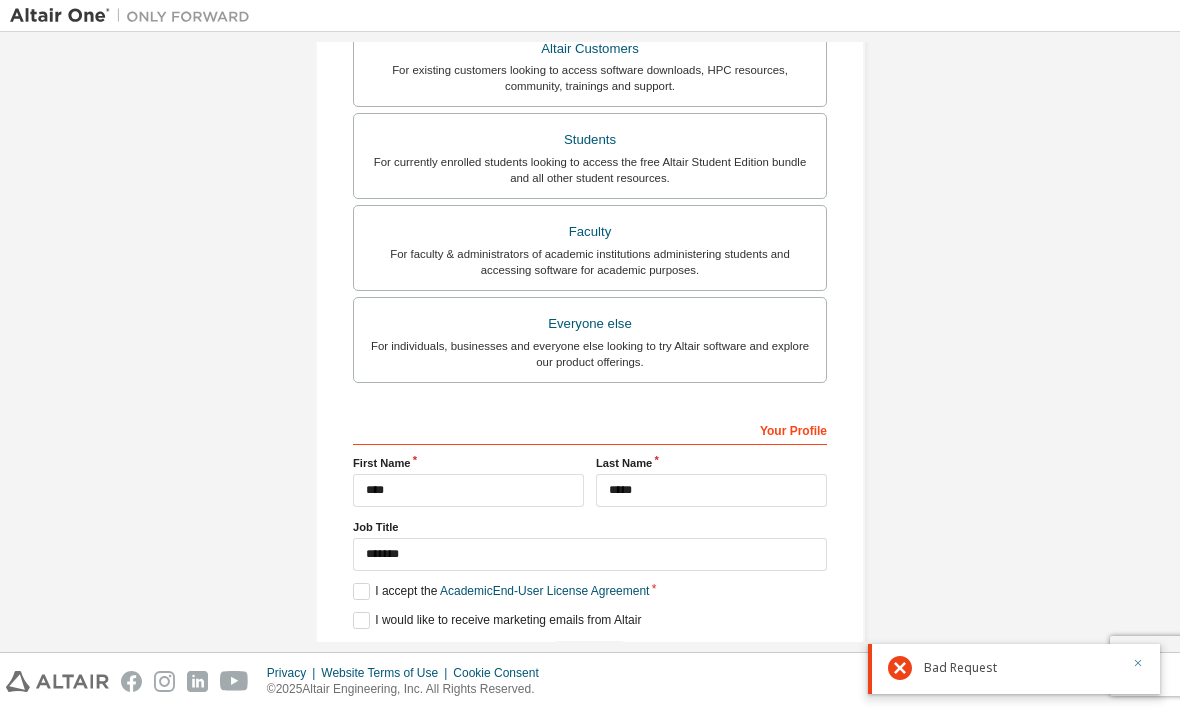 click 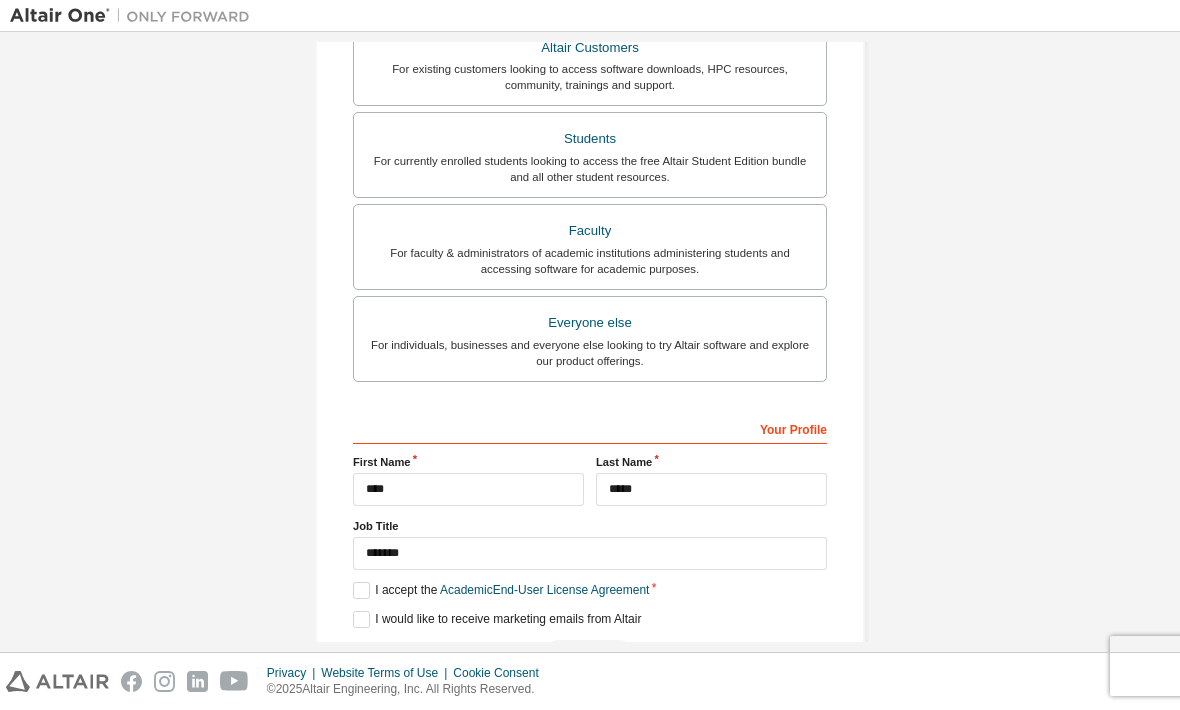 scroll, scrollTop: 444, scrollLeft: 0, axis: vertical 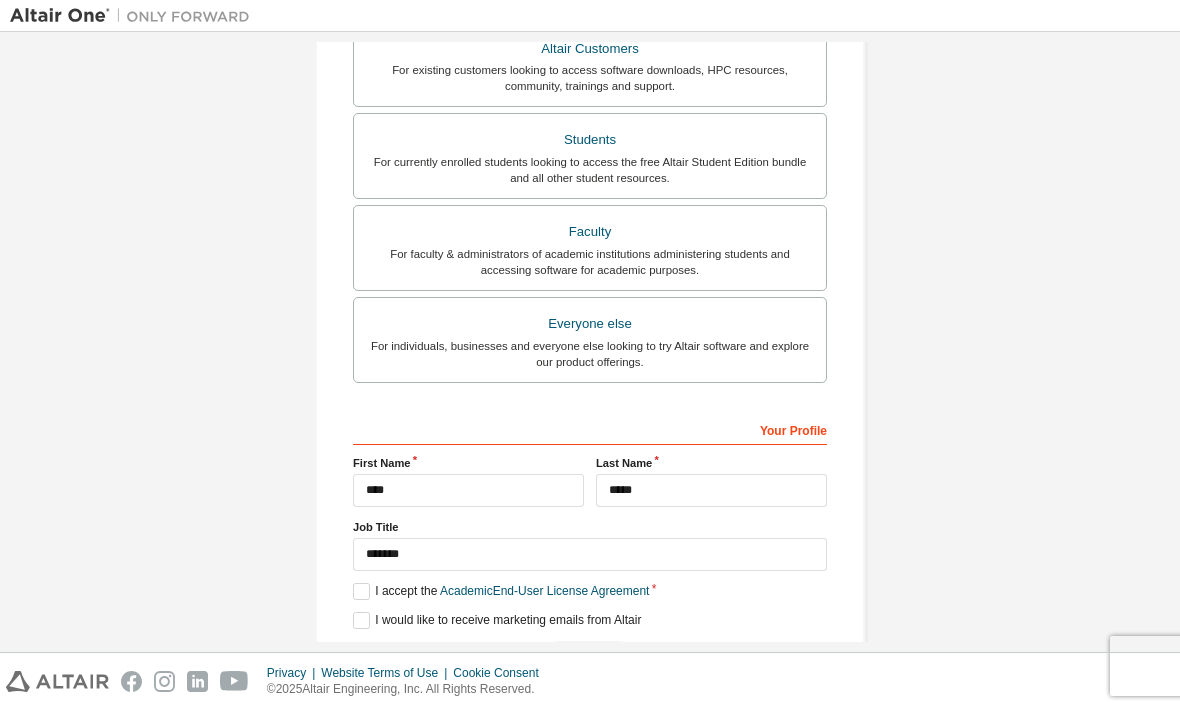 click on "Next" at bounding box center [590, 656] 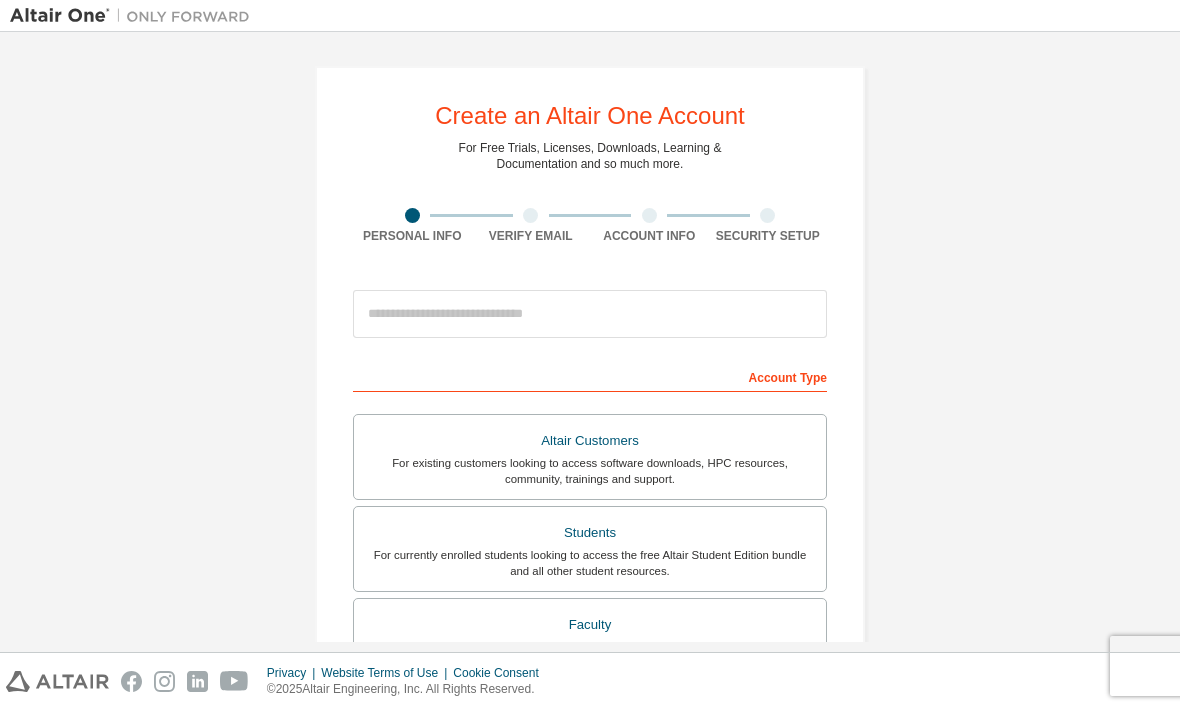 scroll, scrollTop: 0, scrollLeft: 0, axis: both 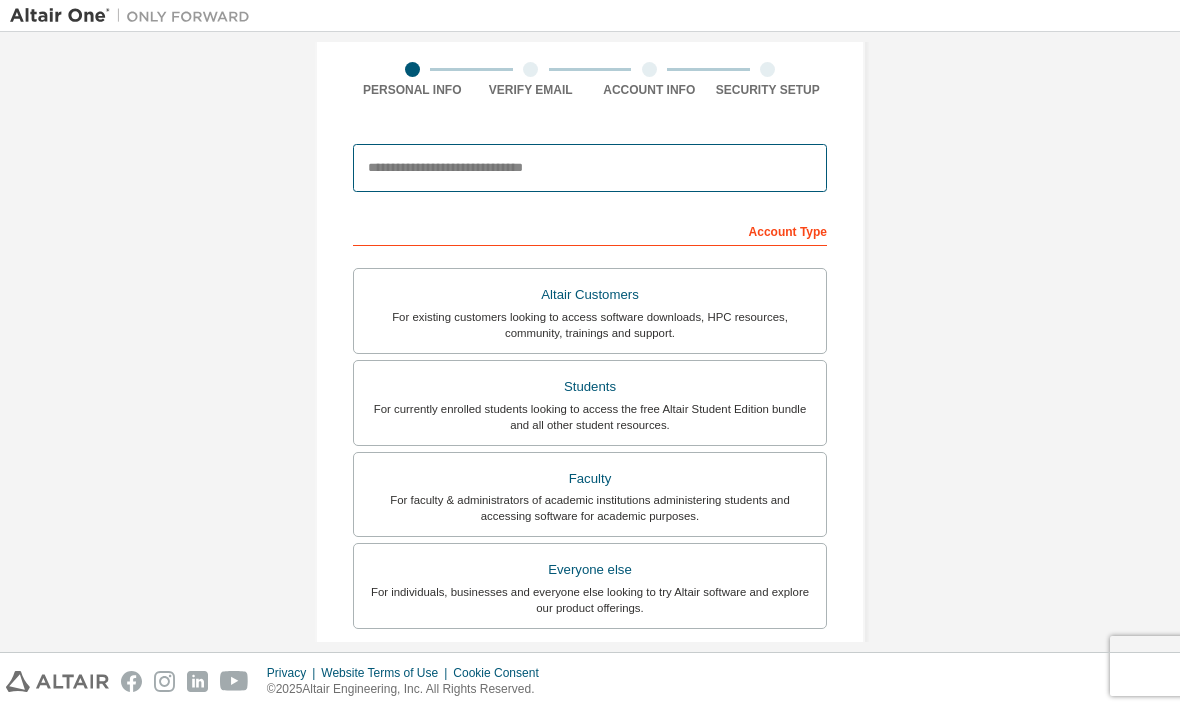 click at bounding box center (590, 168) 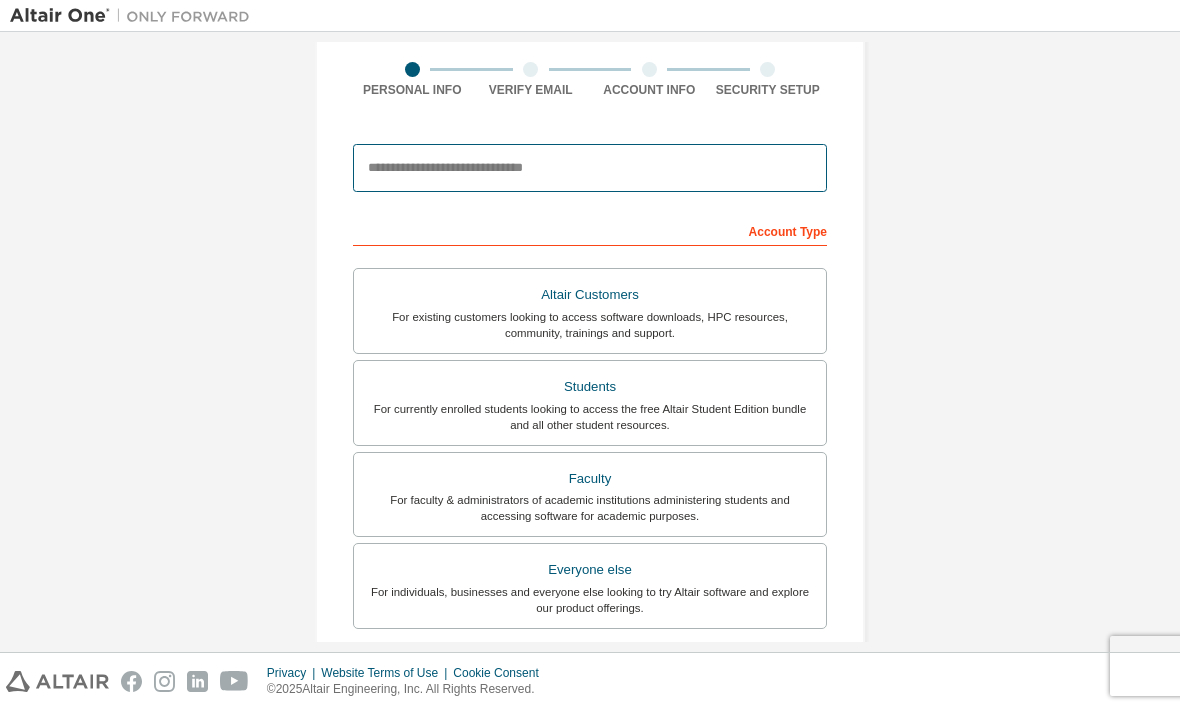 paste on "**********" 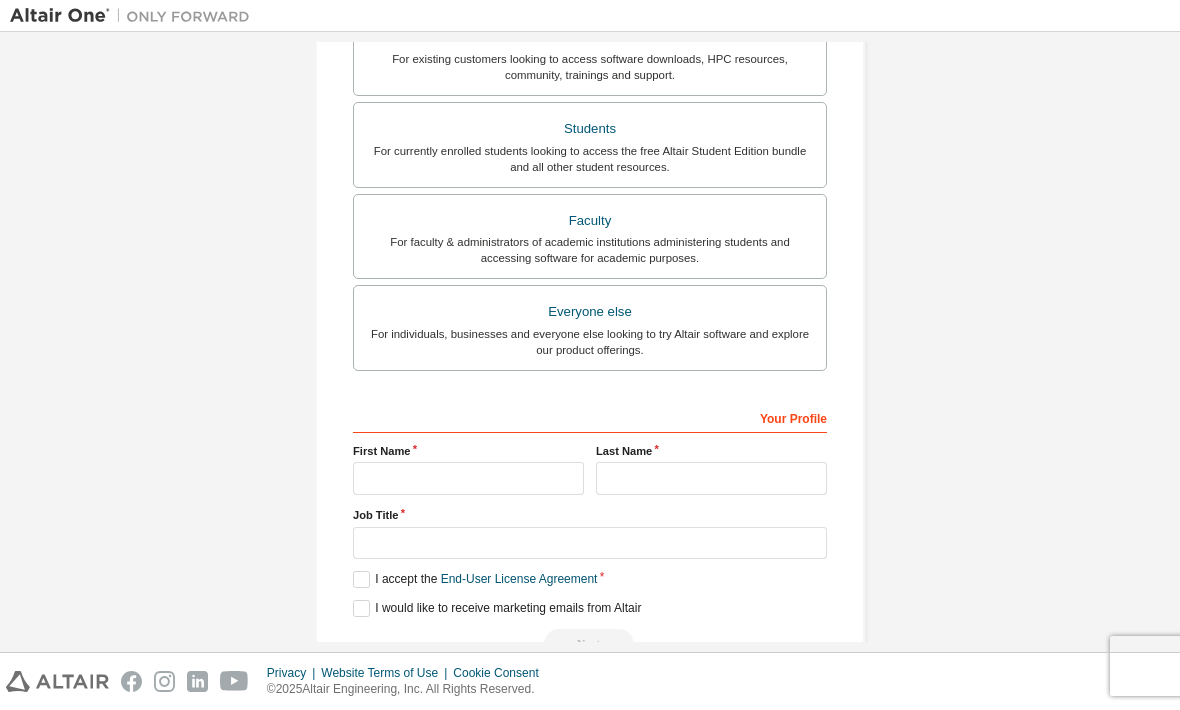 scroll, scrollTop: 401, scrollLeft: 0, axis: vertical 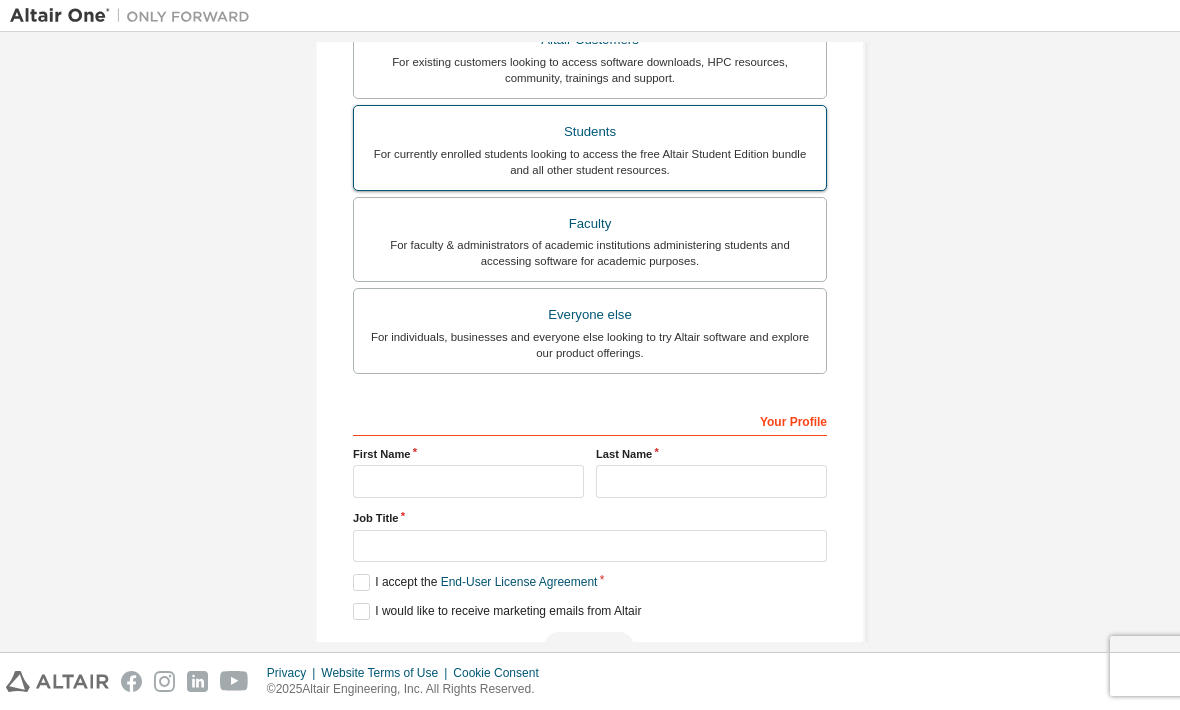 type on "**********" 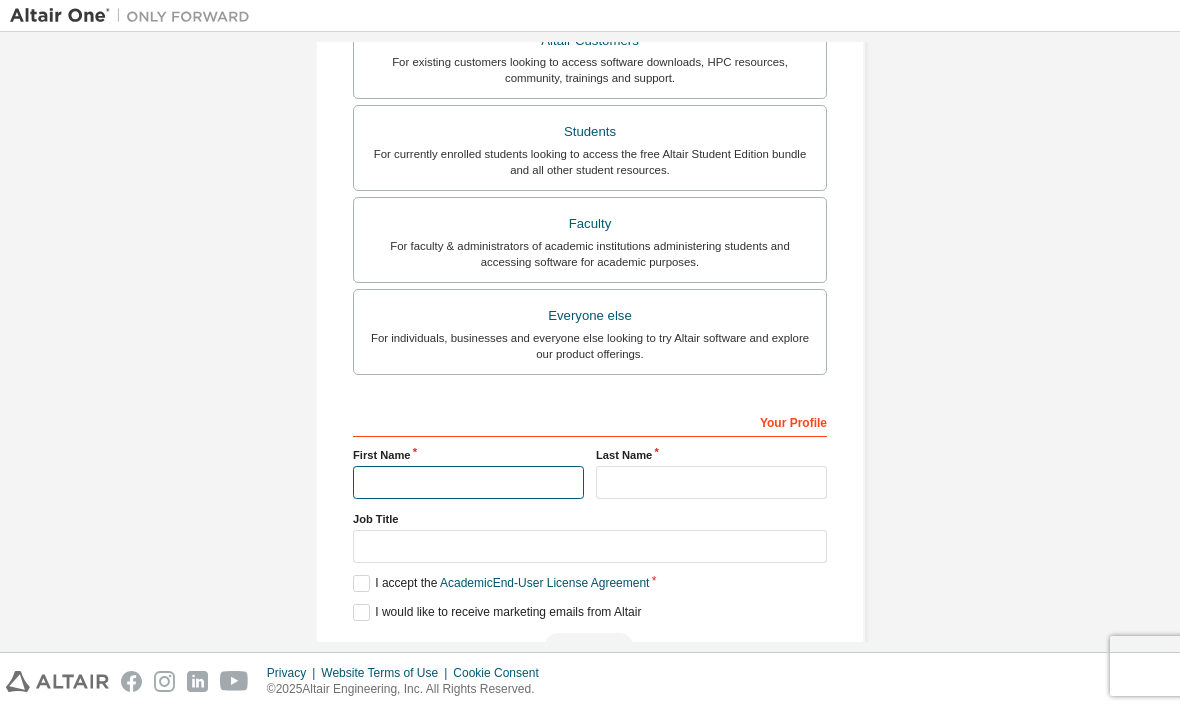 click at bounding box center (468, 482) 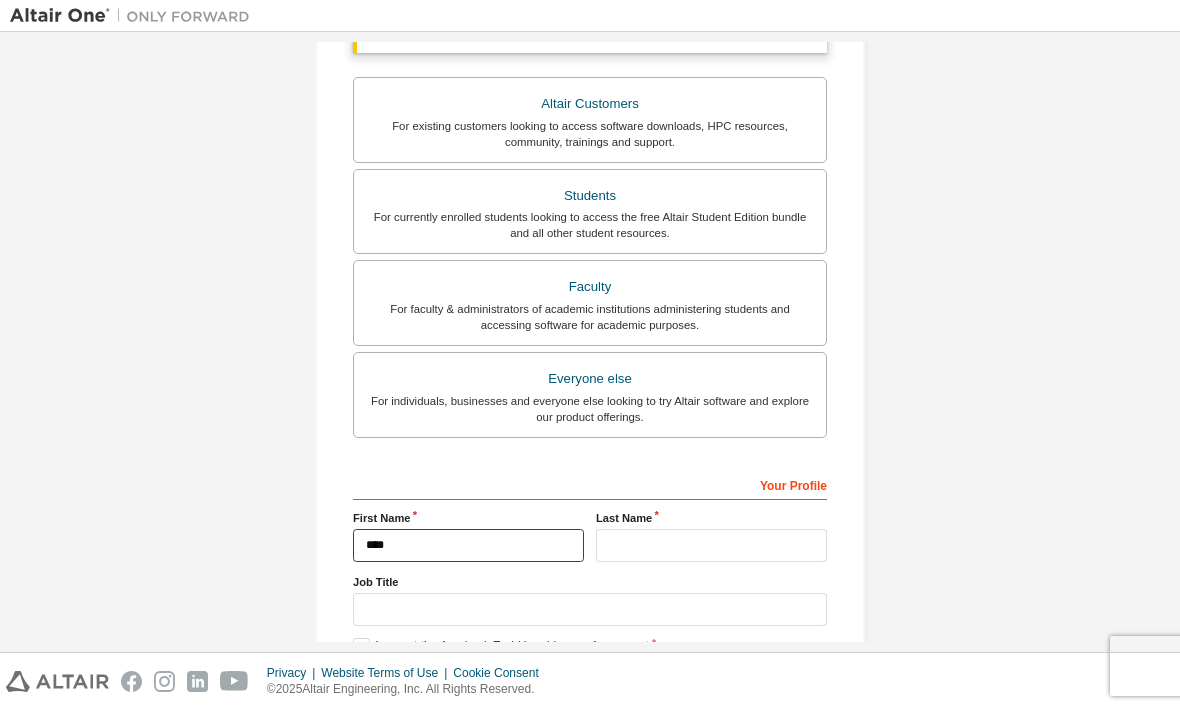 type on "****" 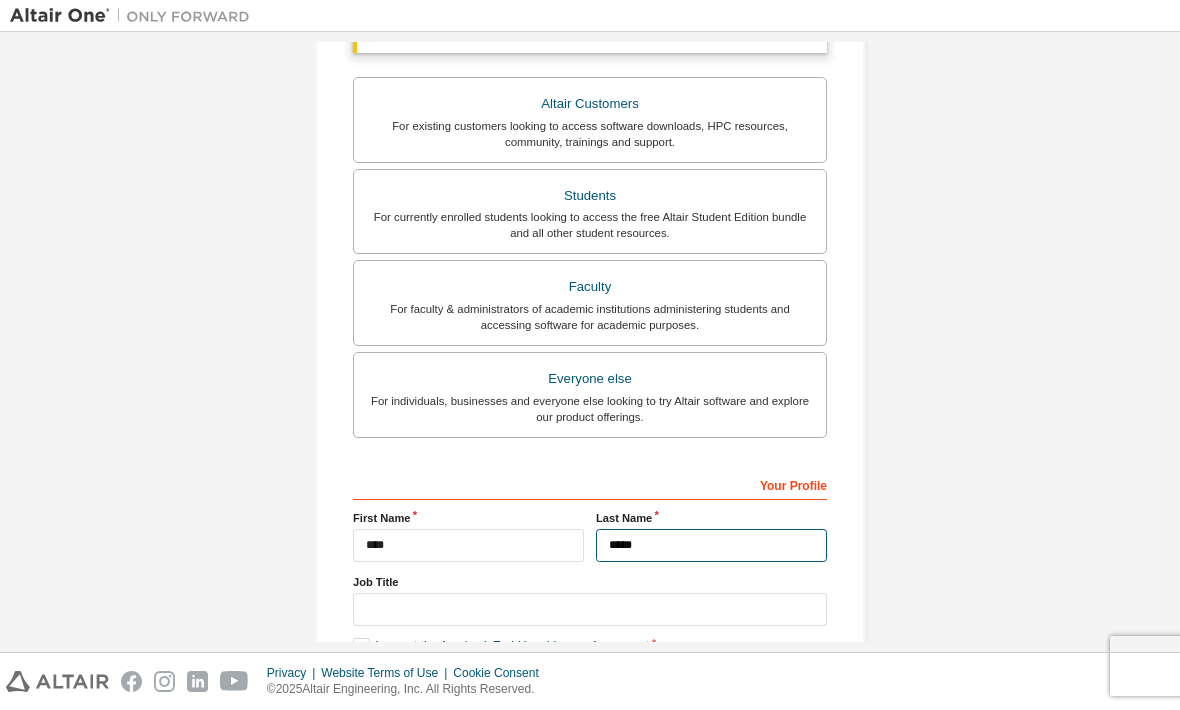 type on "*****" 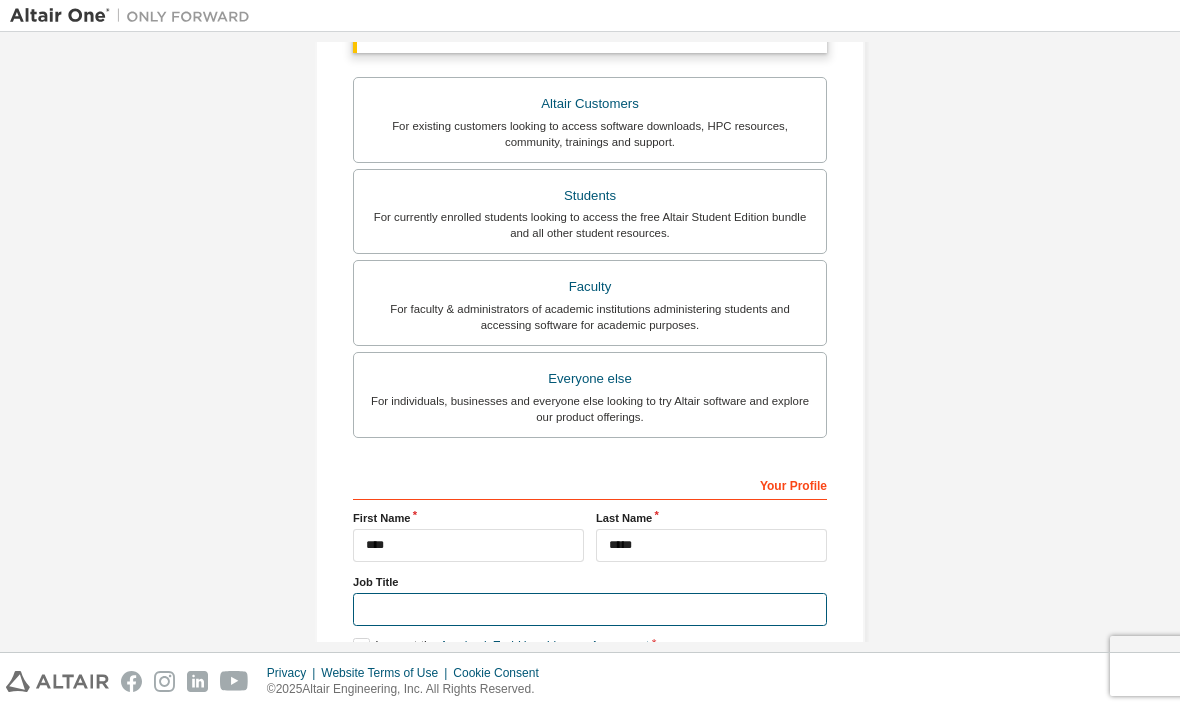click at bounding box center [590, 609] 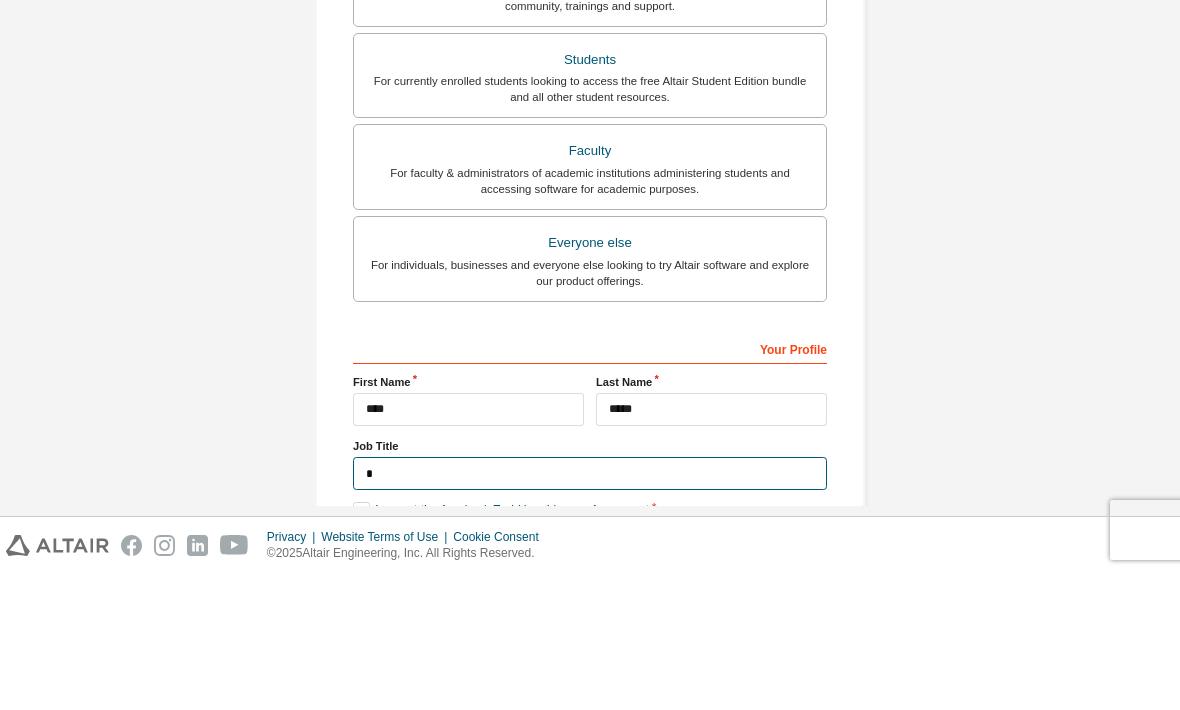 scroll, scrollTop: 66, scrollLeft: 0, axis: vertical 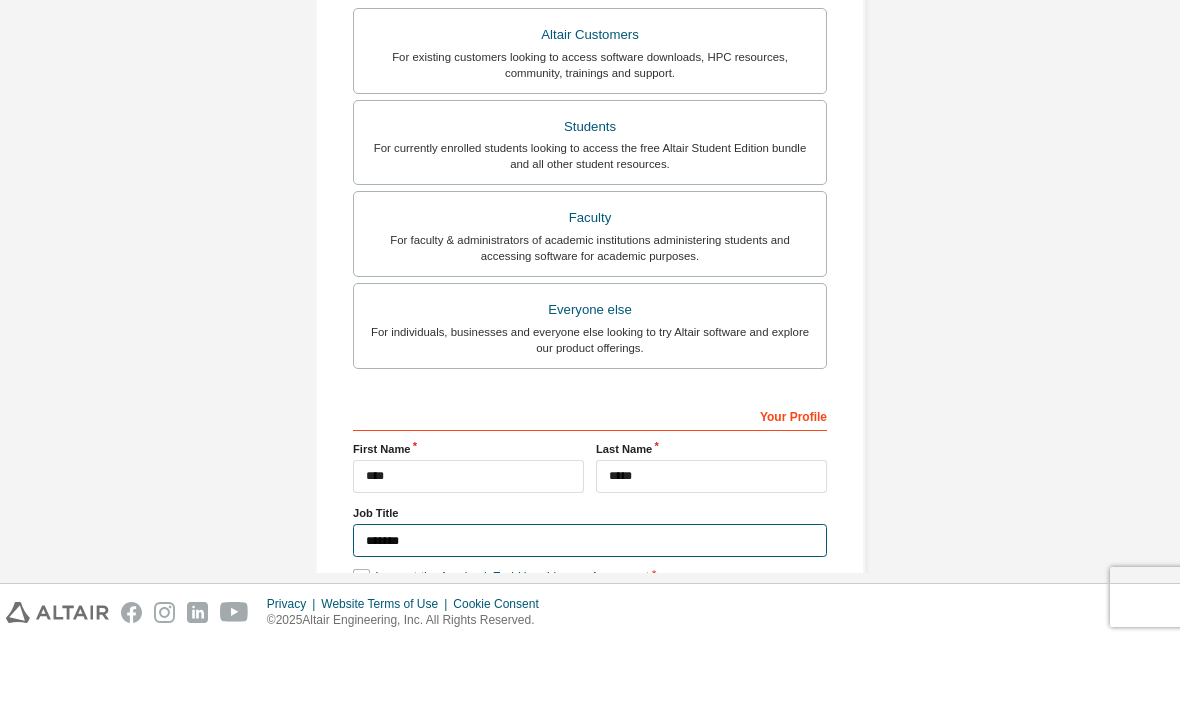 type on "*******" 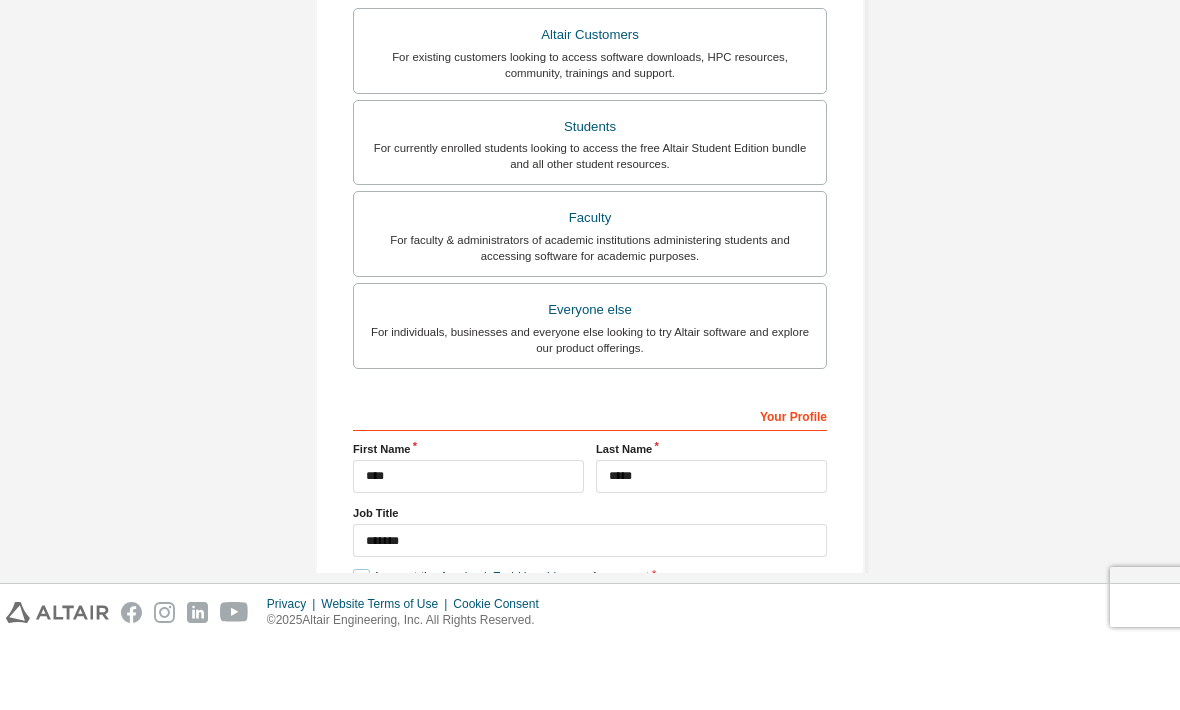click on "I accept the   Academic   End-User License Agreement" at bounding box center [501, 646] 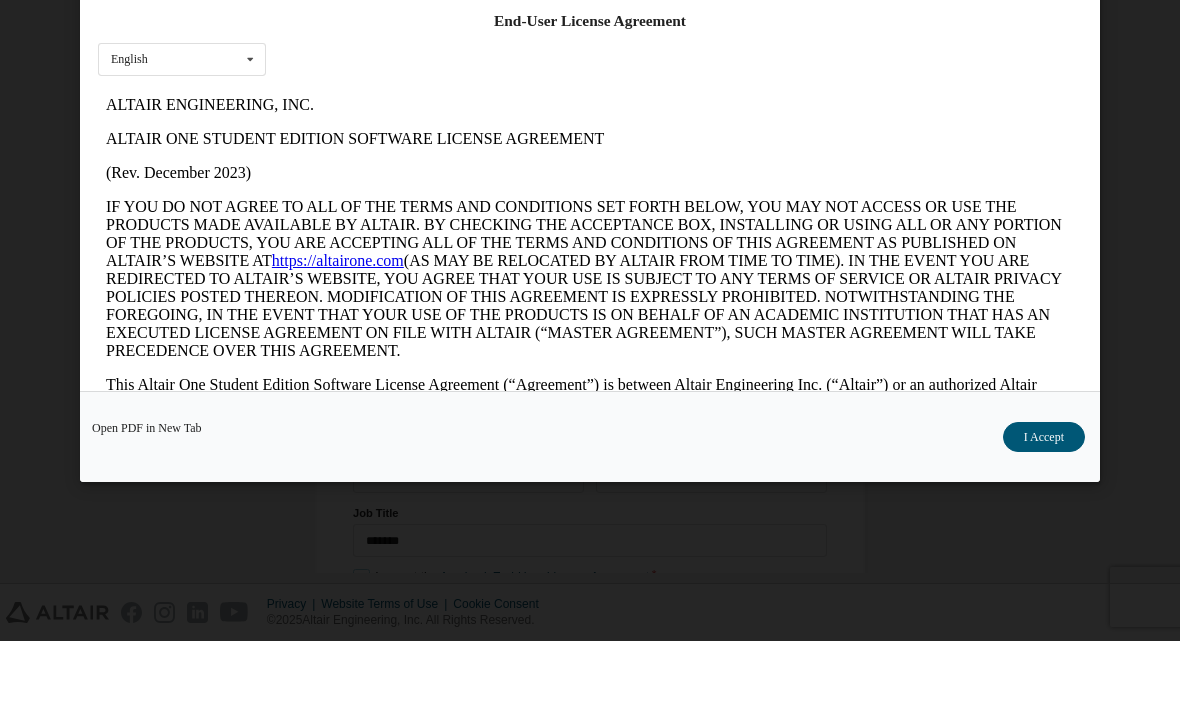 scroll, scrollTop: 0, scrollLeft: 0, axis: both 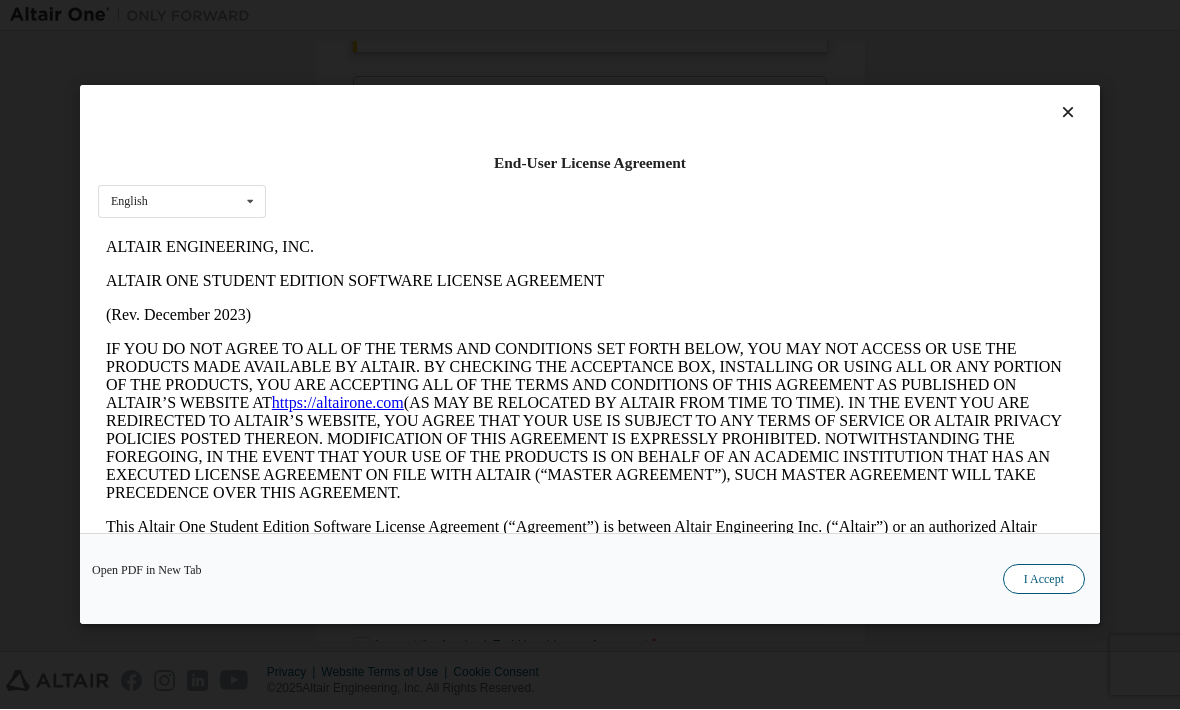 click on "I Accept" at bounding box center [1044, 580] 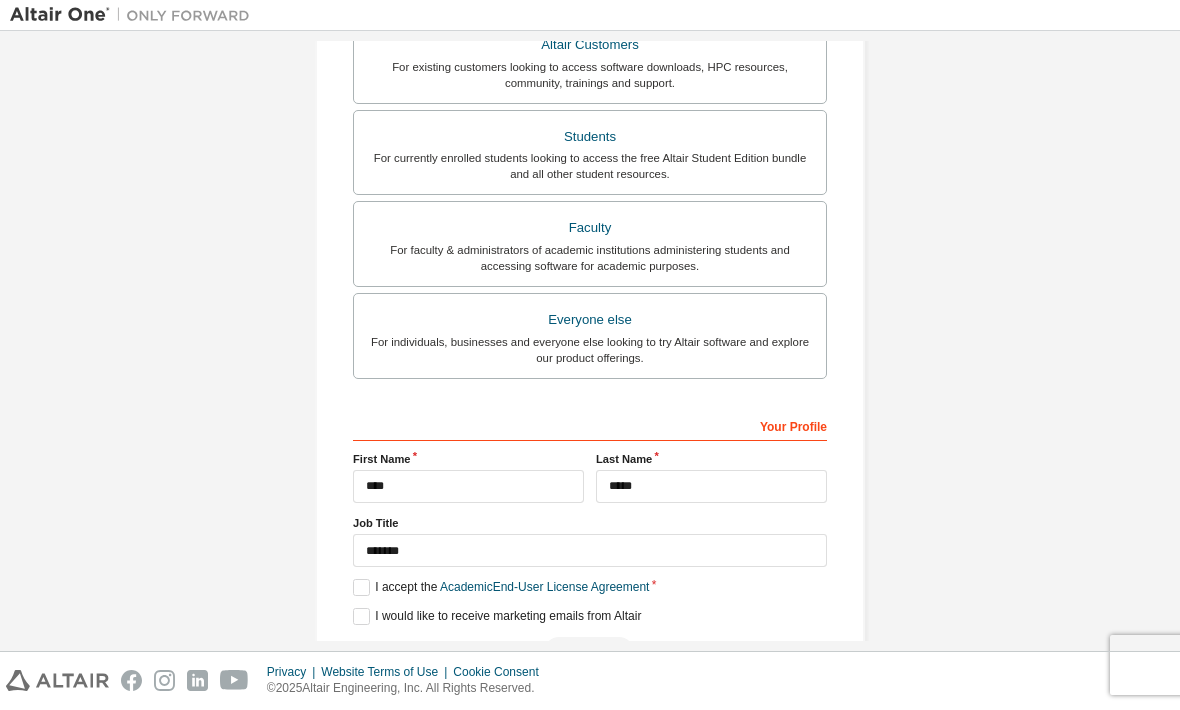 scroll, scrollTop: 507, scrollLeft: 0, axis: vertical 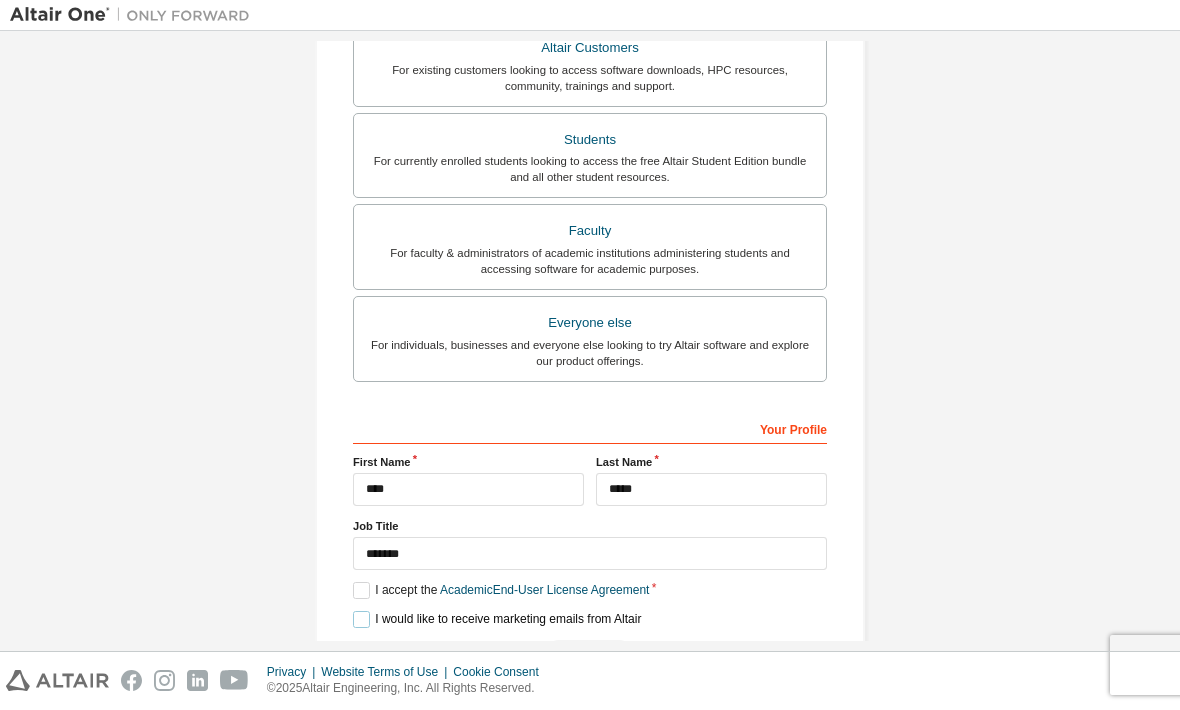 click on "I would like to receive marketing emails from Altair" at bounding box center (497, 620) 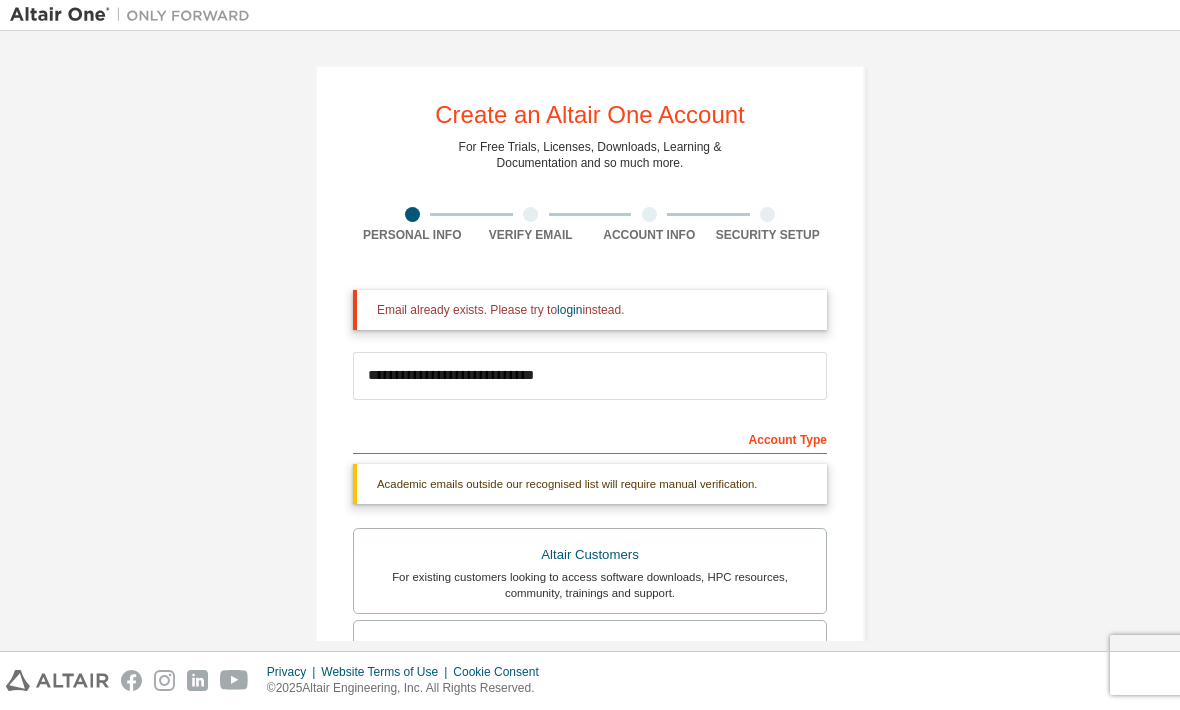 scroll, scrollTop: 0, scrollLeft: 0, axis: both 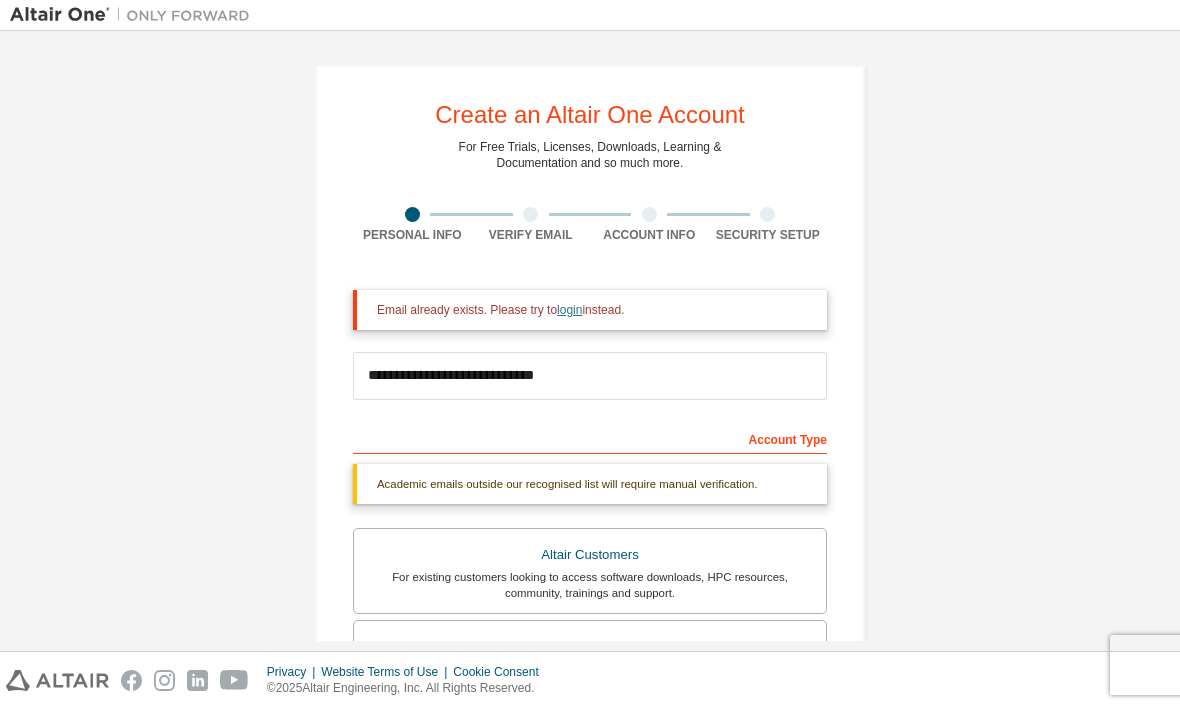 click on "login" at bounding box center (569, 311) 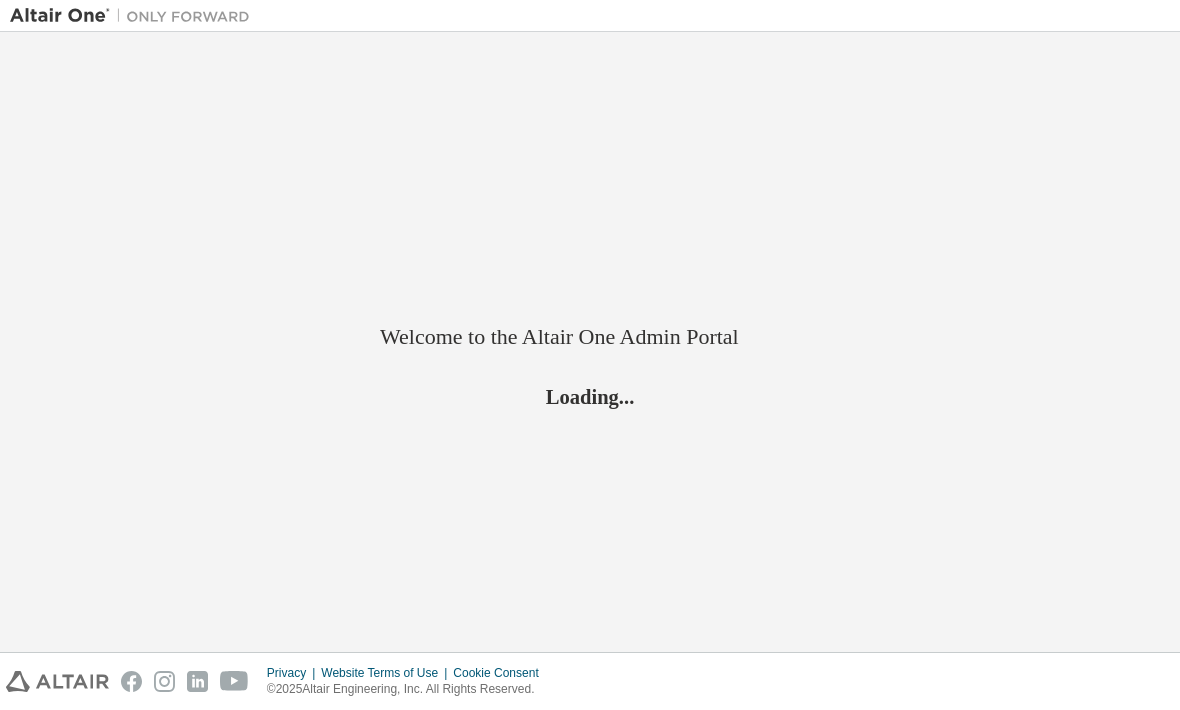 scroll, scrollTop: 0, scrollLeft: 0, axis: both 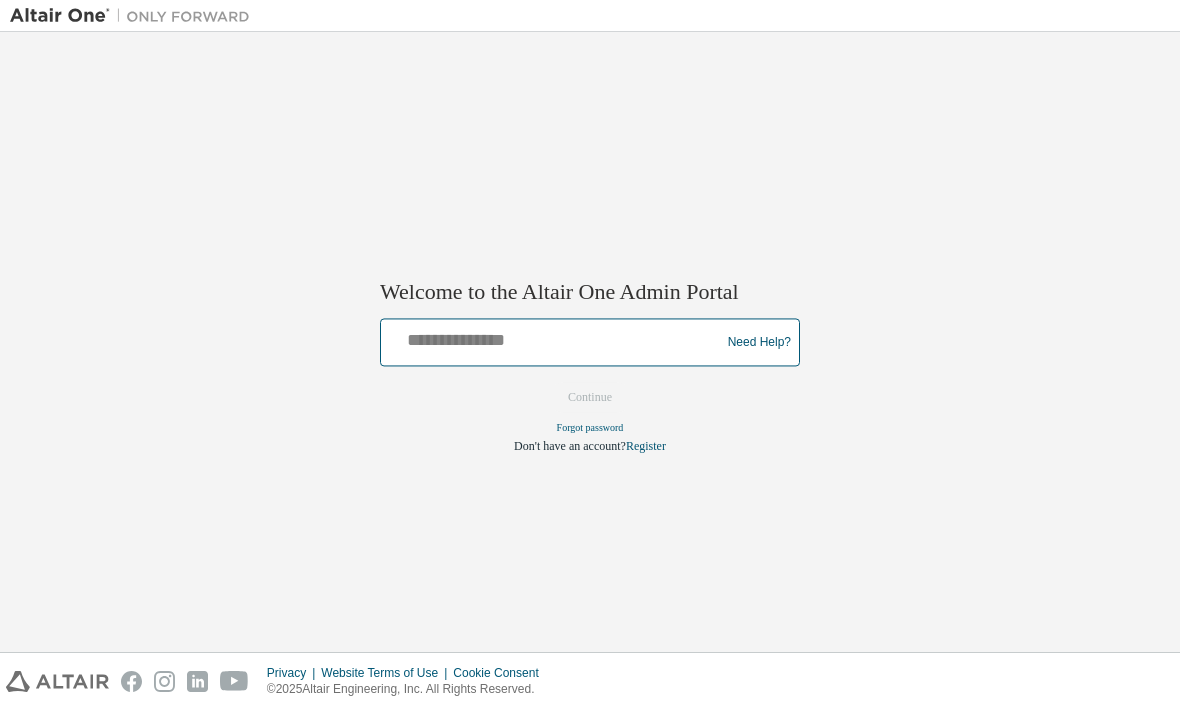 click at bounding box center [553, 338] 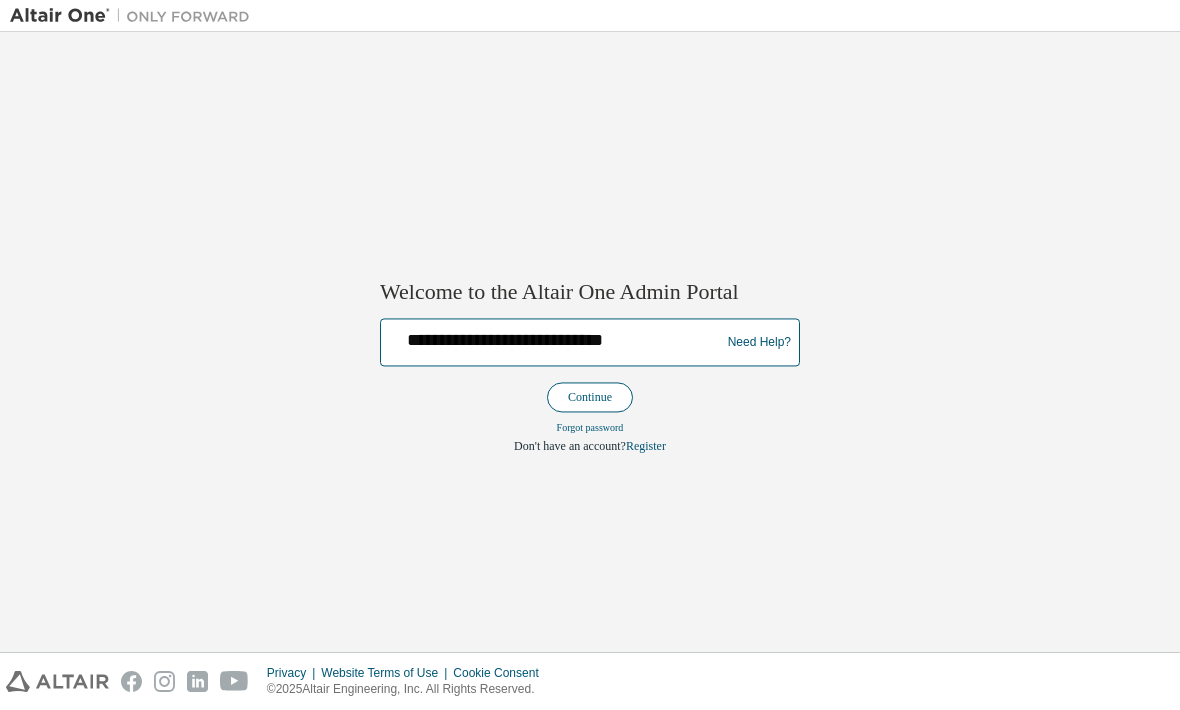 type on "**********" 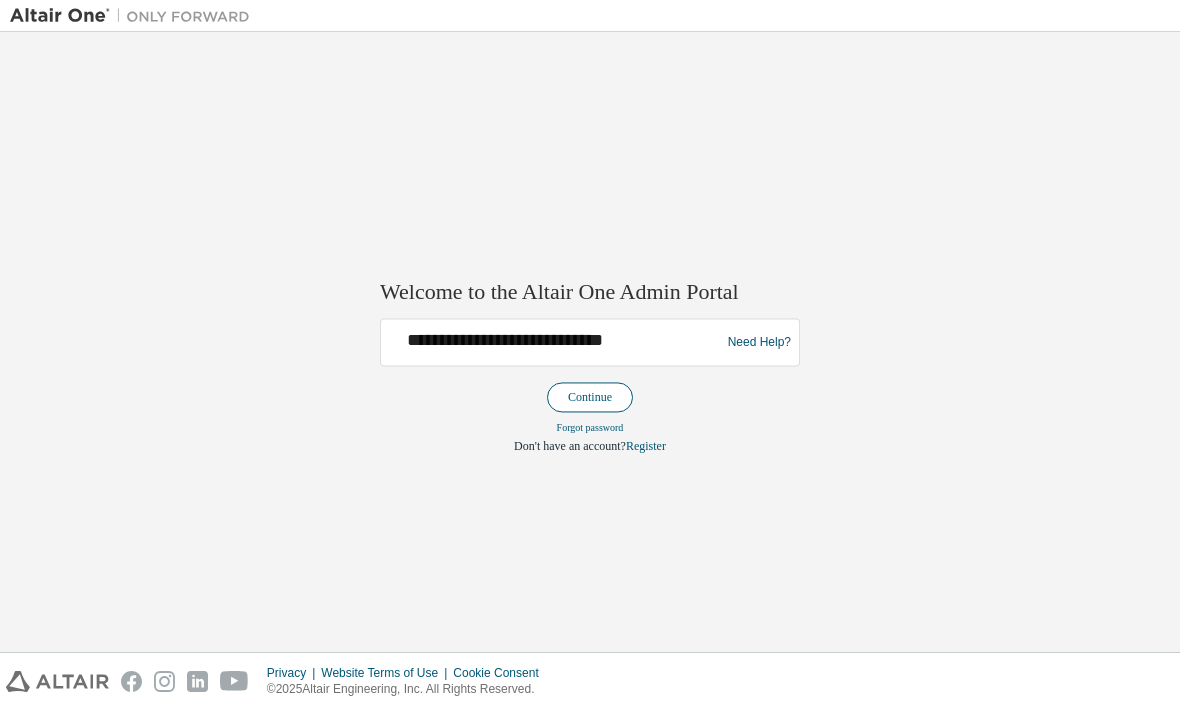 click on "Continue" at bounding box center (590, 398) 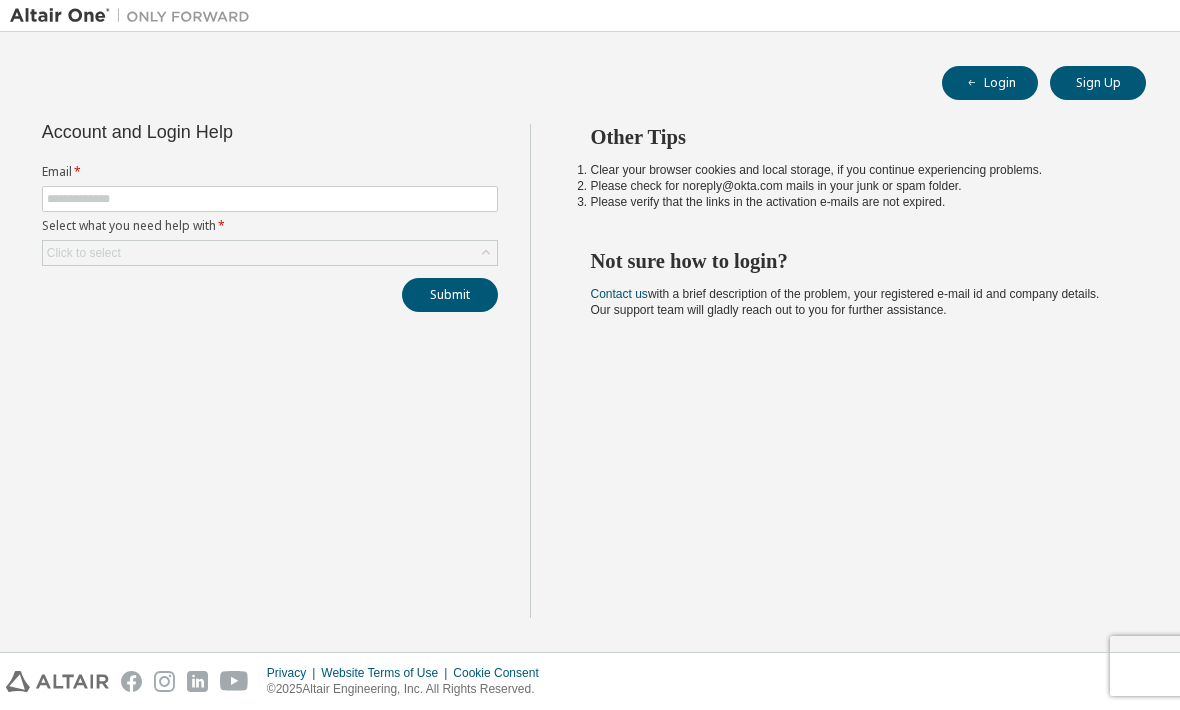 scroll, scrollTop: 0, scrollLeft: 0, axis: both 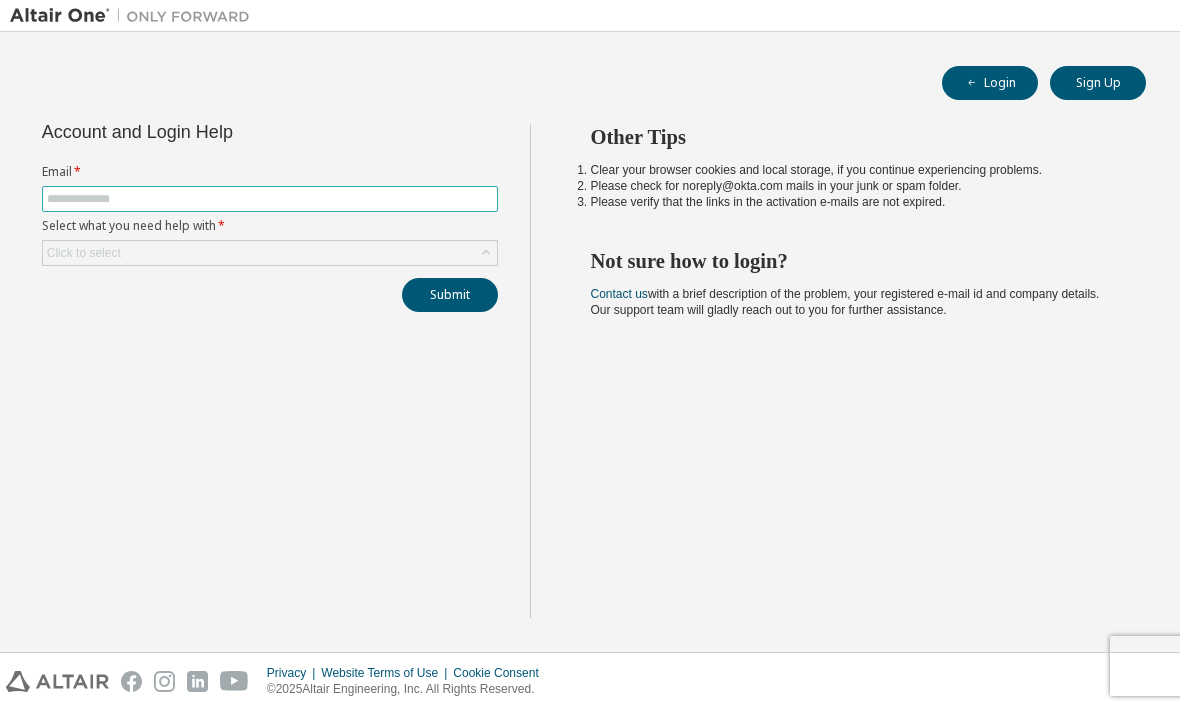 click at bounding box center (270, 199) 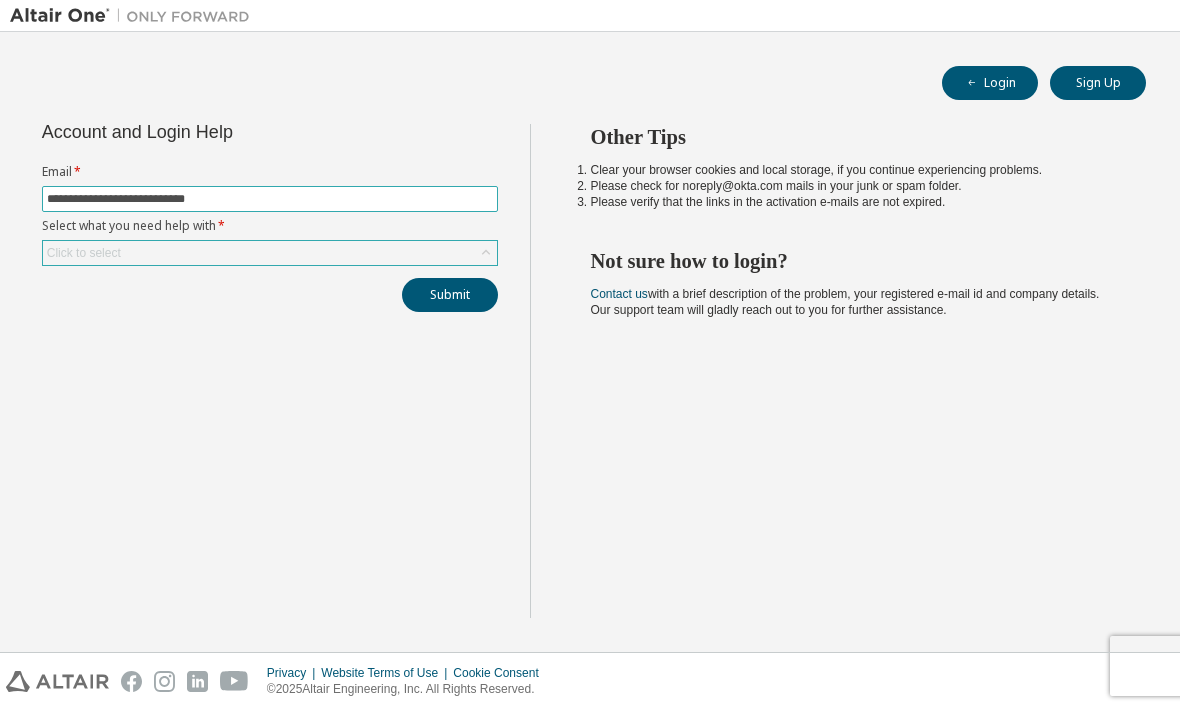 type on "**********" 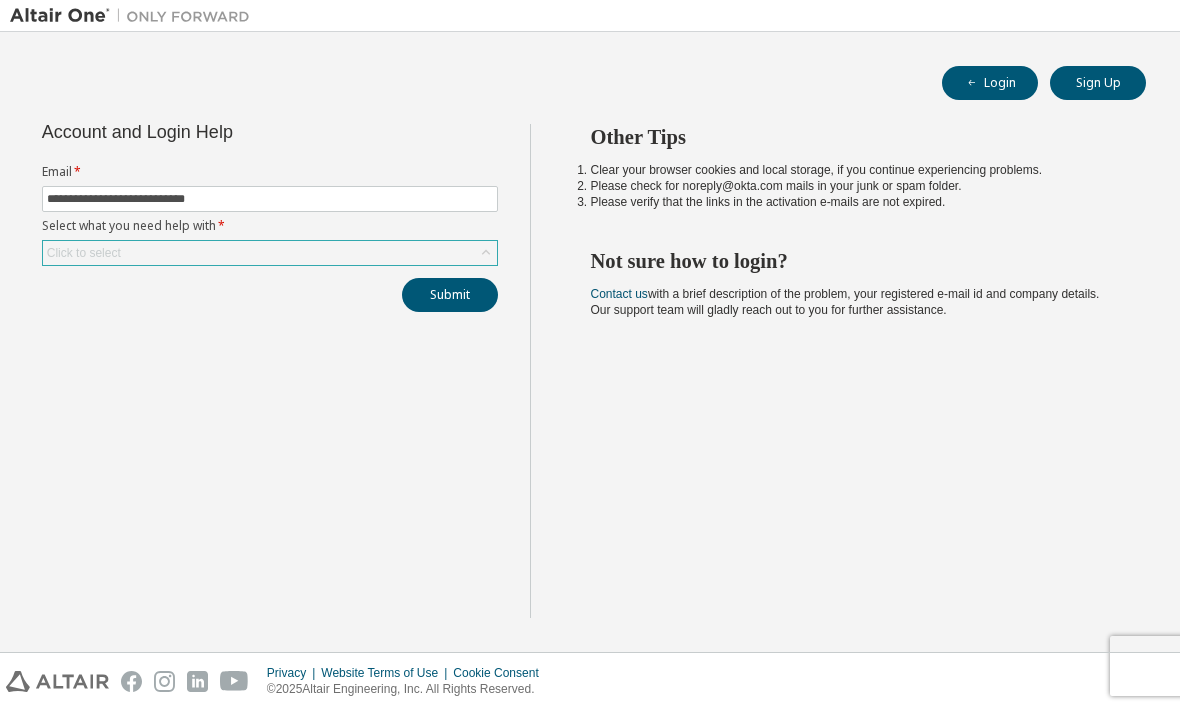 click on "Click to select" at bounding box center (270, 253) 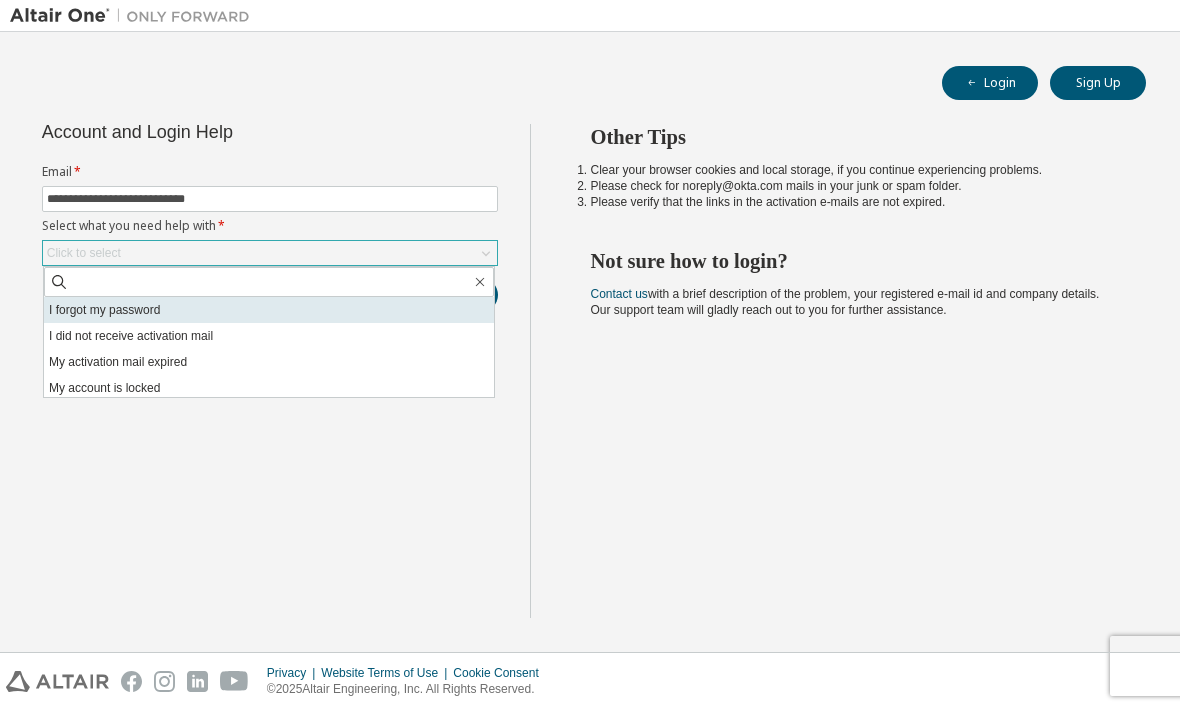 click on "I forgot my password" at bounding box center (269, 310) 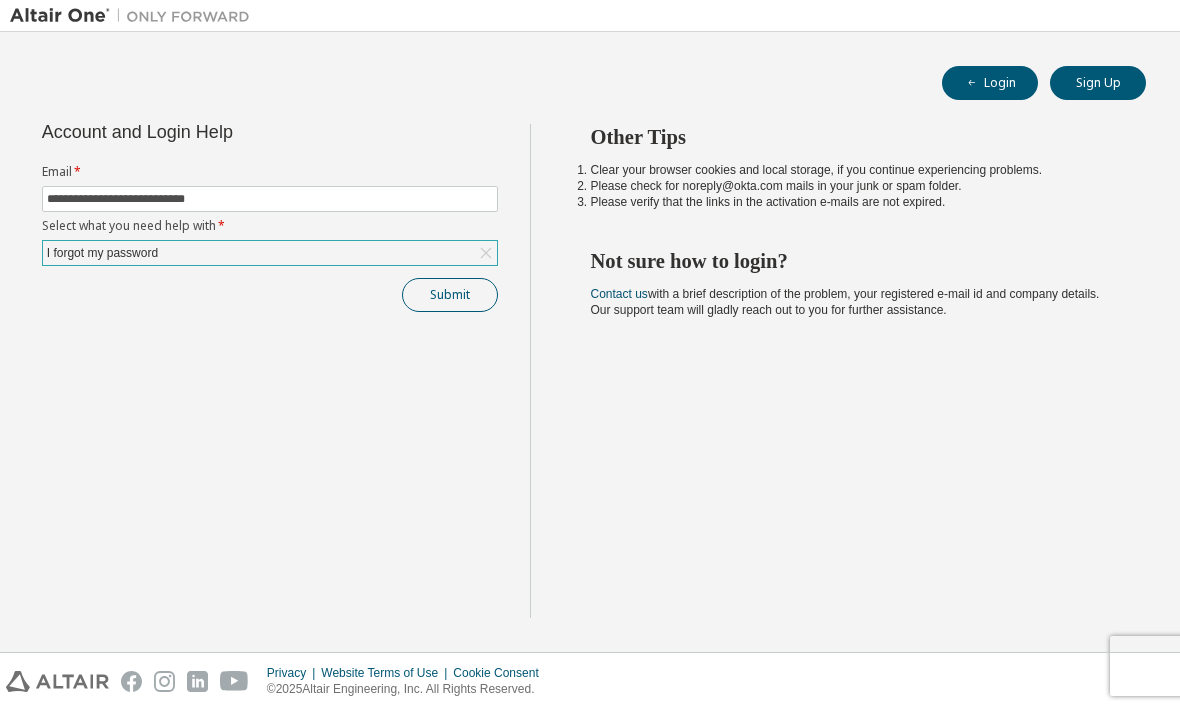 click on "Submit" at bounding box center [450, 295] 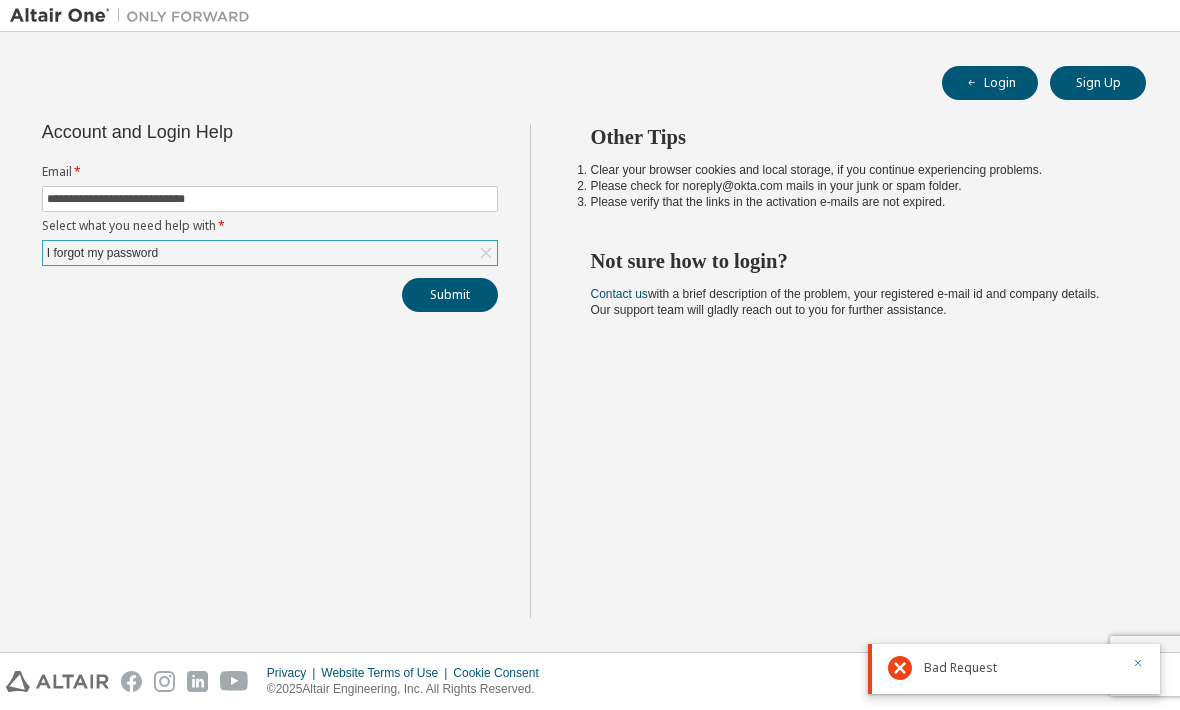 click 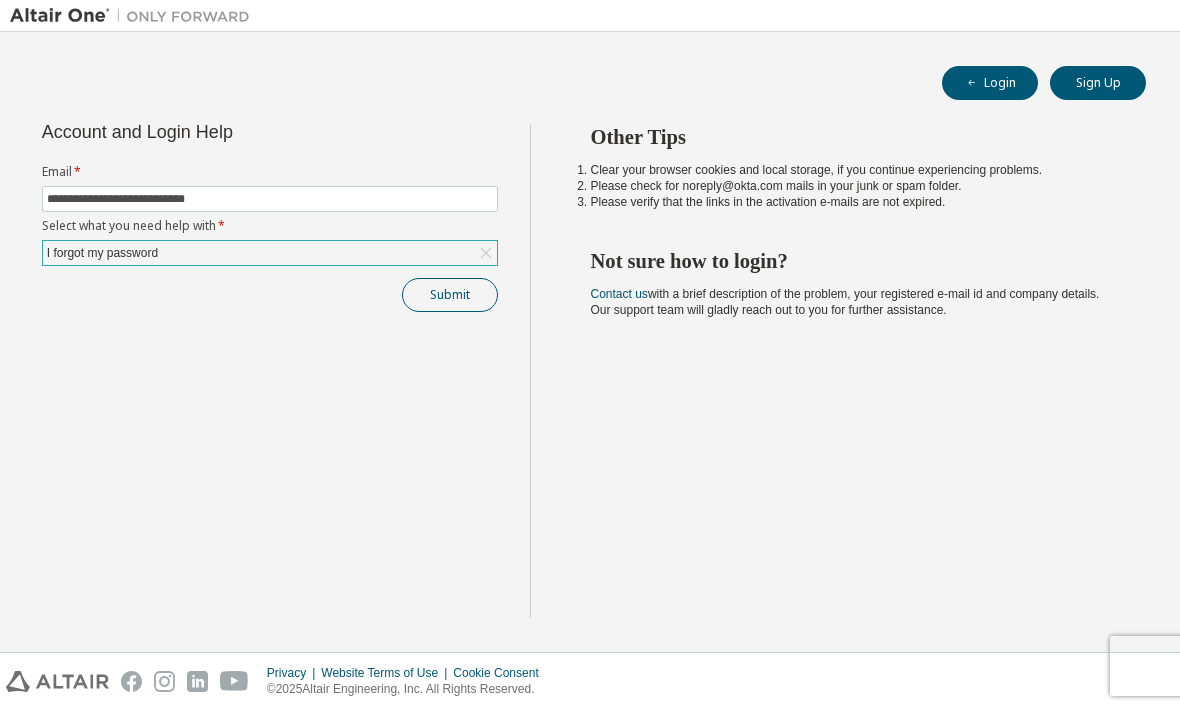 click on "Submit" at bounding box center (450, 295) 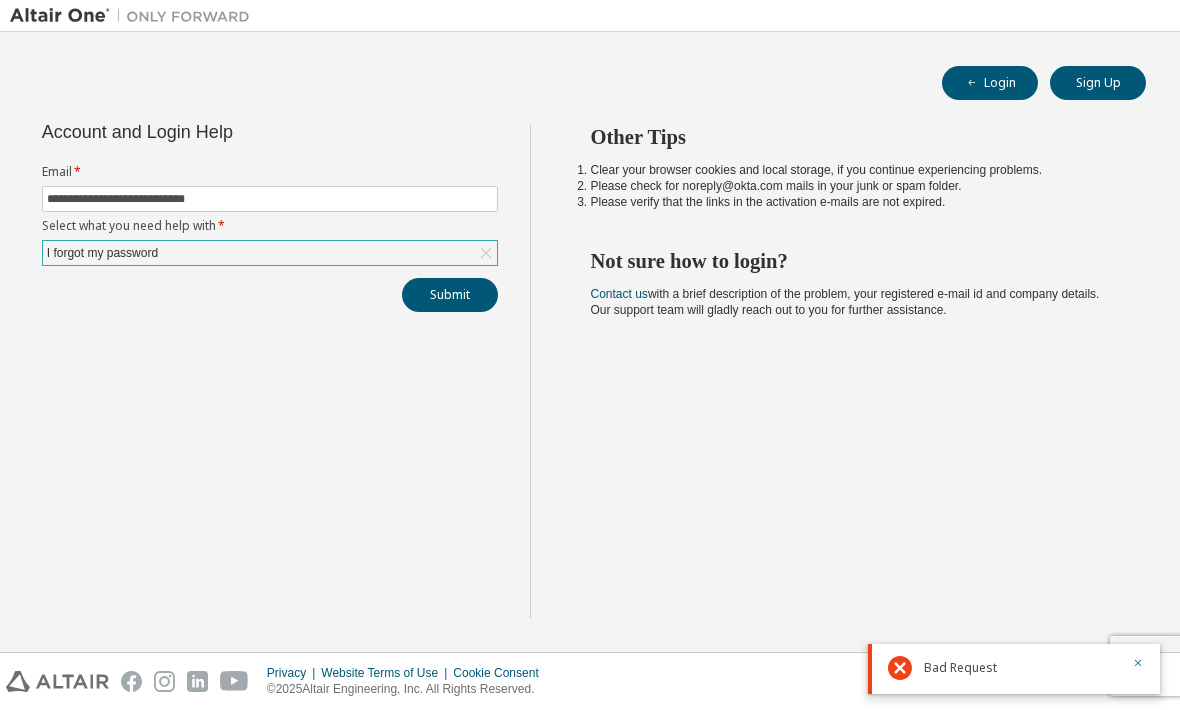click at bounding box center (1132, 668) 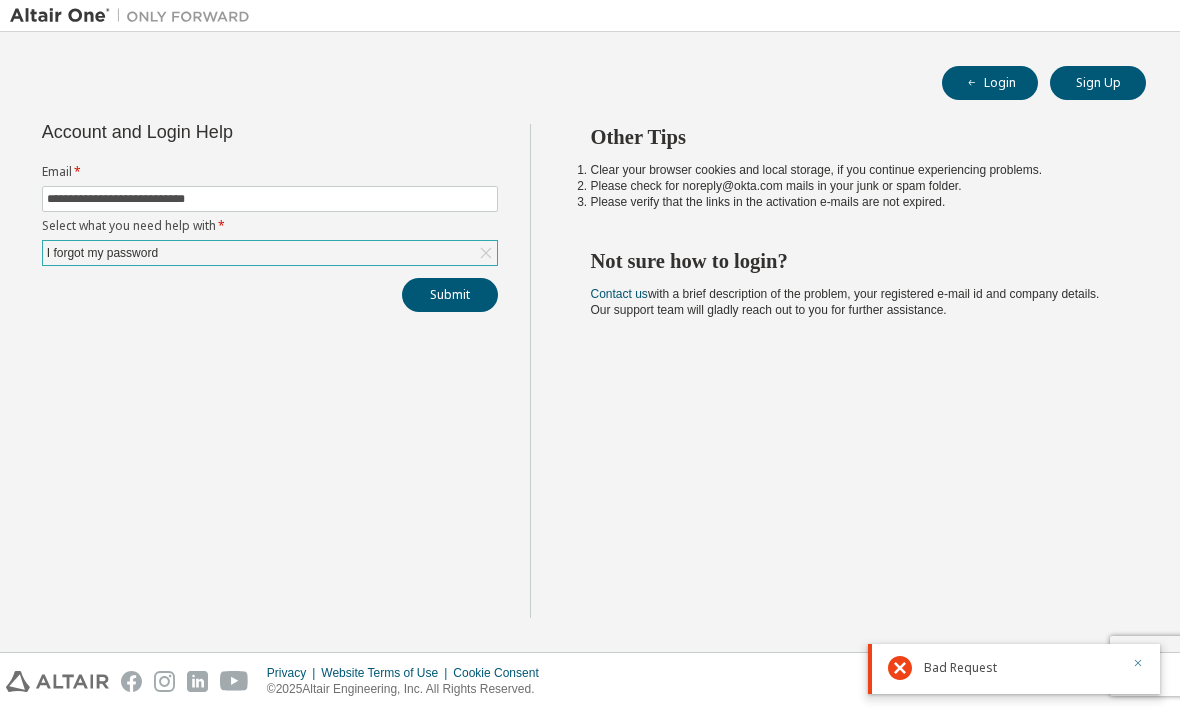 click at bounding box center (1138, 665) 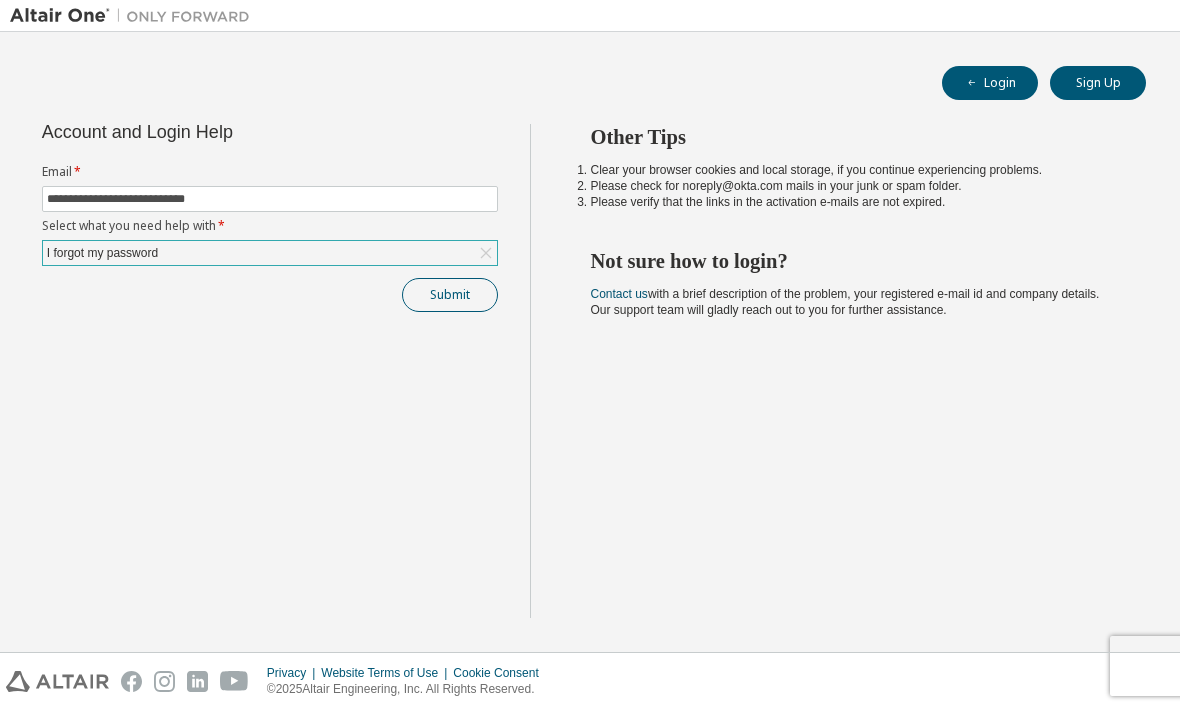 click on "Submit" at bounding box center [450, 295] 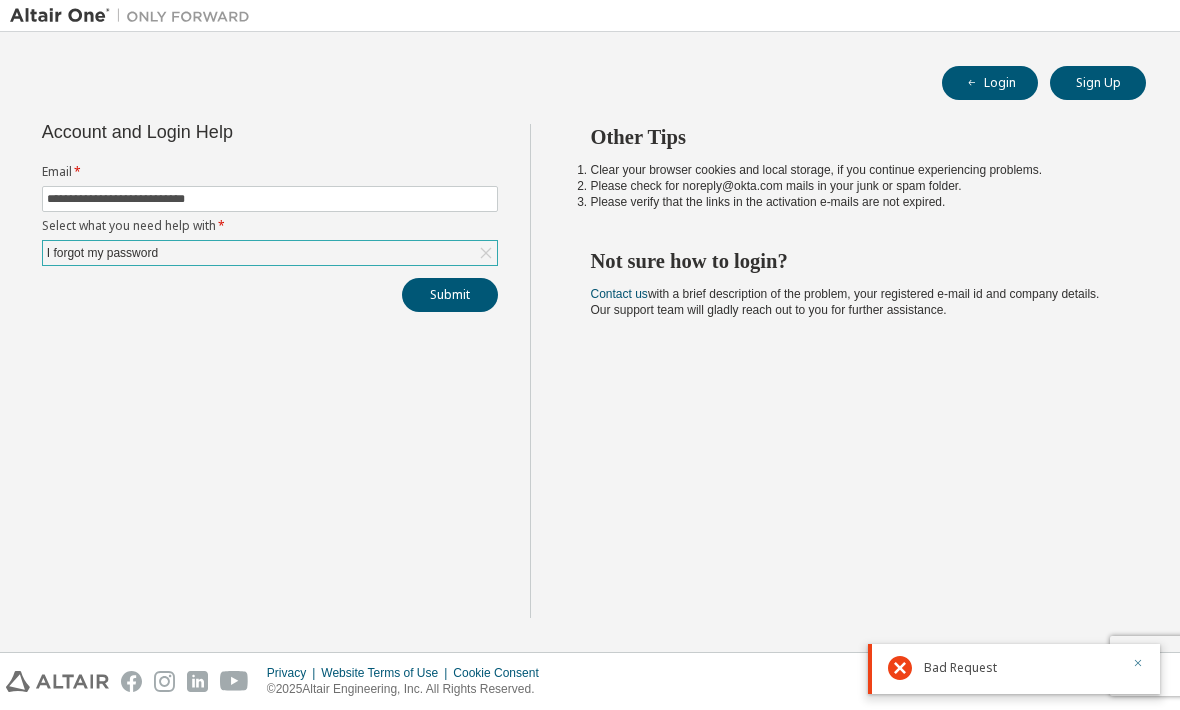 click 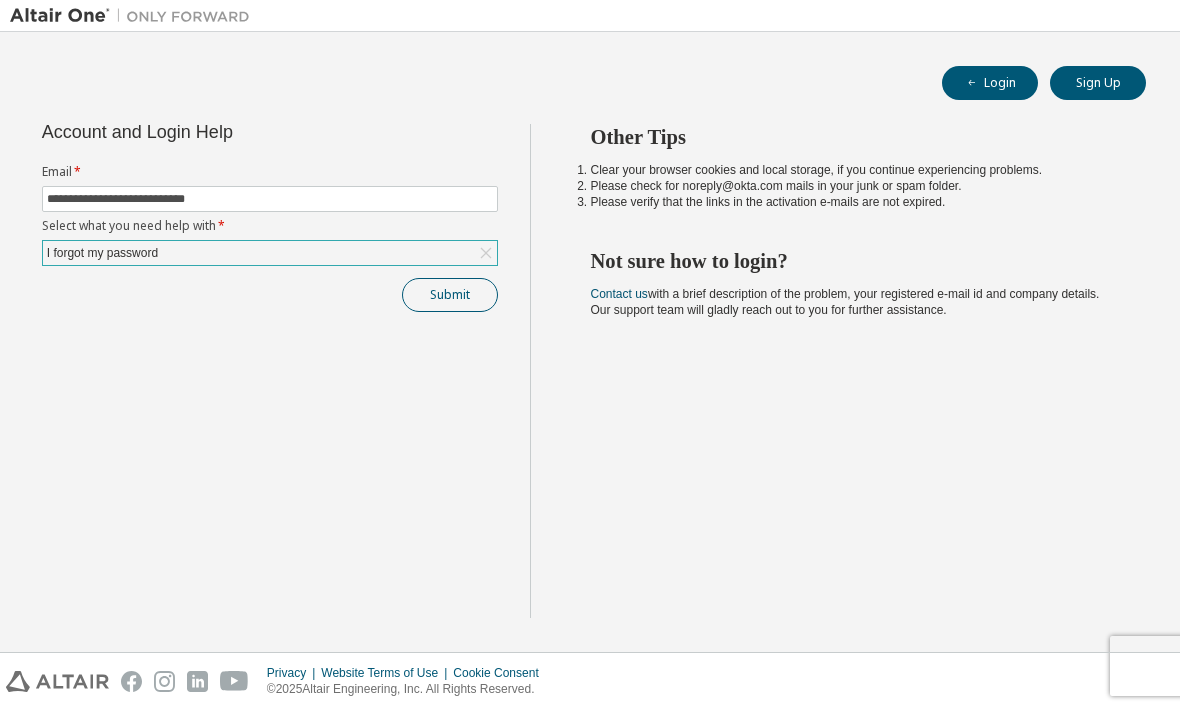 click on "Submit" at bounding box center [450, 295] 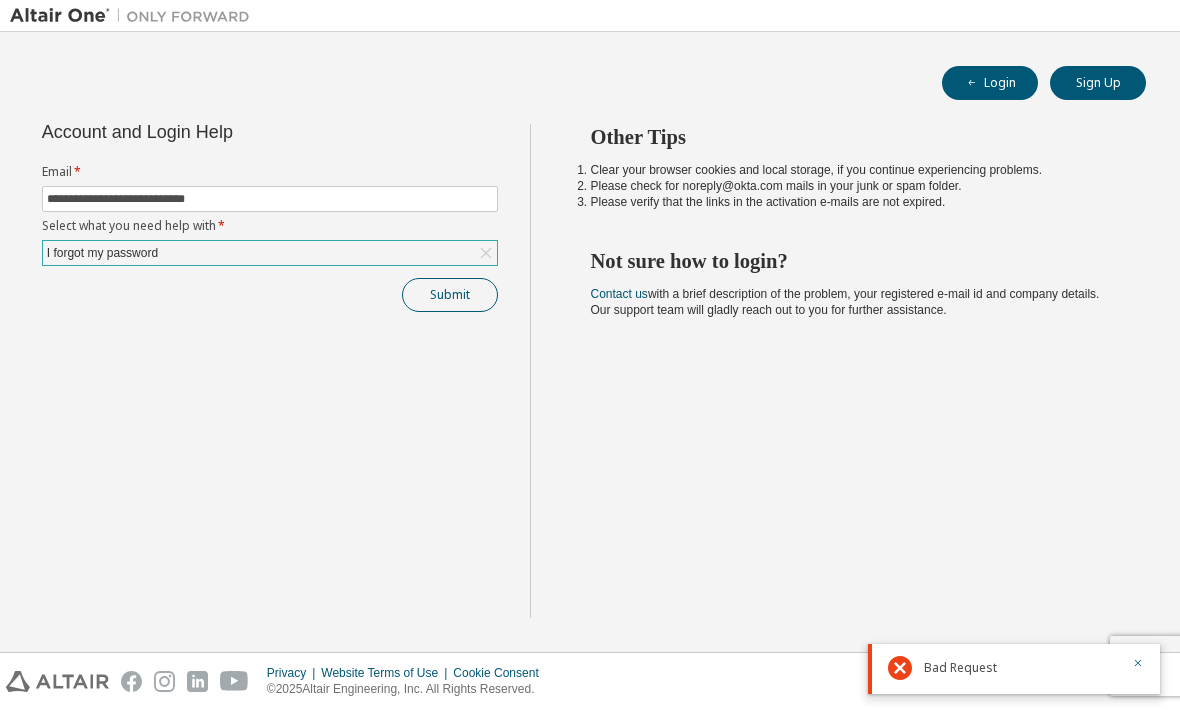 click on "Submit" at bounding box center [450, 295] 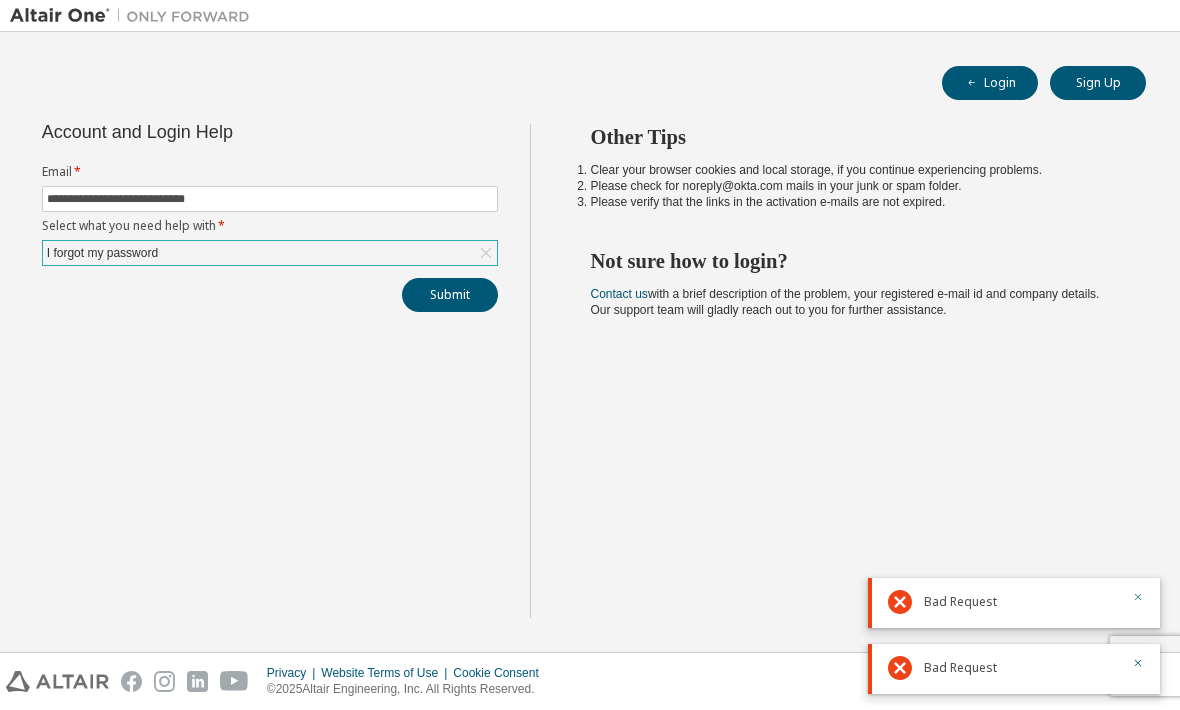 click at bounding box center (1138, 599) 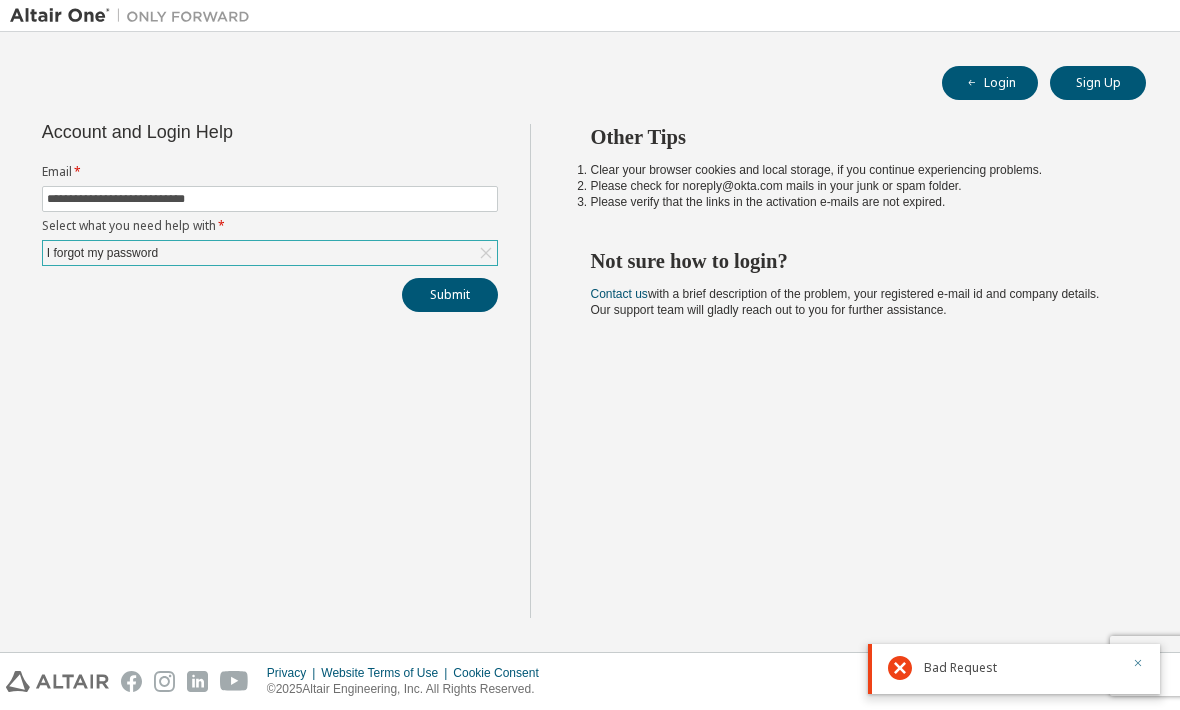 click 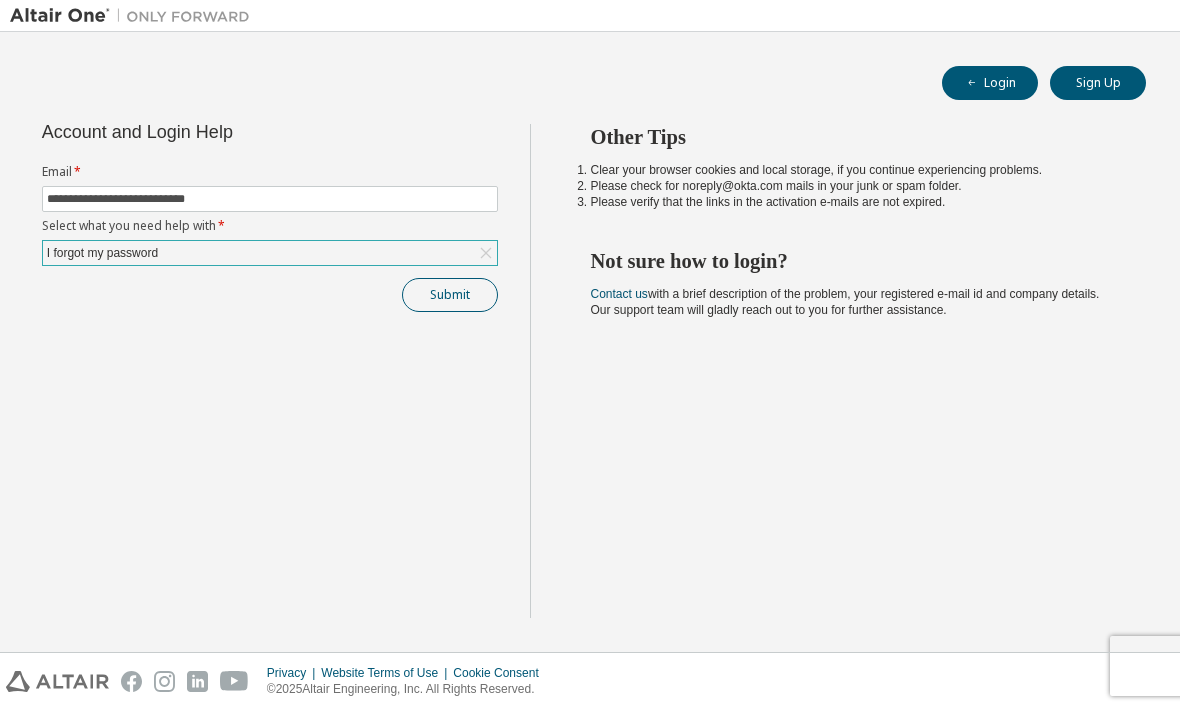 click on "Submit" at bounding box center (450, 295) 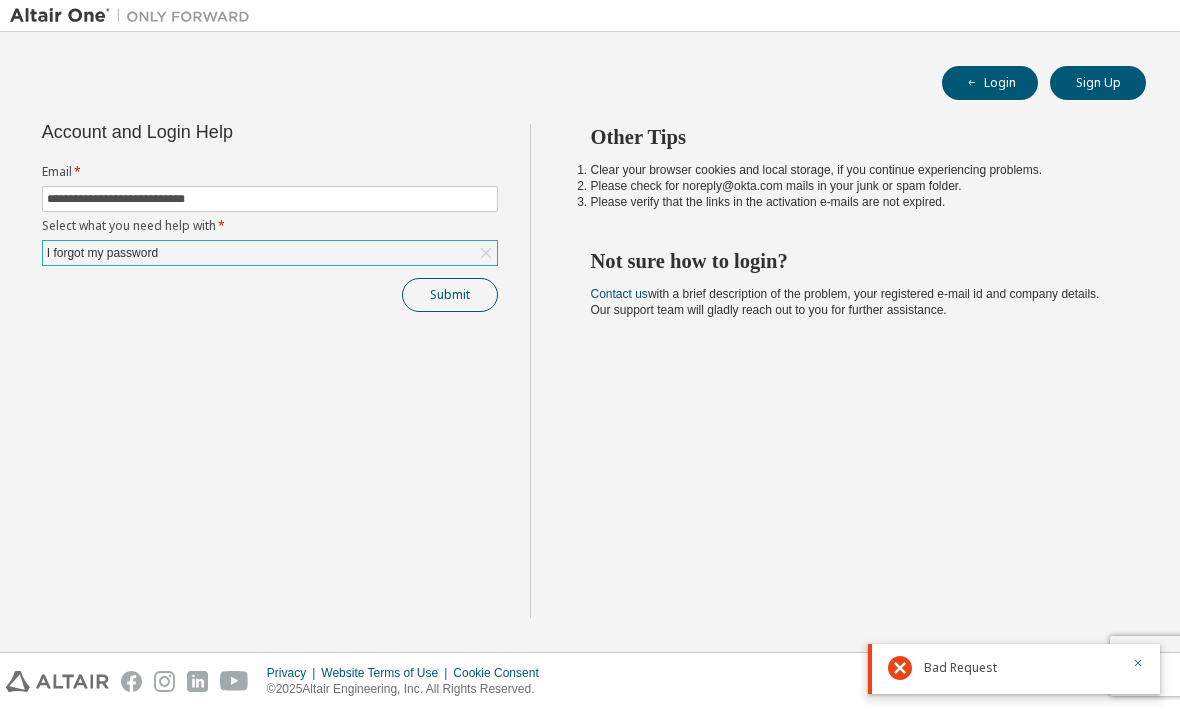 click on "Submit" at bounding box center [450, 295] 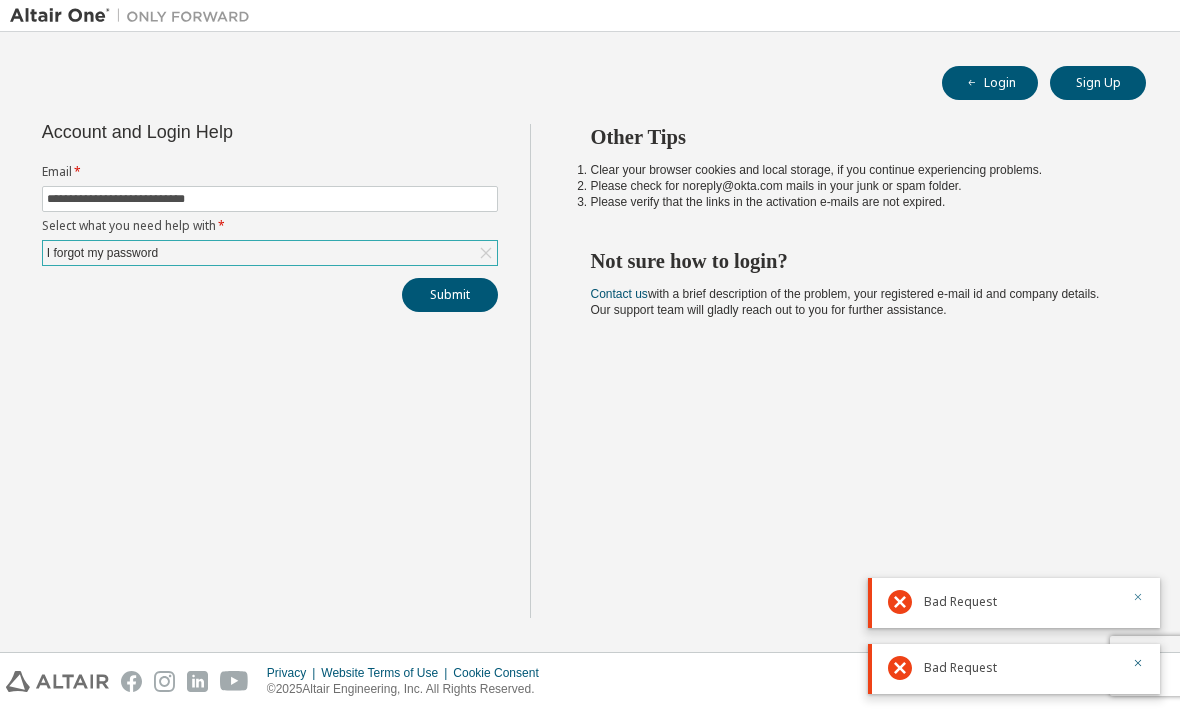 click 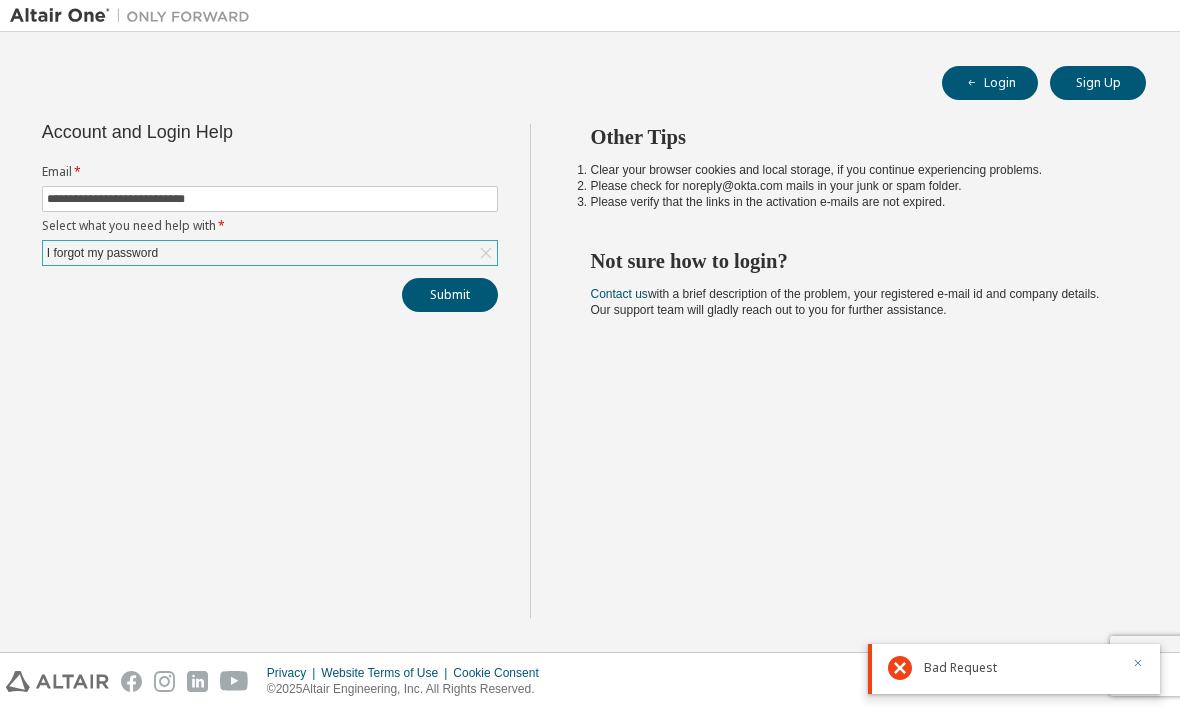 click 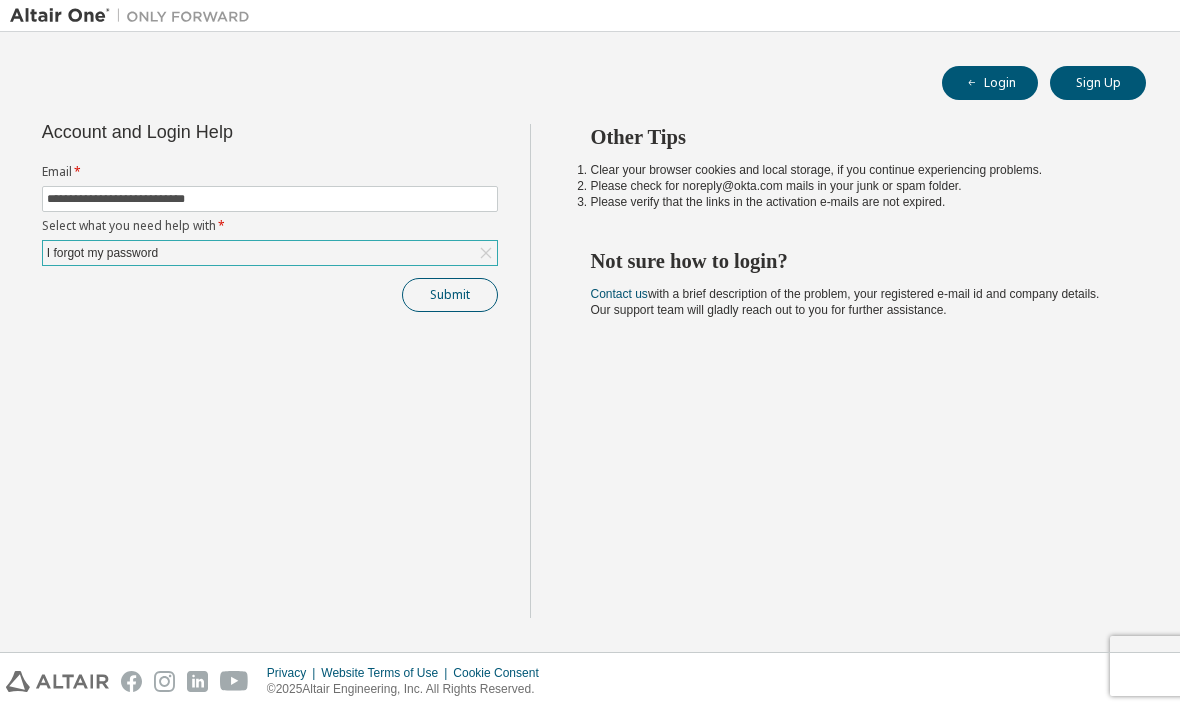 click on "Submit" at bounding box center (450, 295) 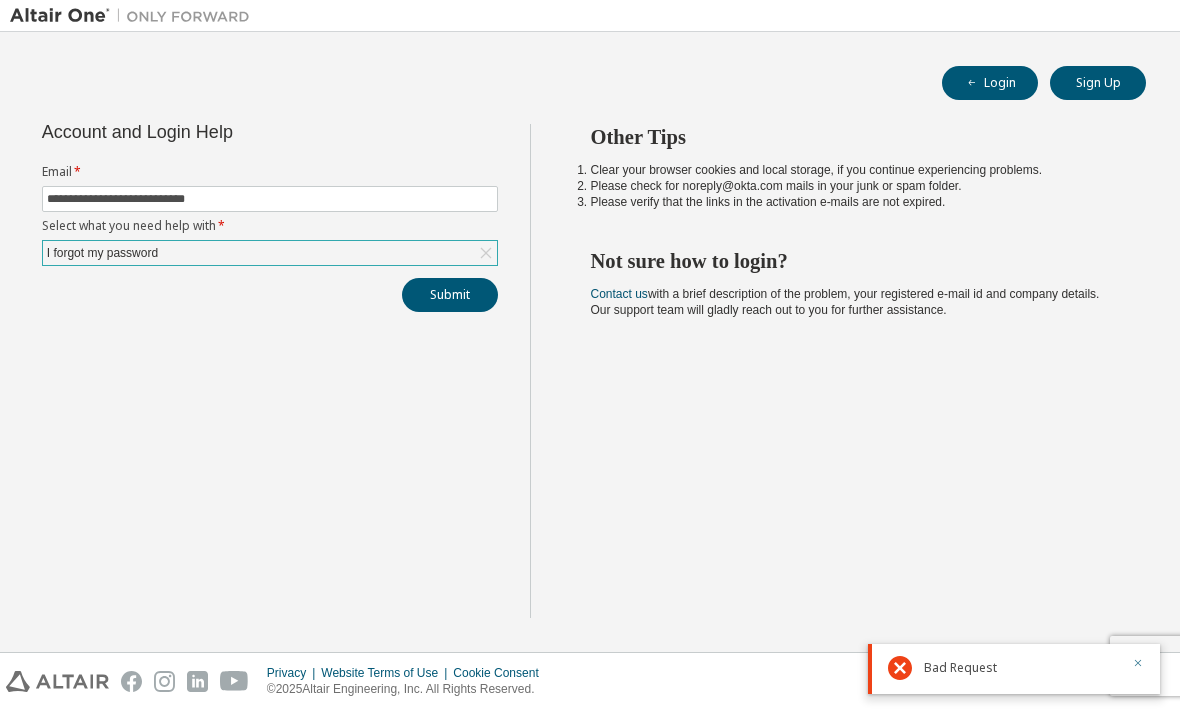 click 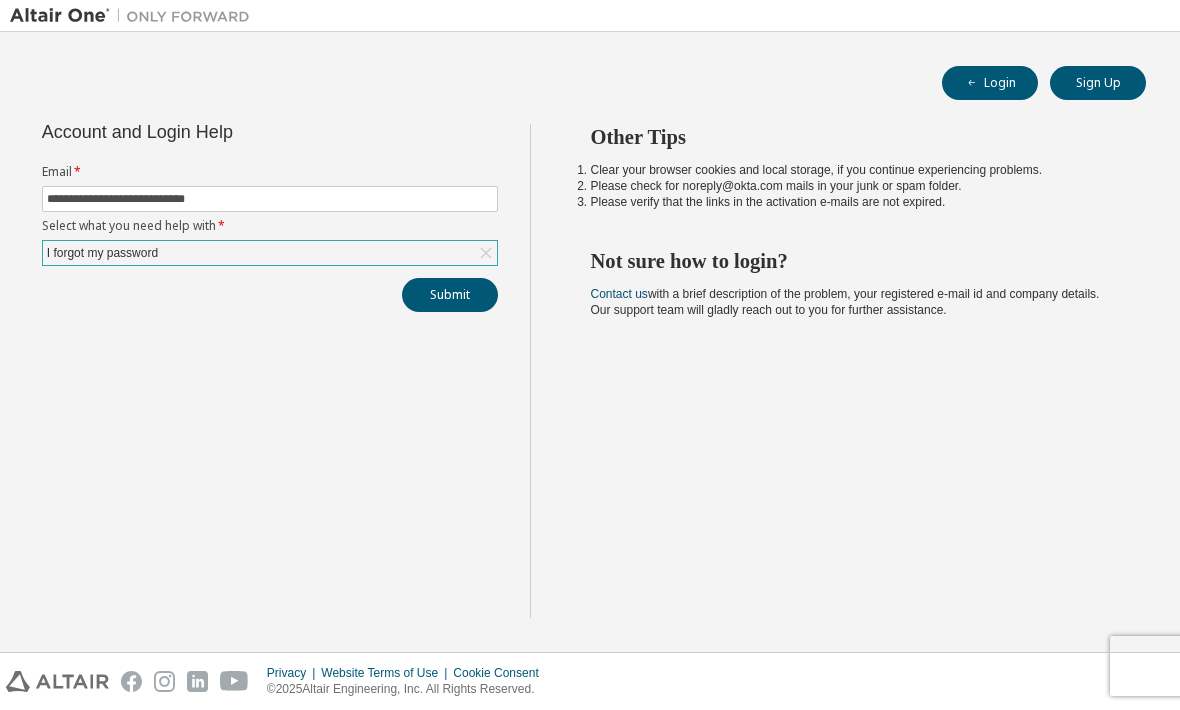 click on "I forgot my password" at bounding box center (270, 253) 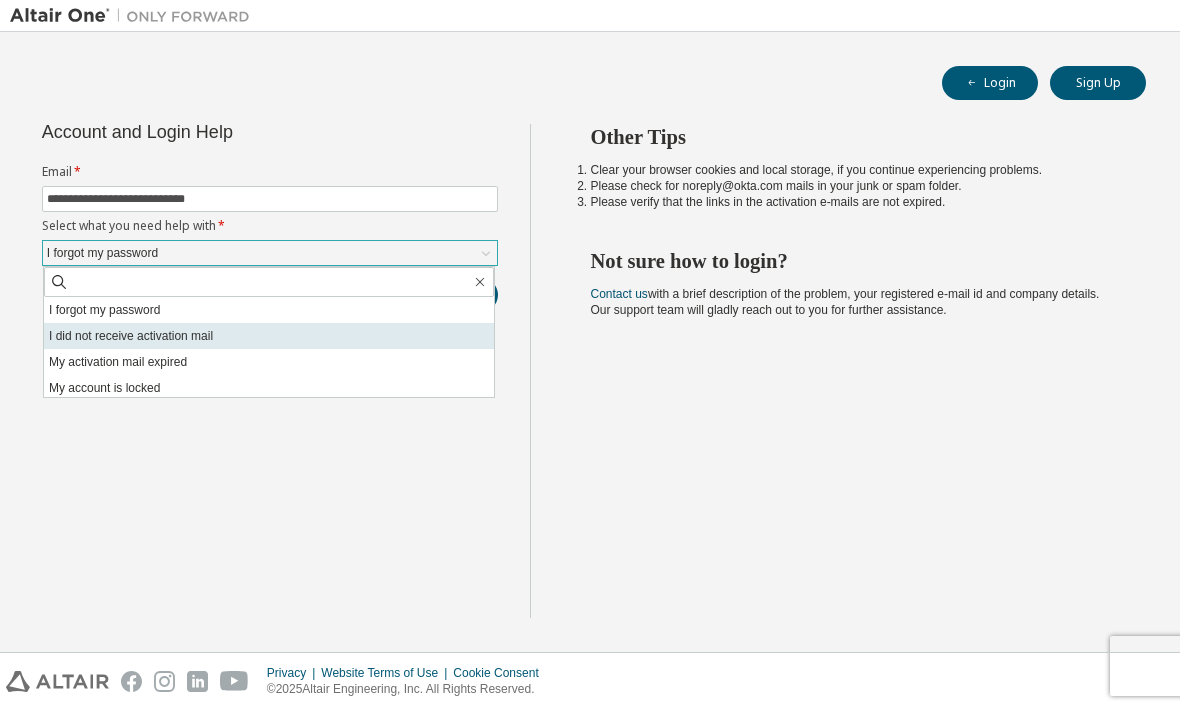 click on "I did not receive activation mail" at bounding box center [269, 336] 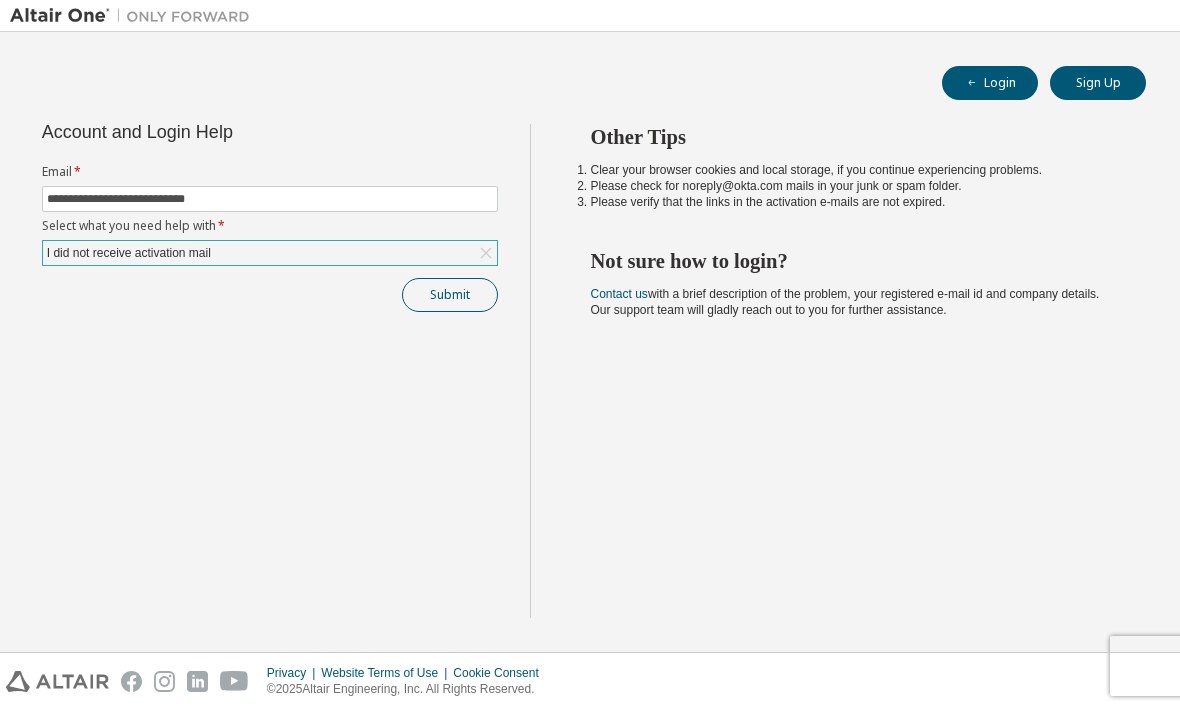 click on "Submit" at bounding box center (450, 295) 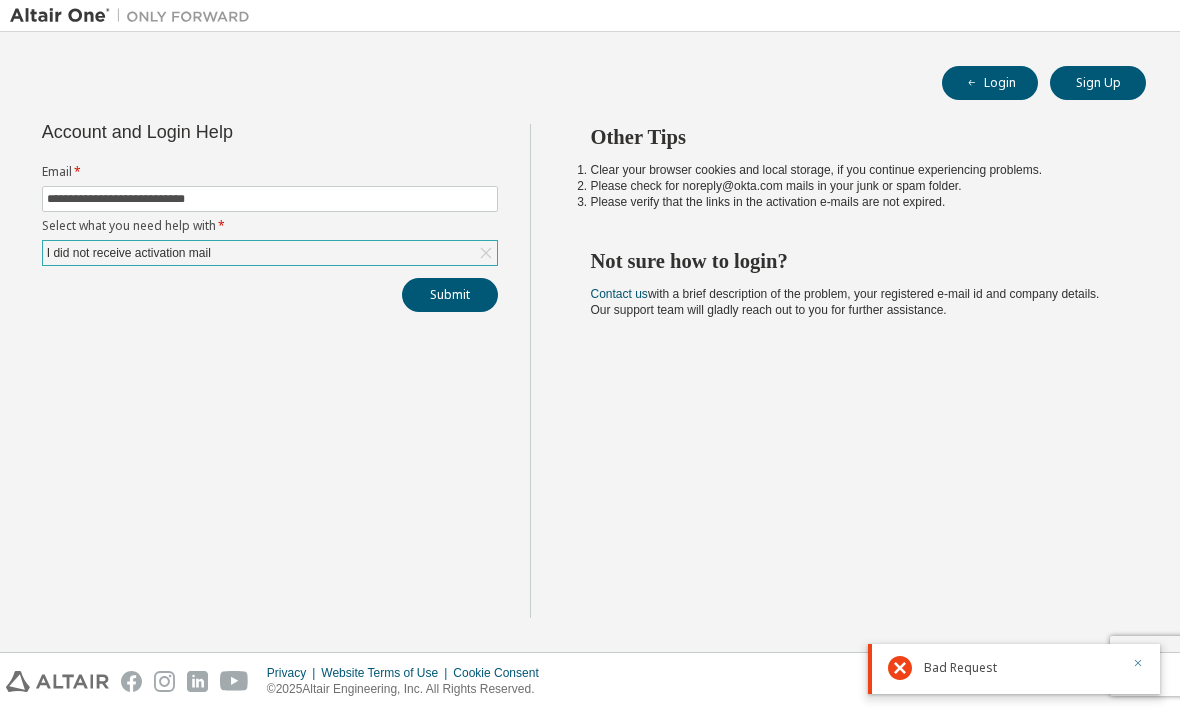 click 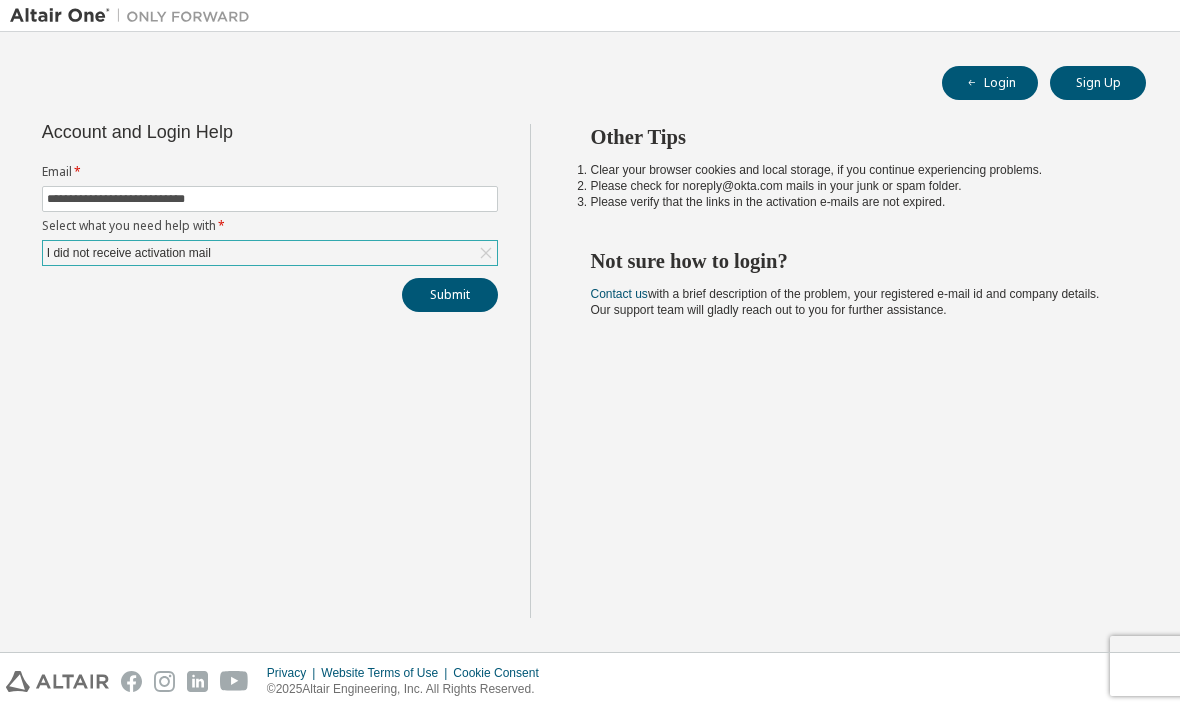click on "Other Tips Clear your browser cookies and local storage, if you continue experiencing problems. Please check for noreply@okta.com mails in your junk or spam folder. Please verify that the links in the activation e-mails are not expired. Not sure how to login? Contact us  with a brief description of the problem, your registered e-mail id and company details. Our support team will gladly reach out to you for further assistance." at bounding box center [850, 371] 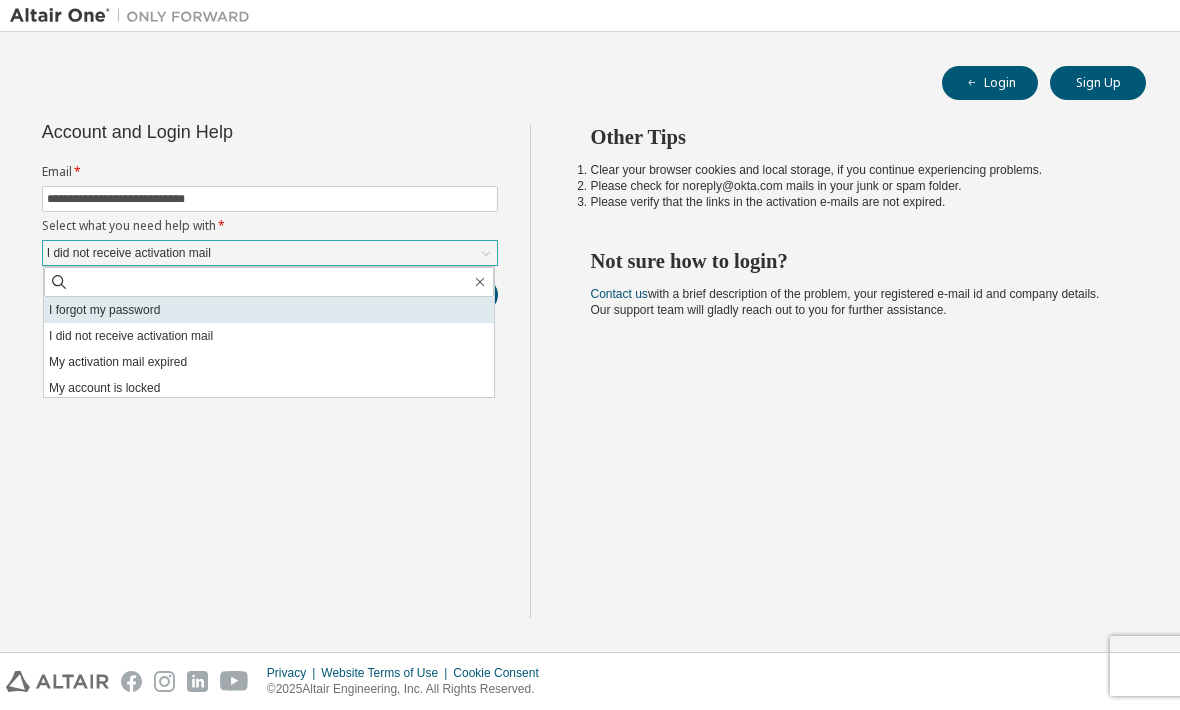 click on "I forgot my password" at bounding box center [269, 310] 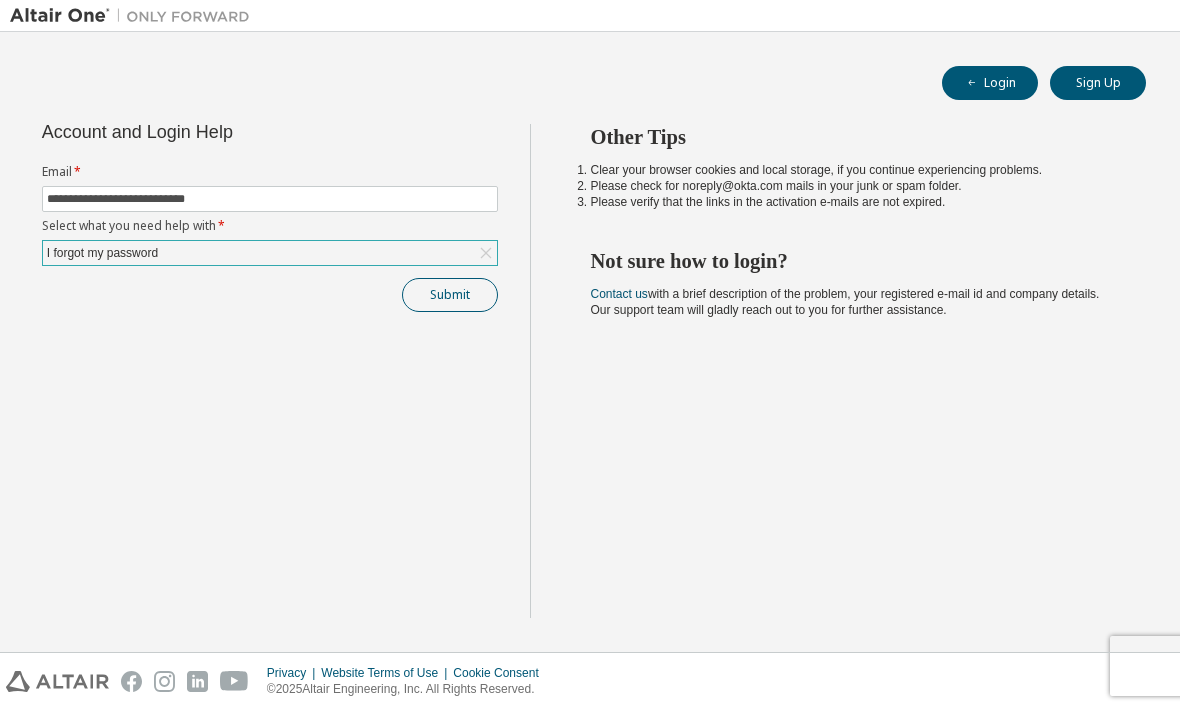 click on "Submit" at bounding box center (450, 295) 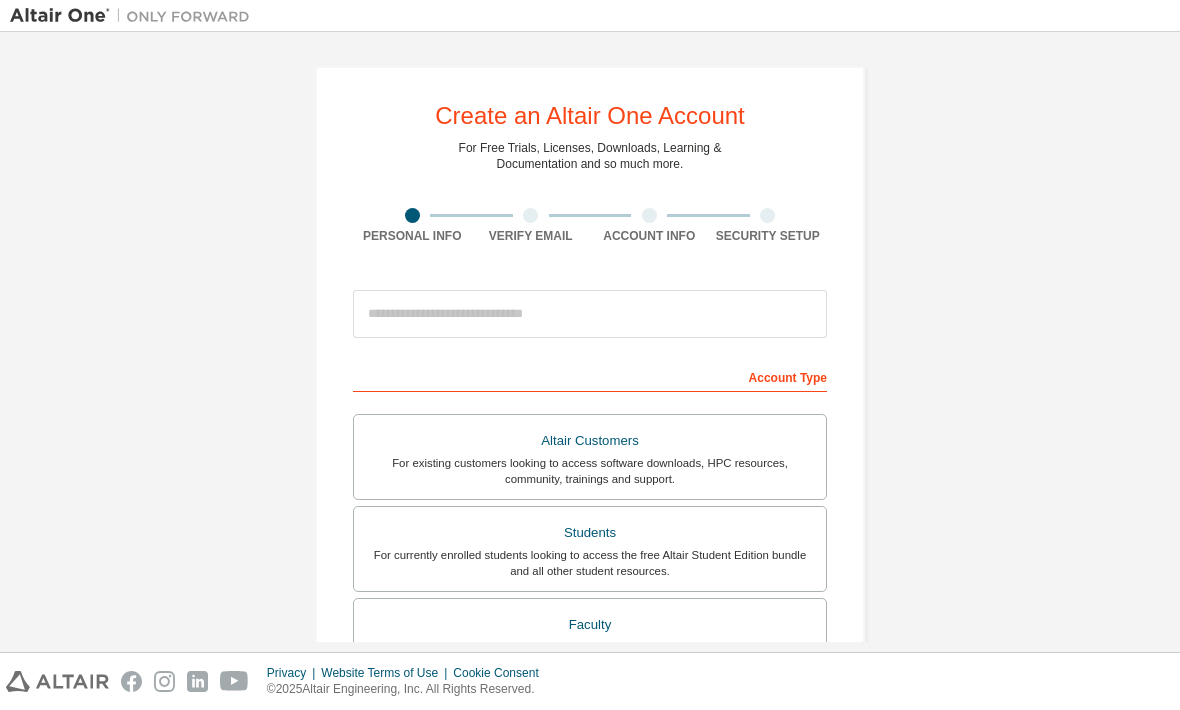 scroll, scrollTop: 0, scrollLeft: 0, axis: both 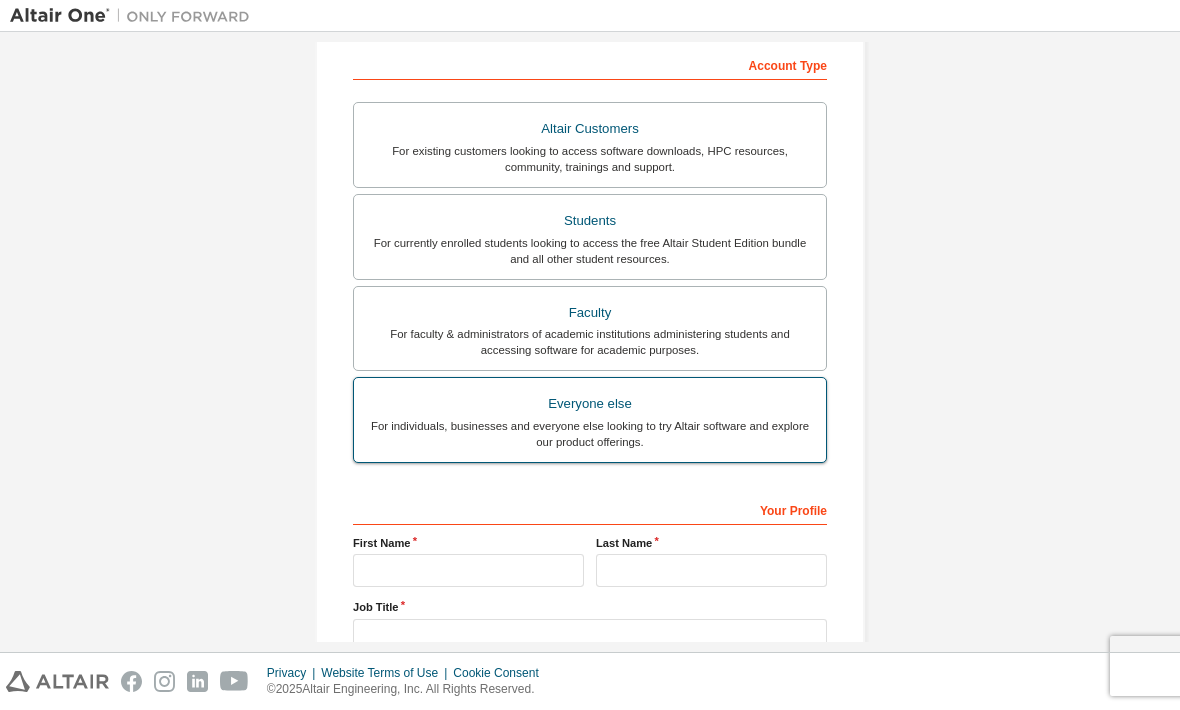 click on "Everyone else" at bounding box center [590, 404] 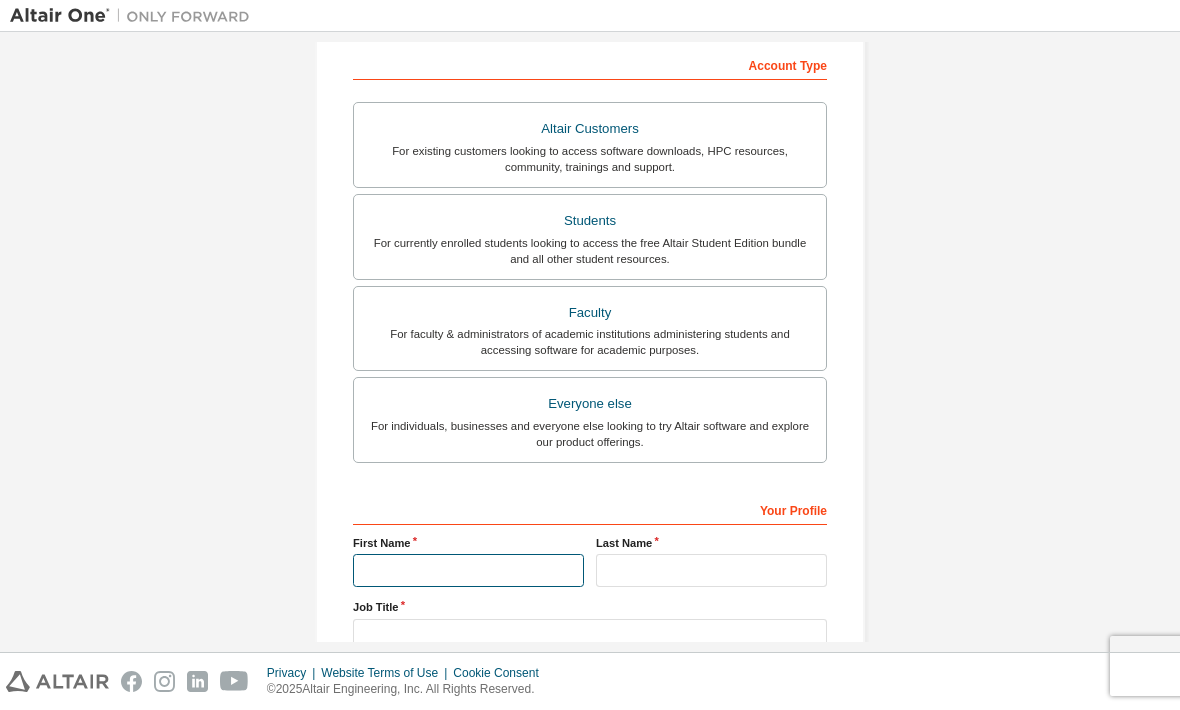 click at bounding box center (468, 570) 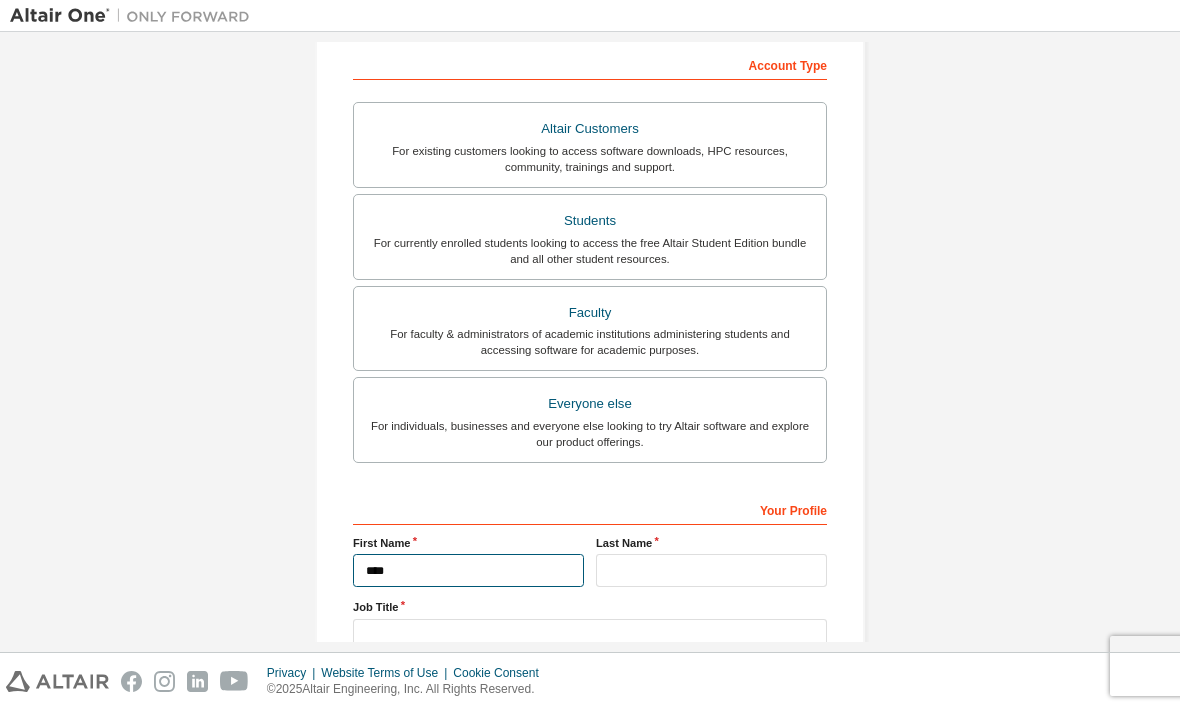 type on "****" 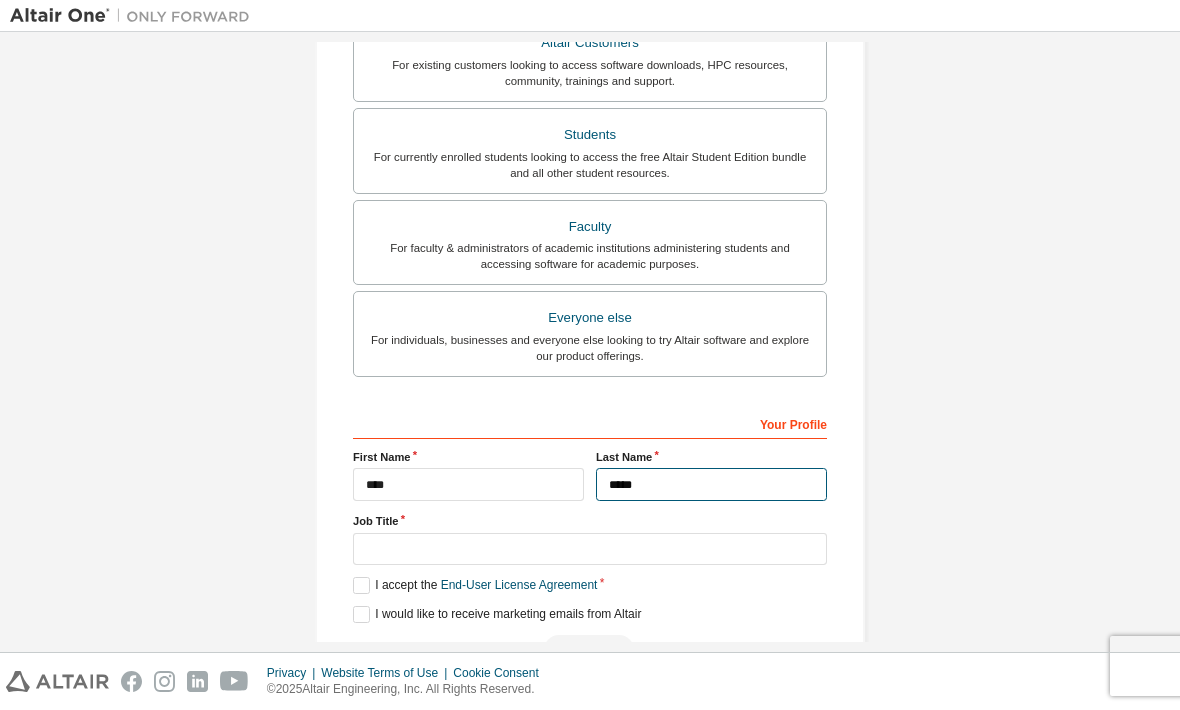 scroll, scrollTop: 397, scrollLeft: 0, axis: vertical 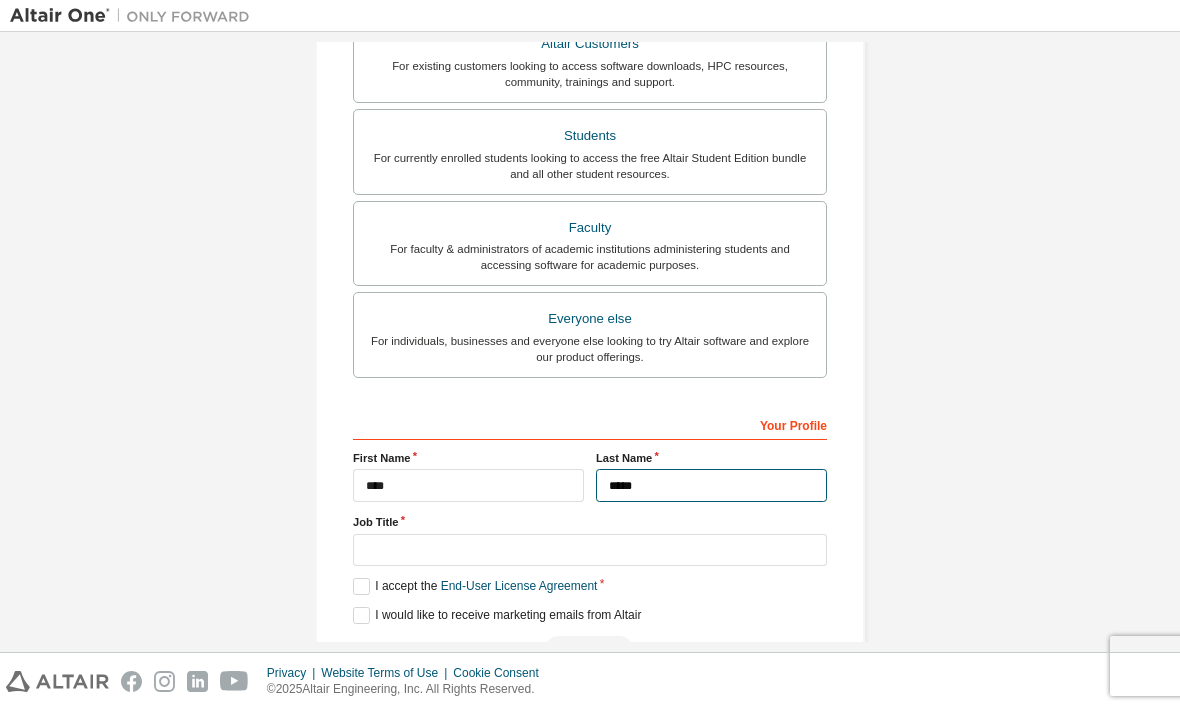 type on "*****" 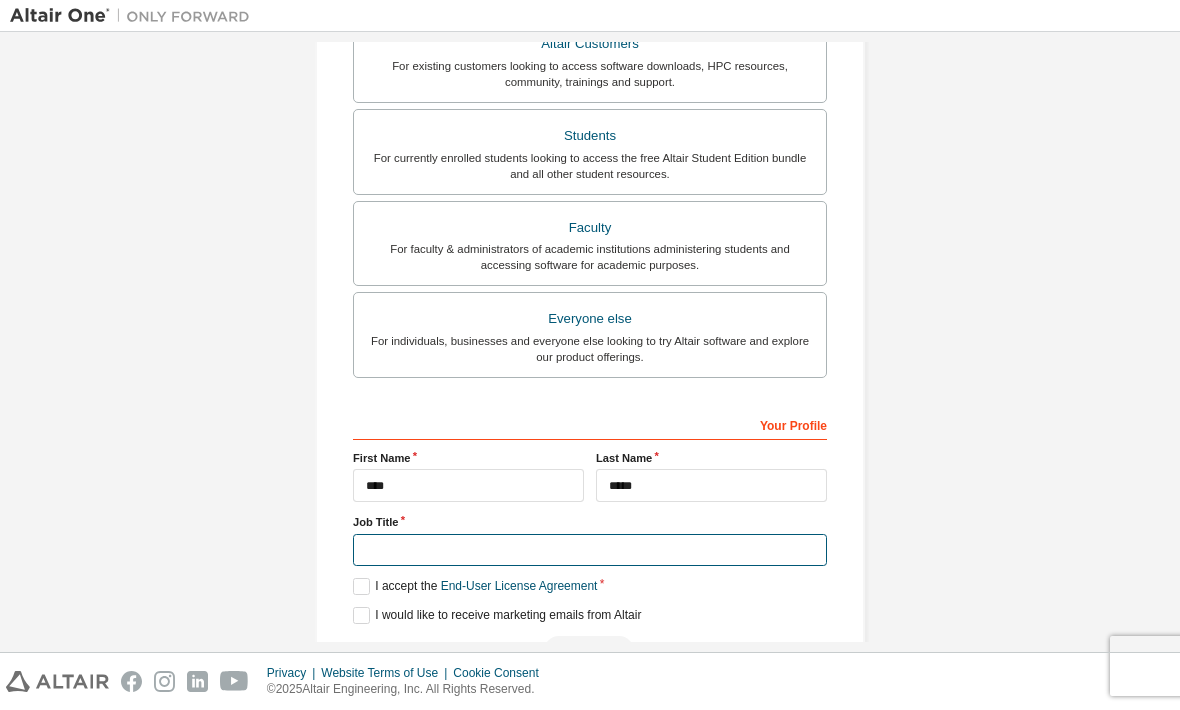 click at bounding box center (590, 550) 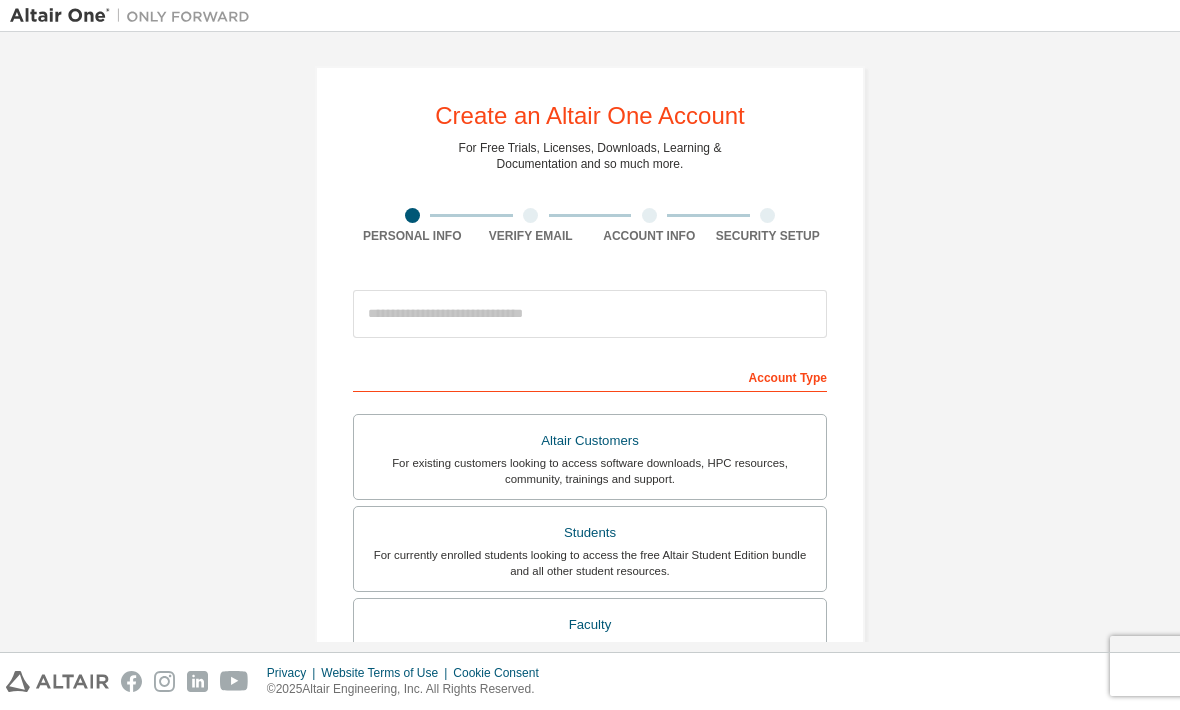 scroll, scrollTop: 0, scrollLeft: 0, axis: both 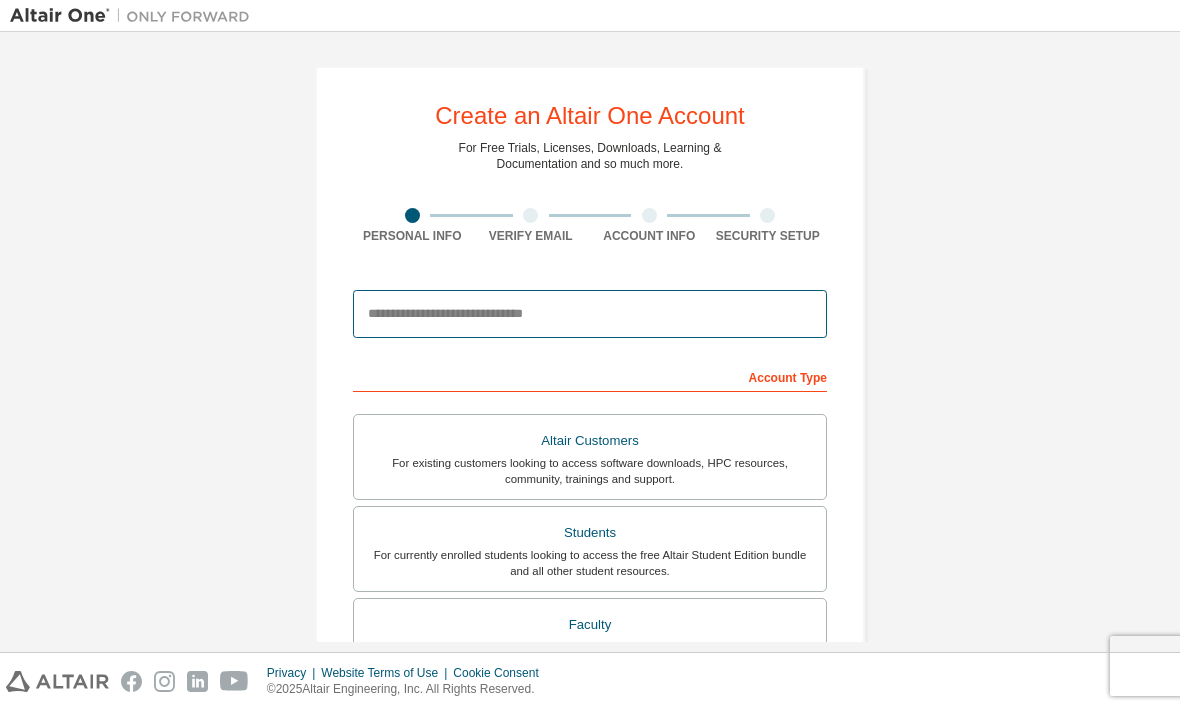 click at bounding box center [590, 314] 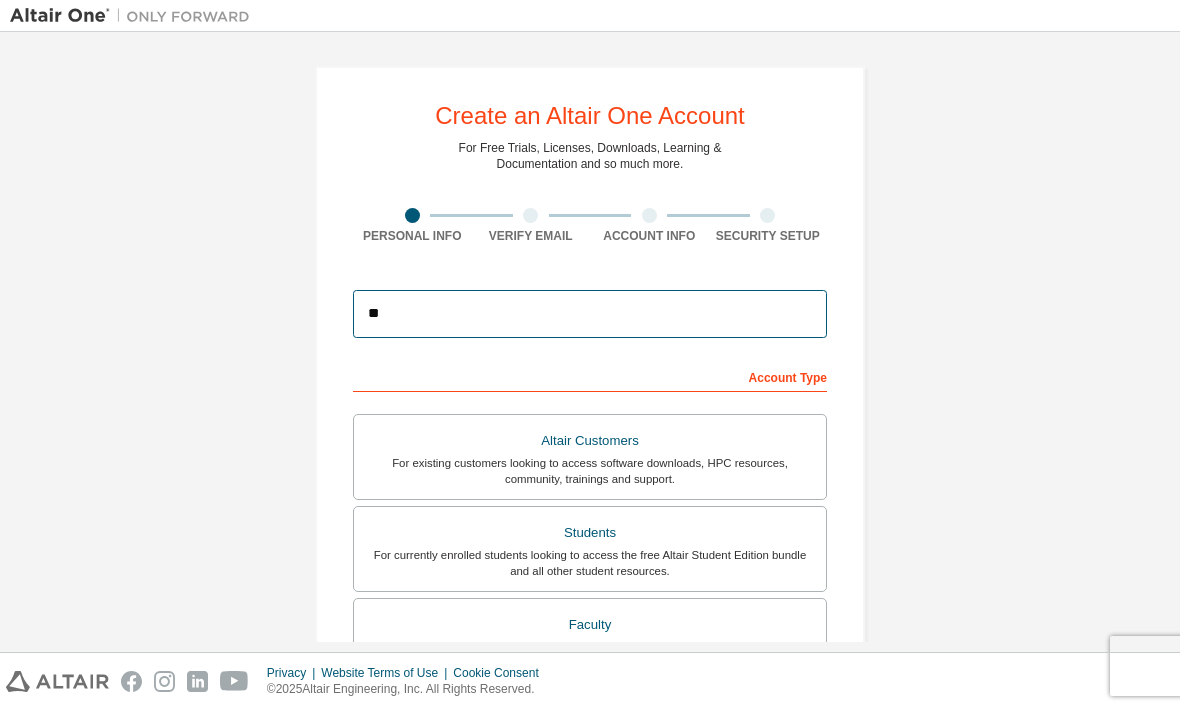 type on "*" 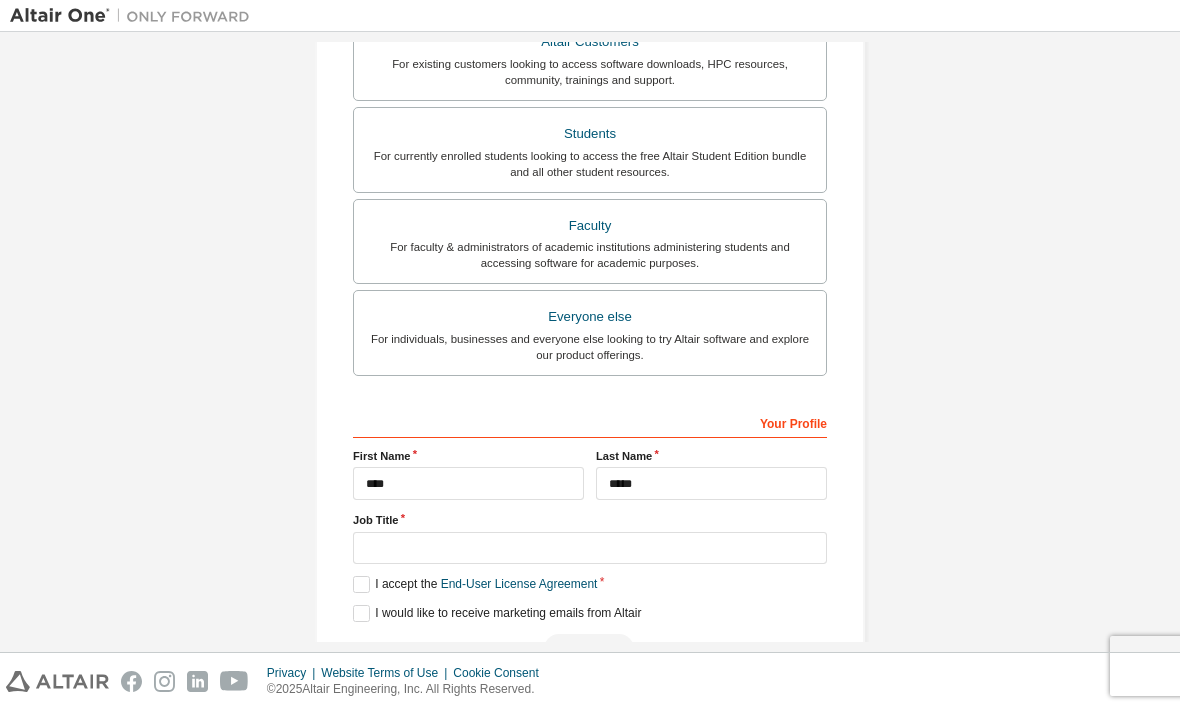 scroll, scrollTop: 397, scrollLeft: 0, axis: vertical 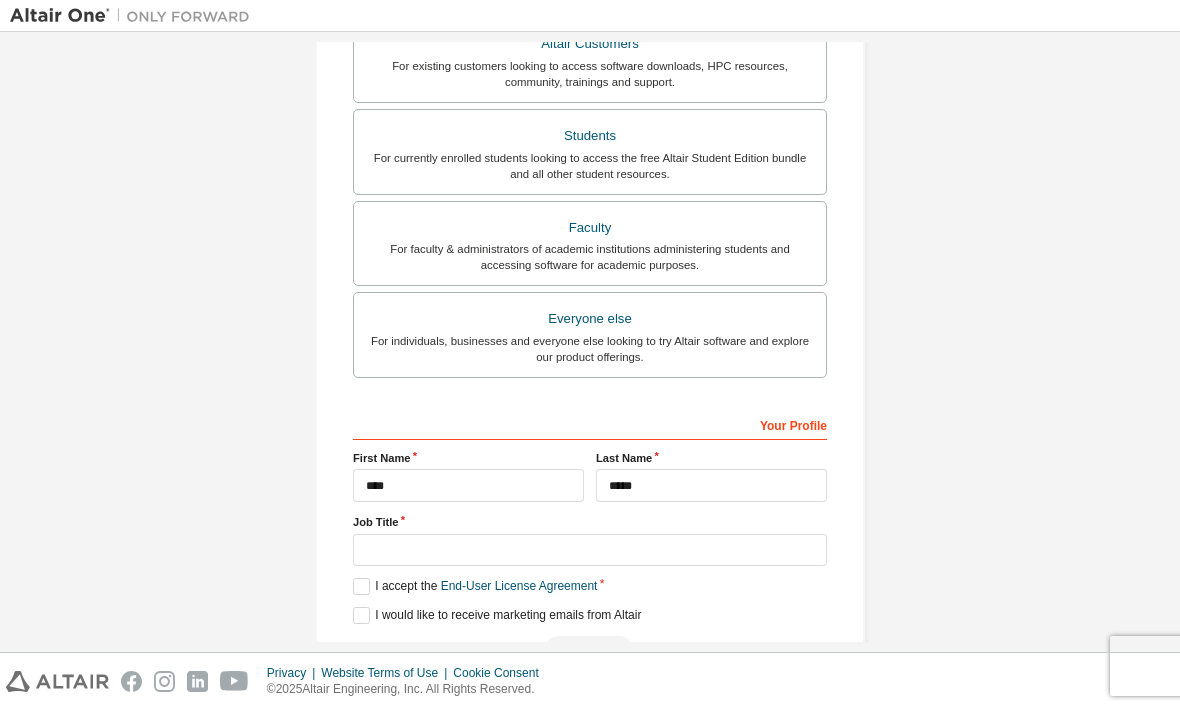 type on "**********" 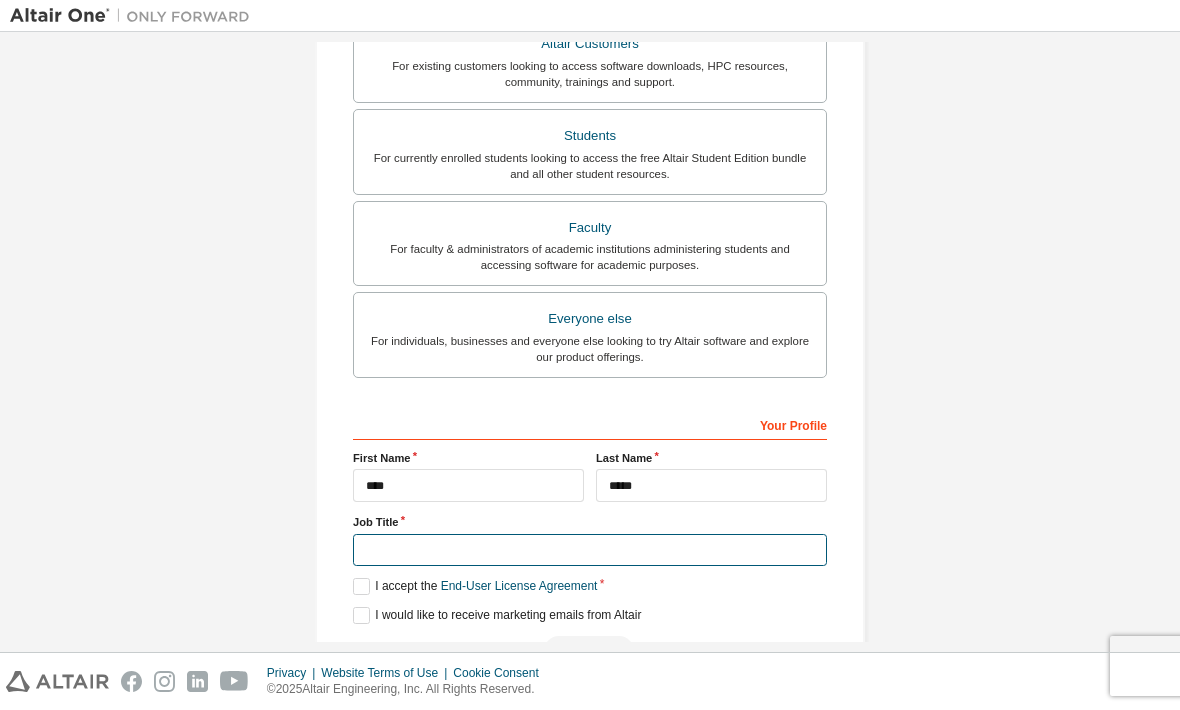 click at bounding box center [590, 550] 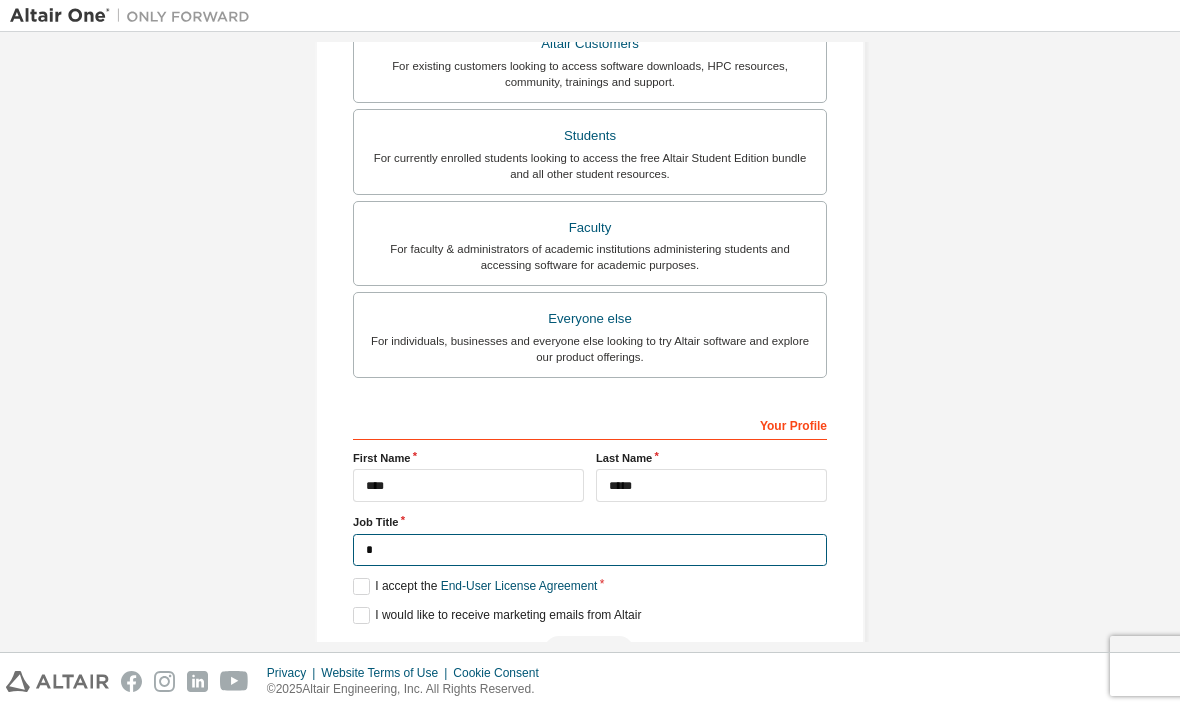 scroll, scrollTop: 393, scrollLeft: 0, axis: vertical 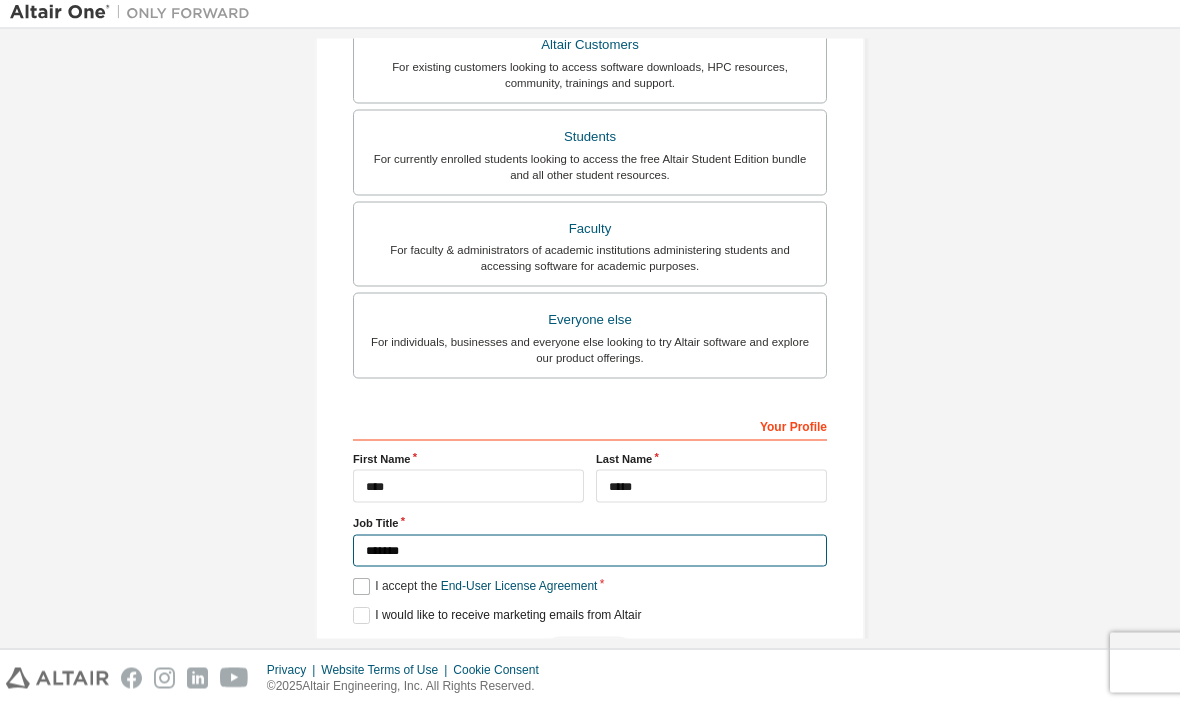 type on "*******" 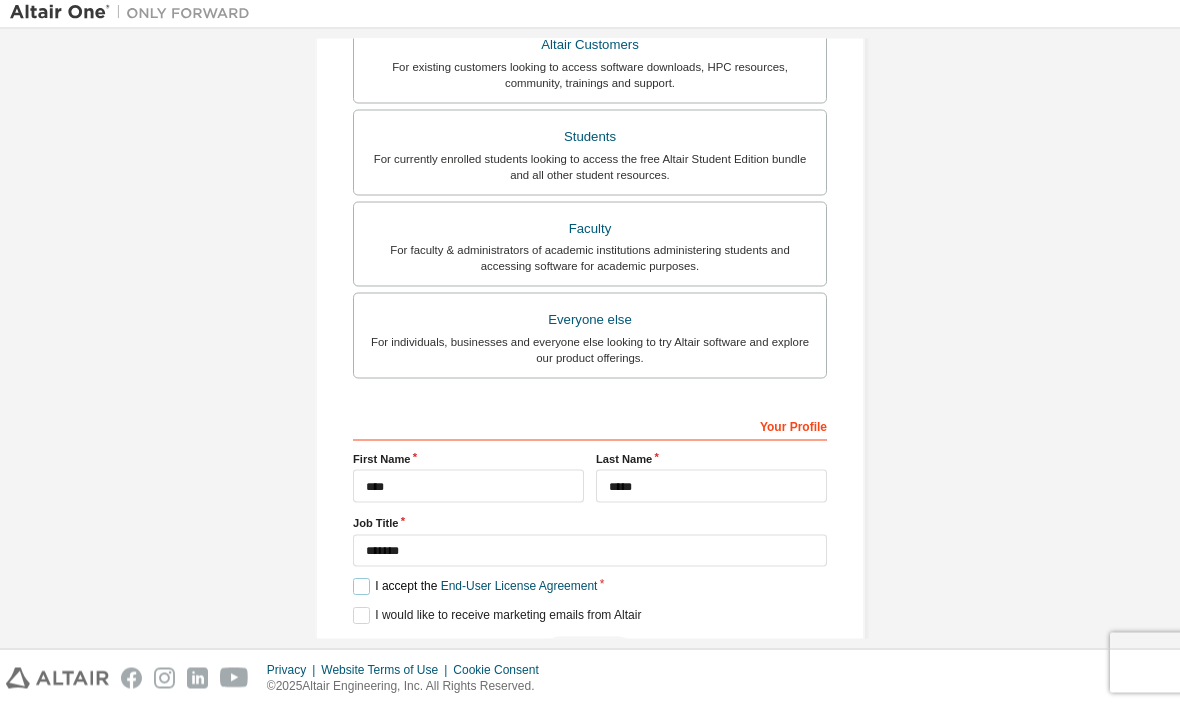 click on "I accept the    End-User License Agreement" at bounding box center (475, 590) 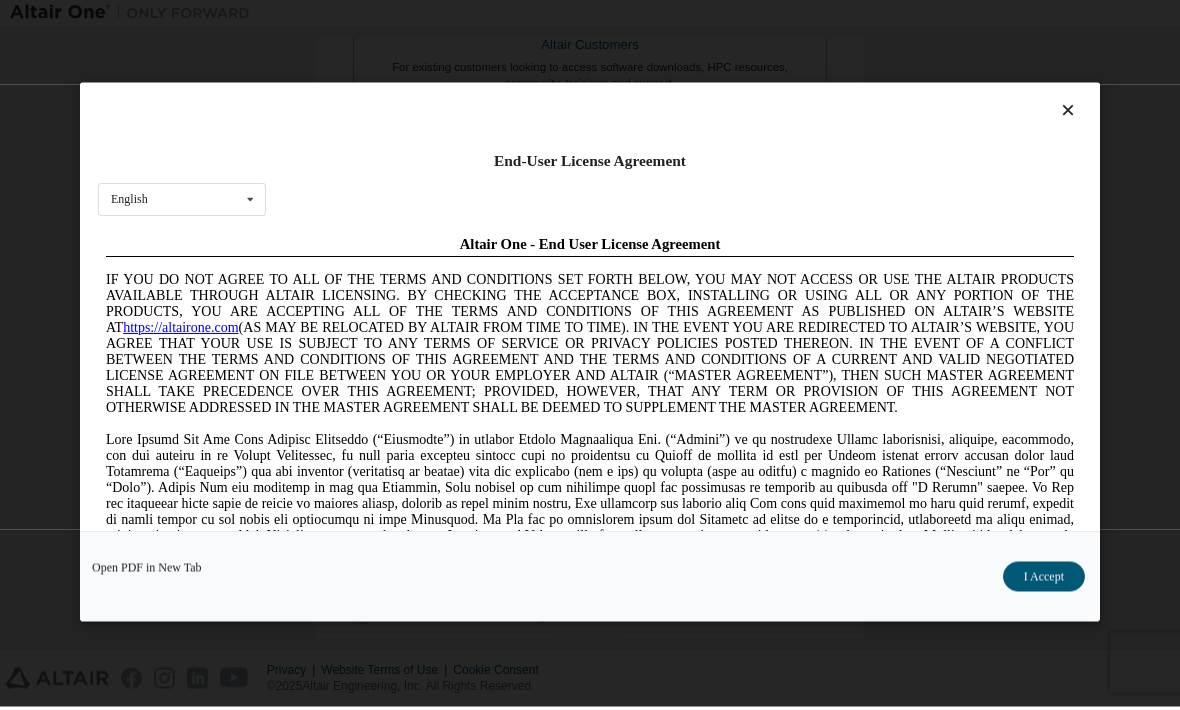 scroll, scrollTop: 0, scrollLeft: 0, axis: both 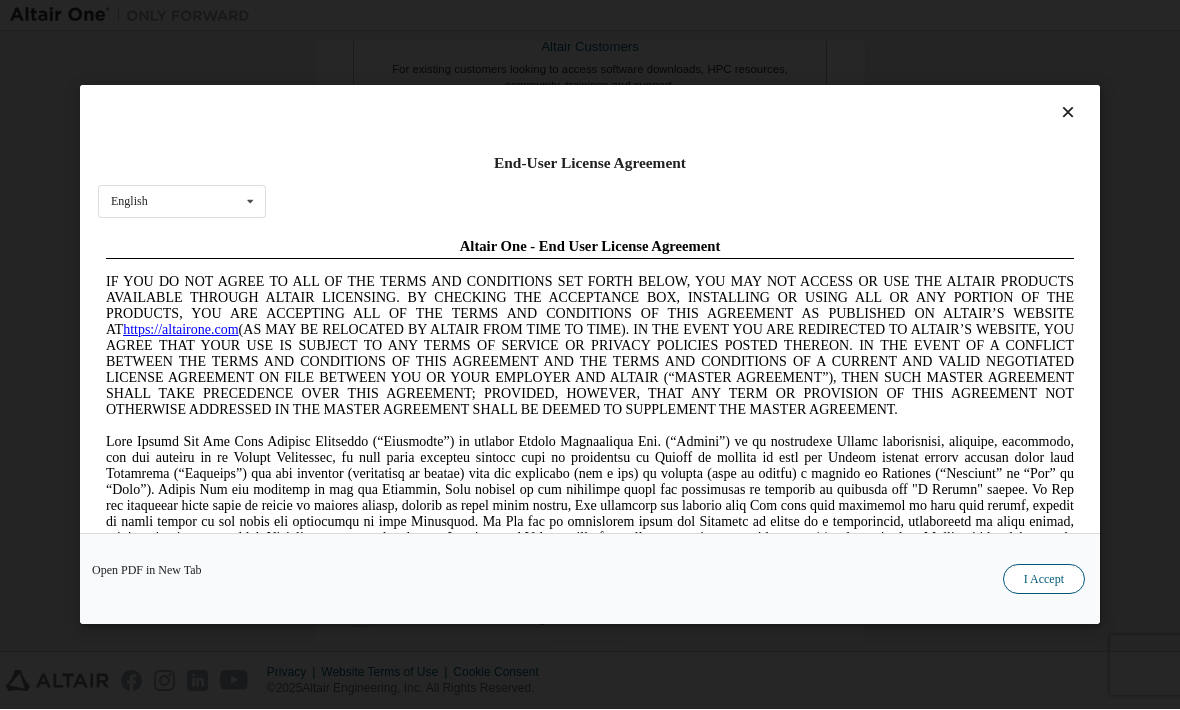 click on "I Accept" at bounding box center [1044, 580] 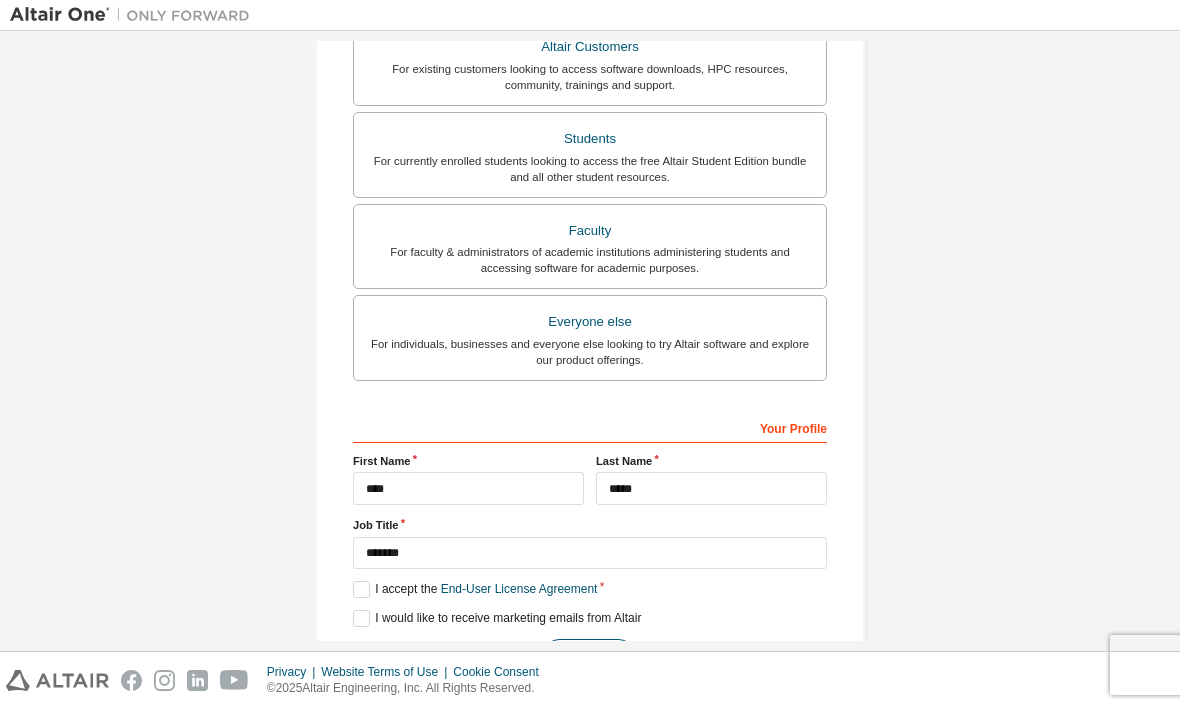 click on "Next" at bounding box center [589, 655] 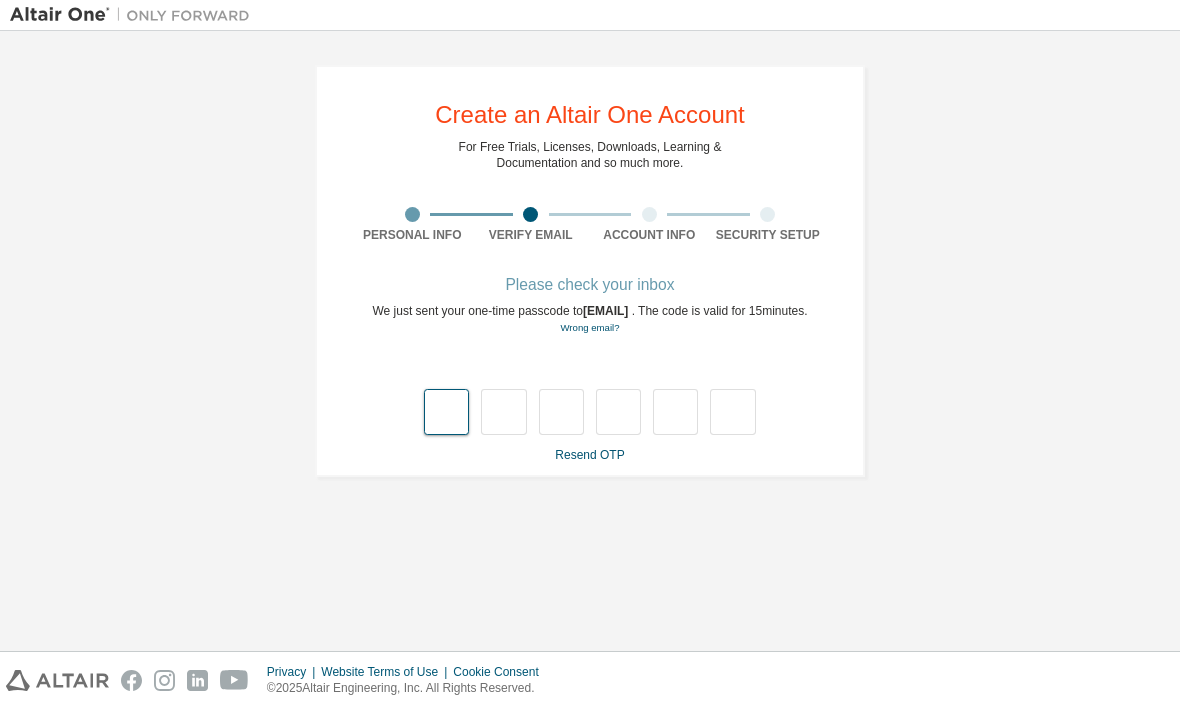 scroll, scrollTop: 0, scrollLeft: 0, axis: both 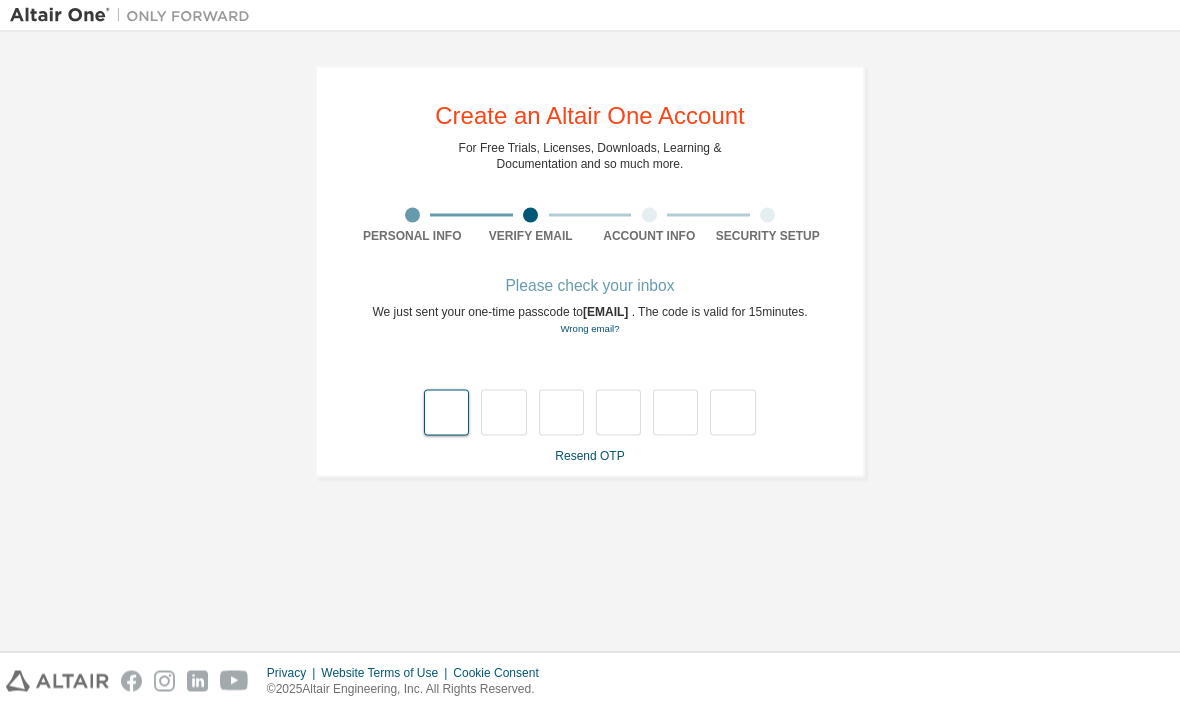 type on "*" 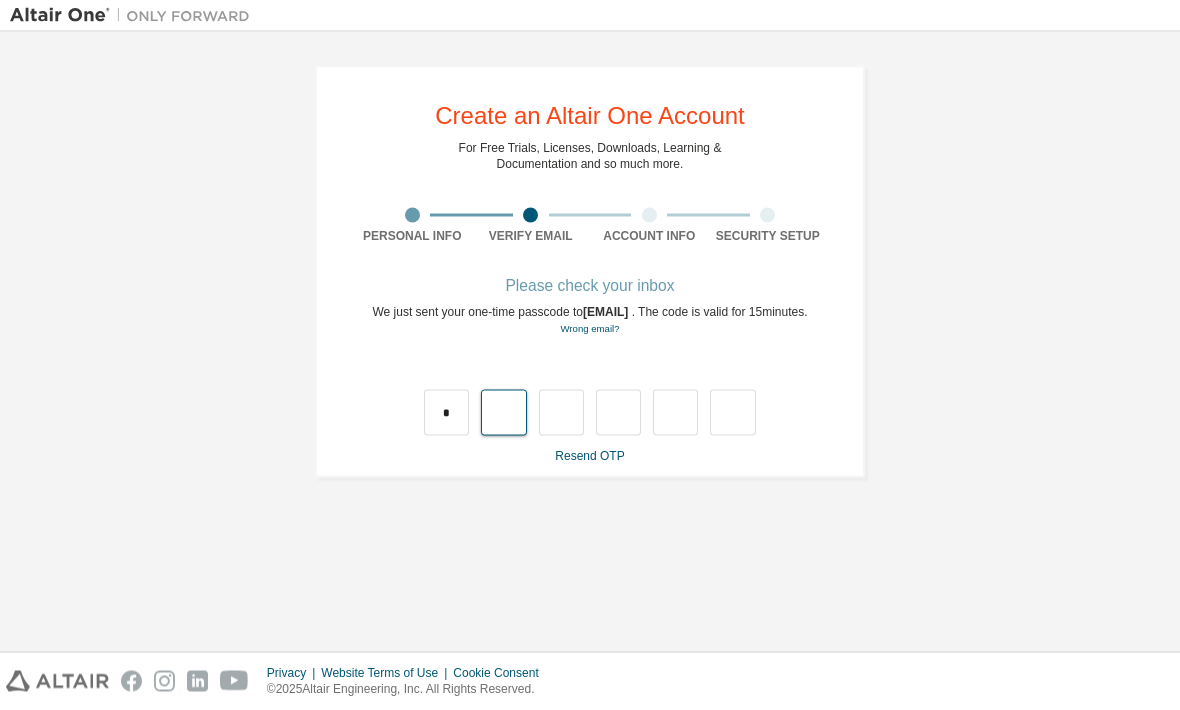 type on "*" 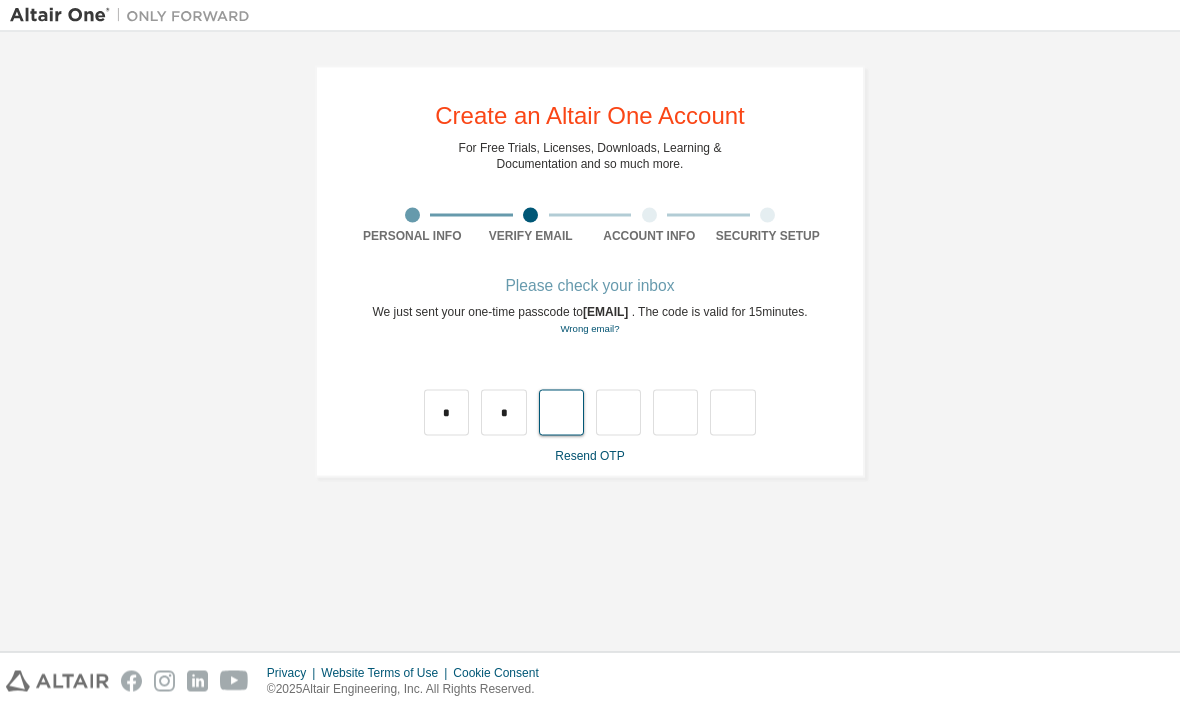 type on "*" 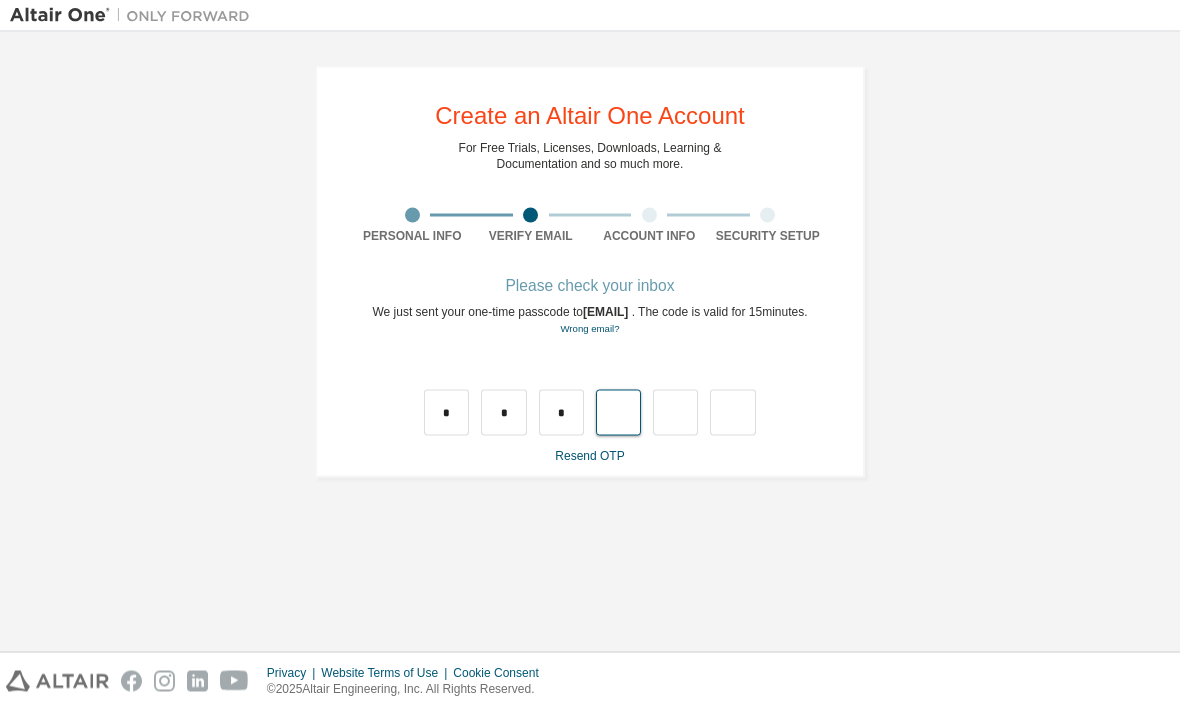type on "*" 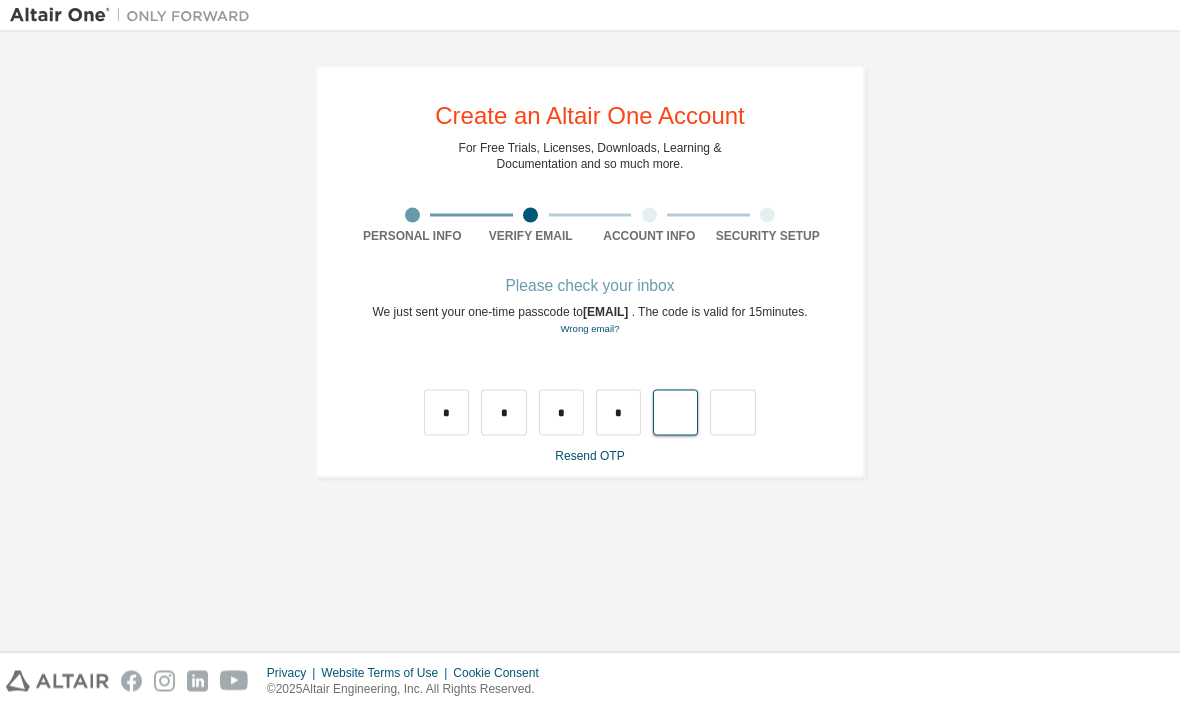 type on "*" 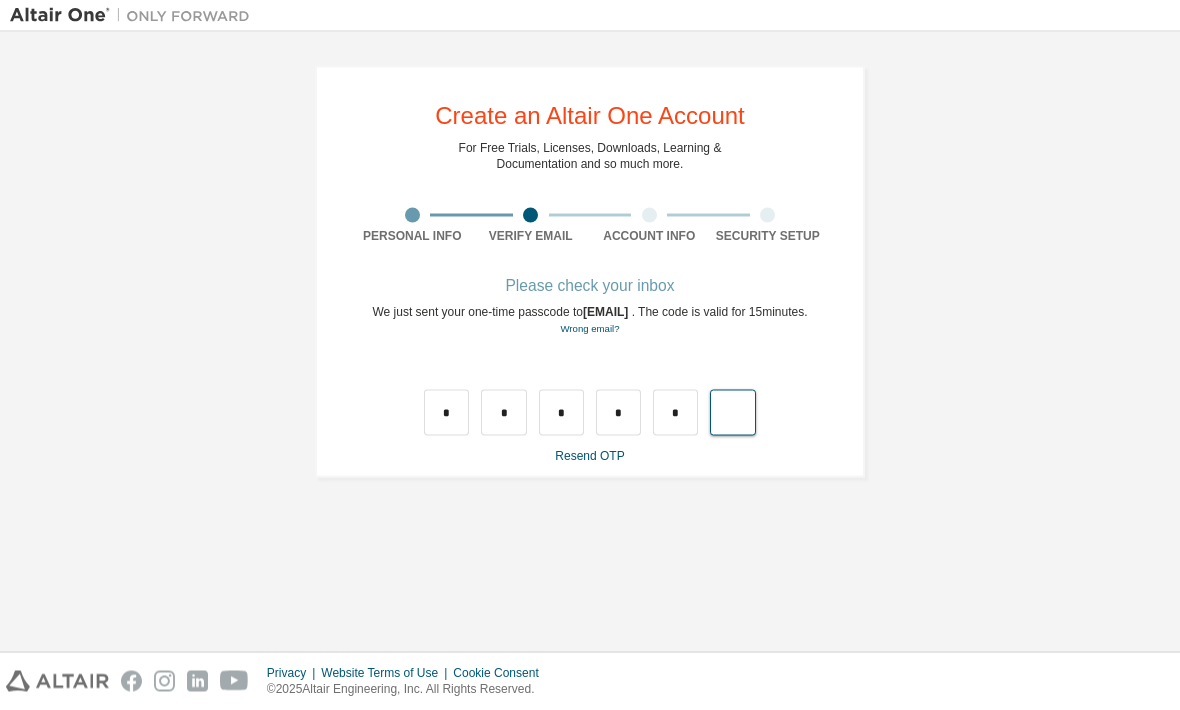 type on "*" 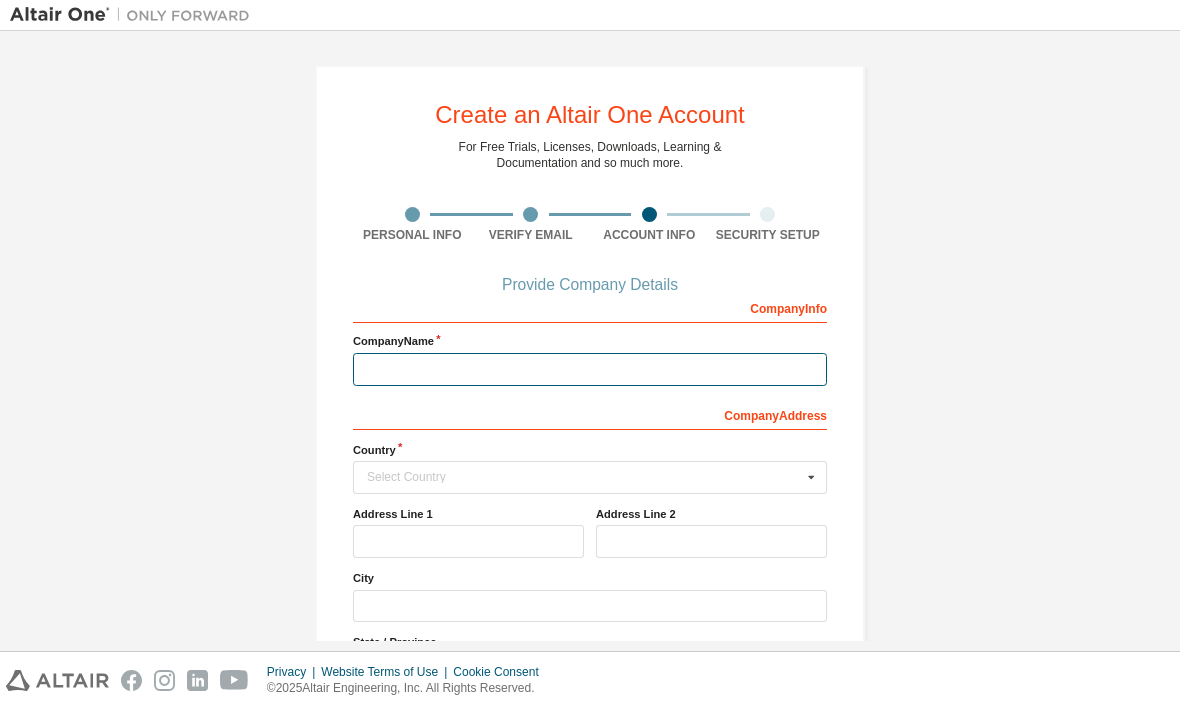 click at bounding box center (590, 370) 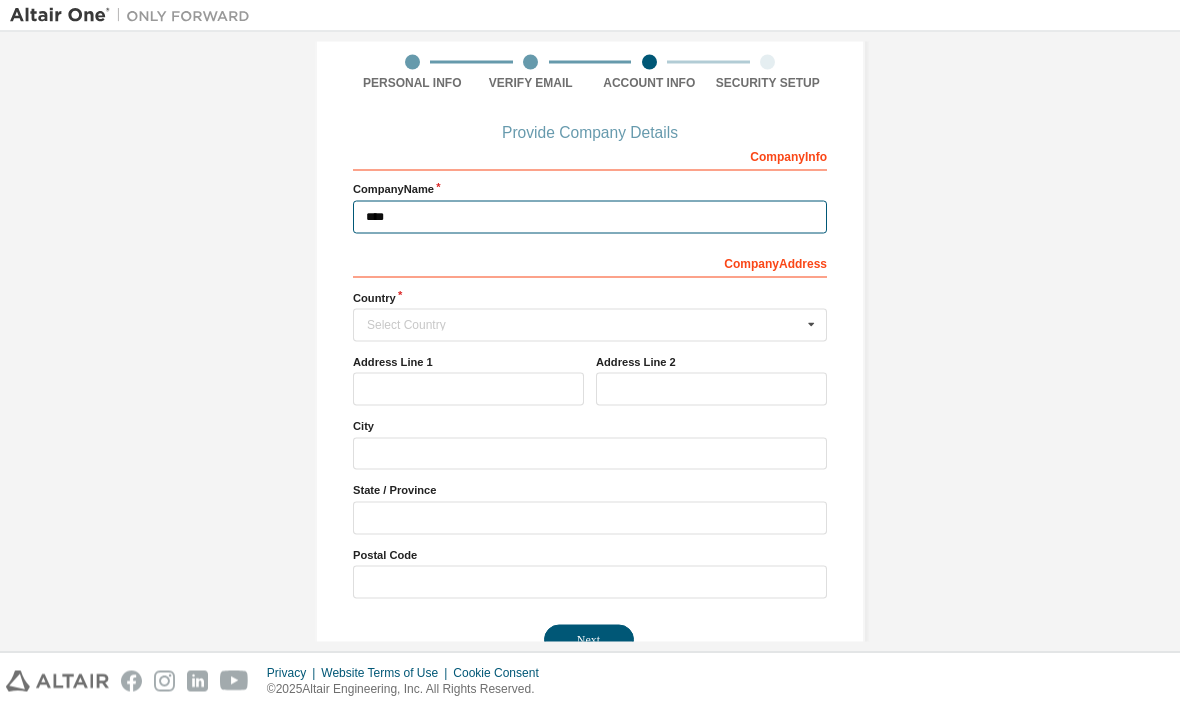 scroll, scrollTop: 152, scrollLeft: 0, axis: vertical 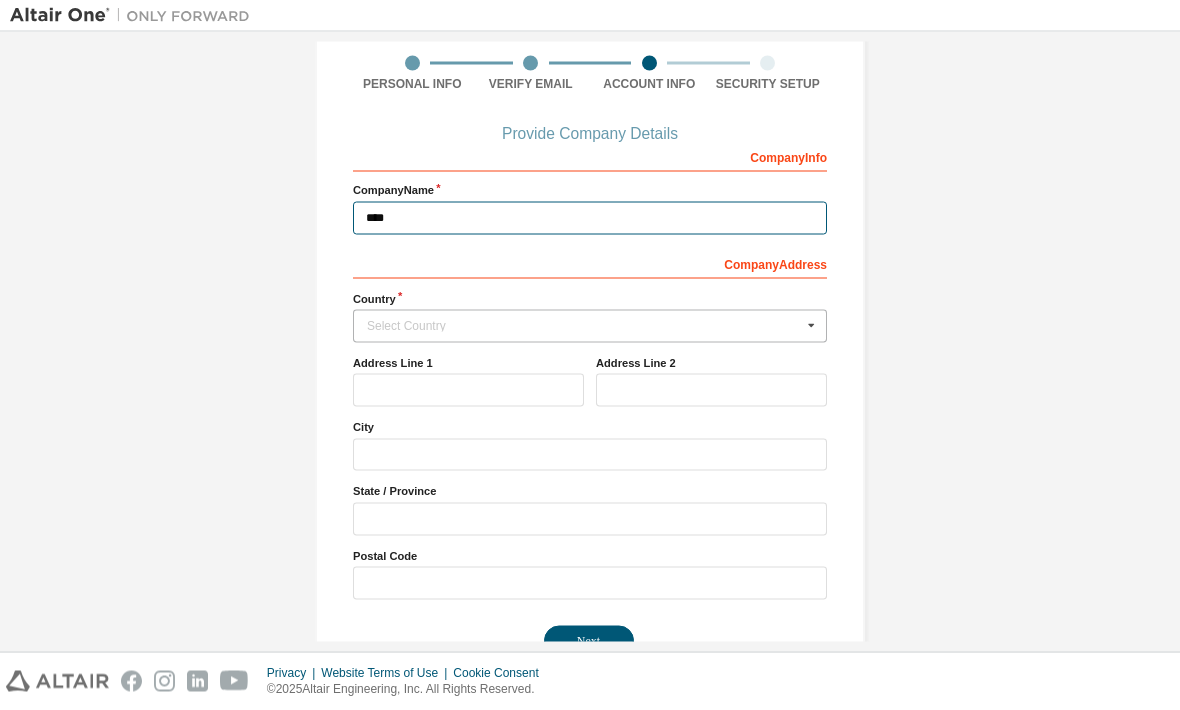 type on "****" 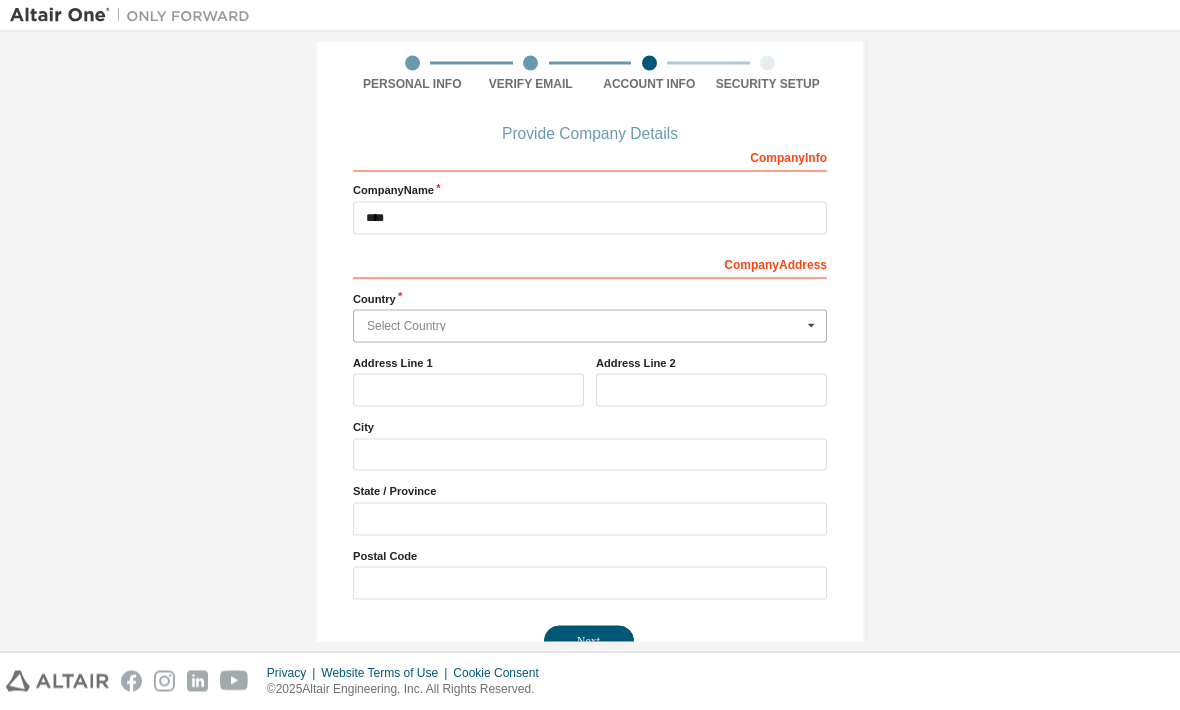 click at bounding box center (591, 326) 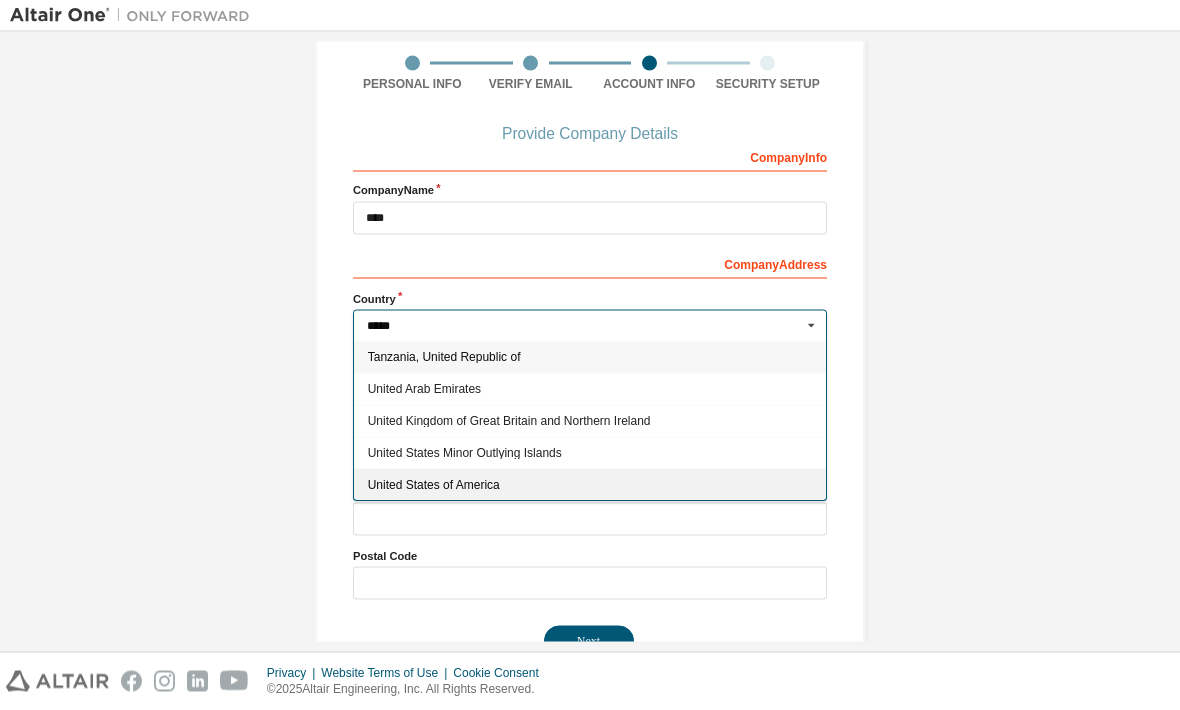 type on "*****" 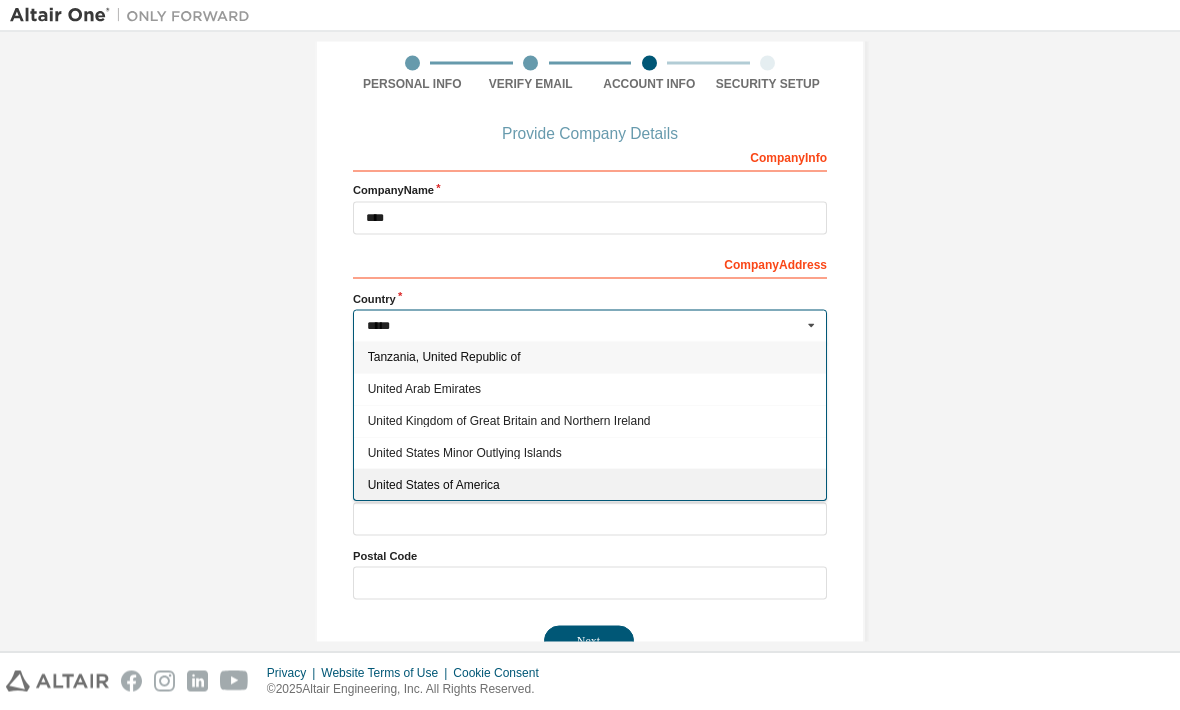 click on "United States of America" at bounding box center [590, 486] 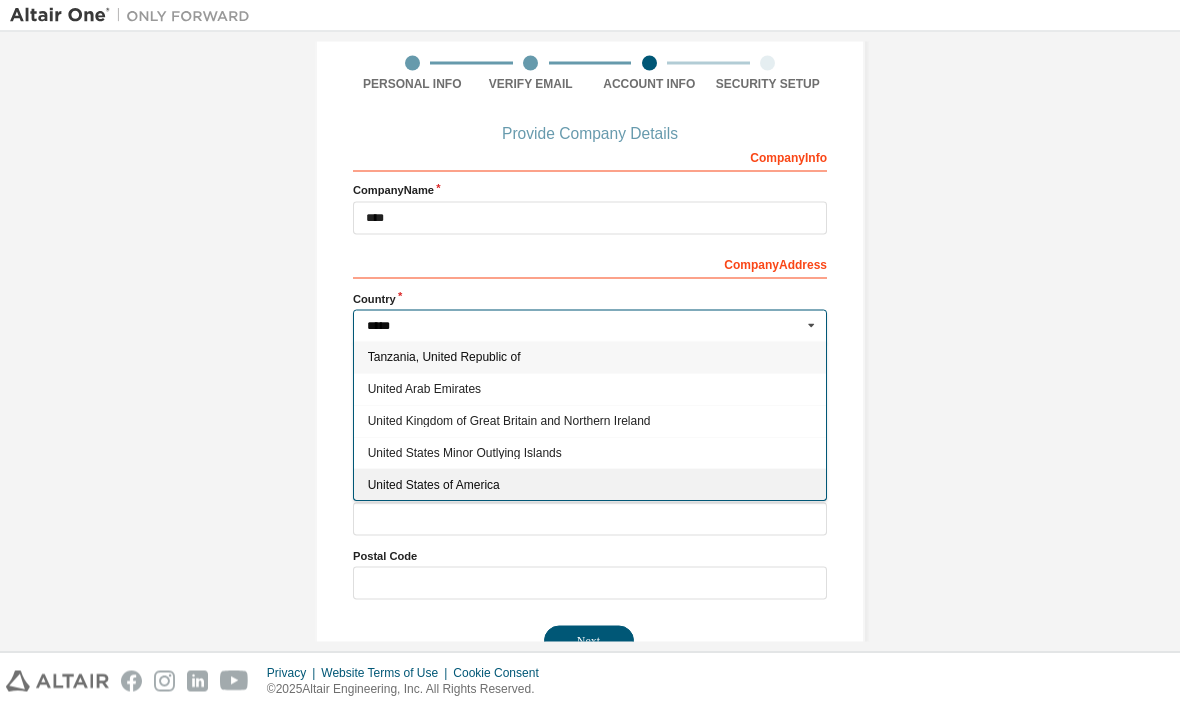 type on "***" 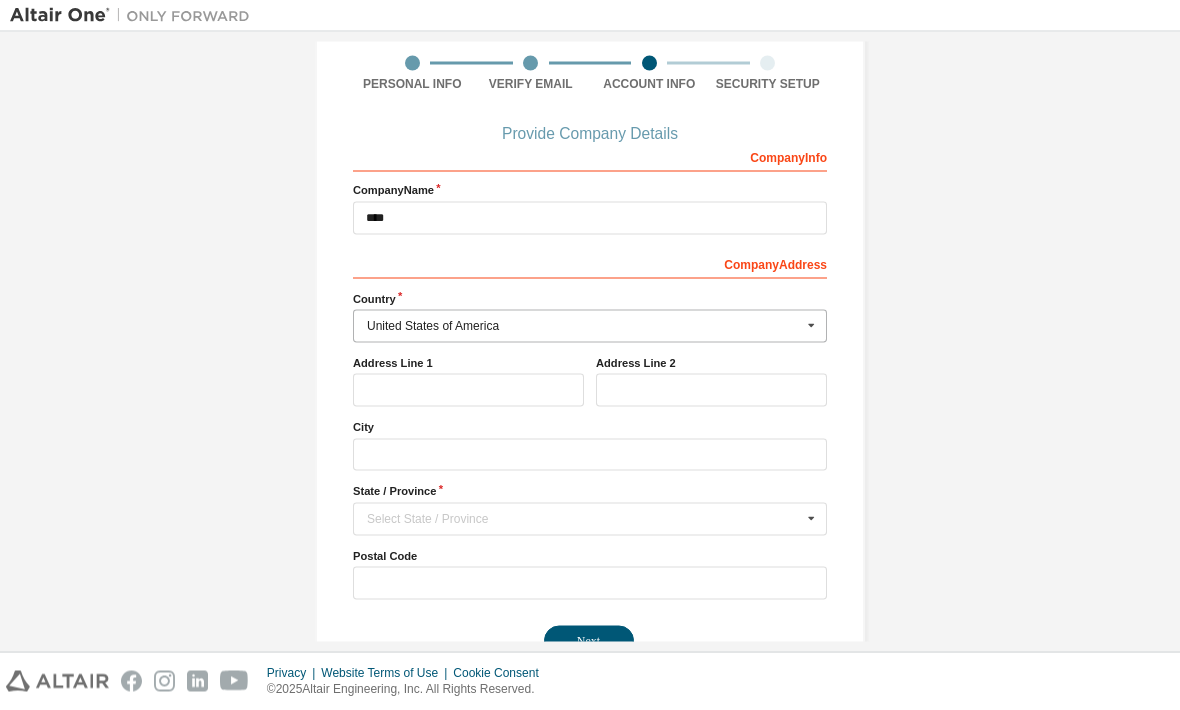 scroll, scrollTop: 151, scrollLeft: 0, axis: vertical 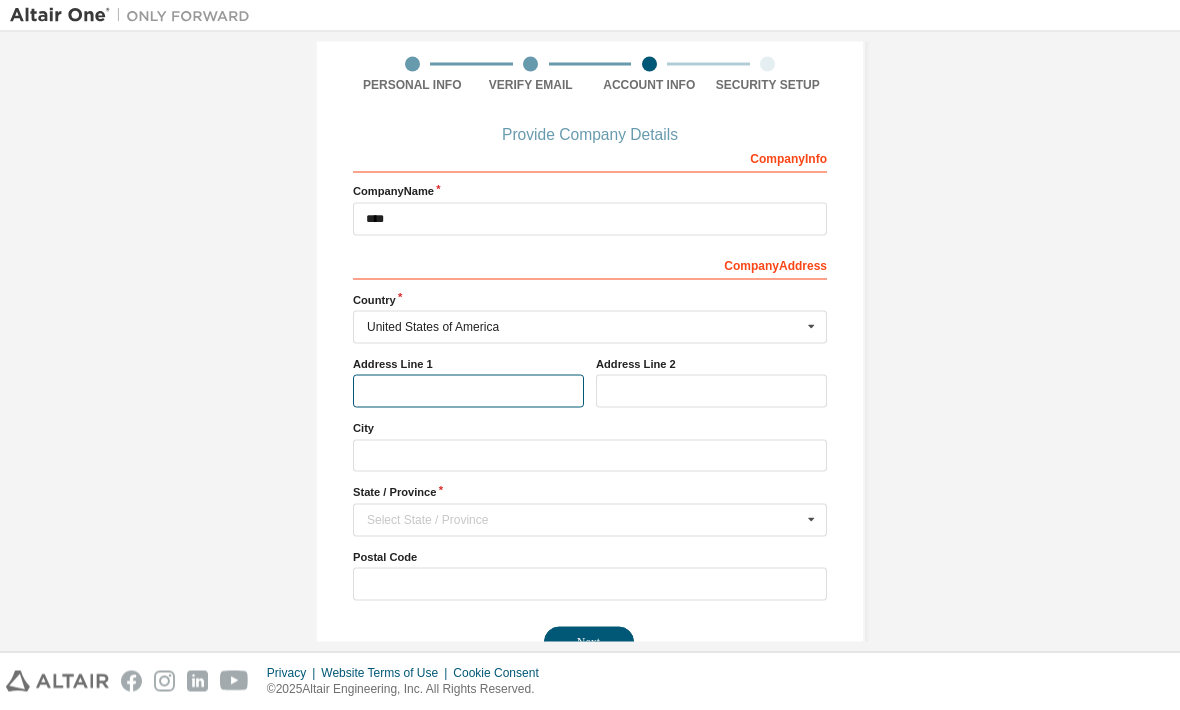 click at bounding box center [468, 391] 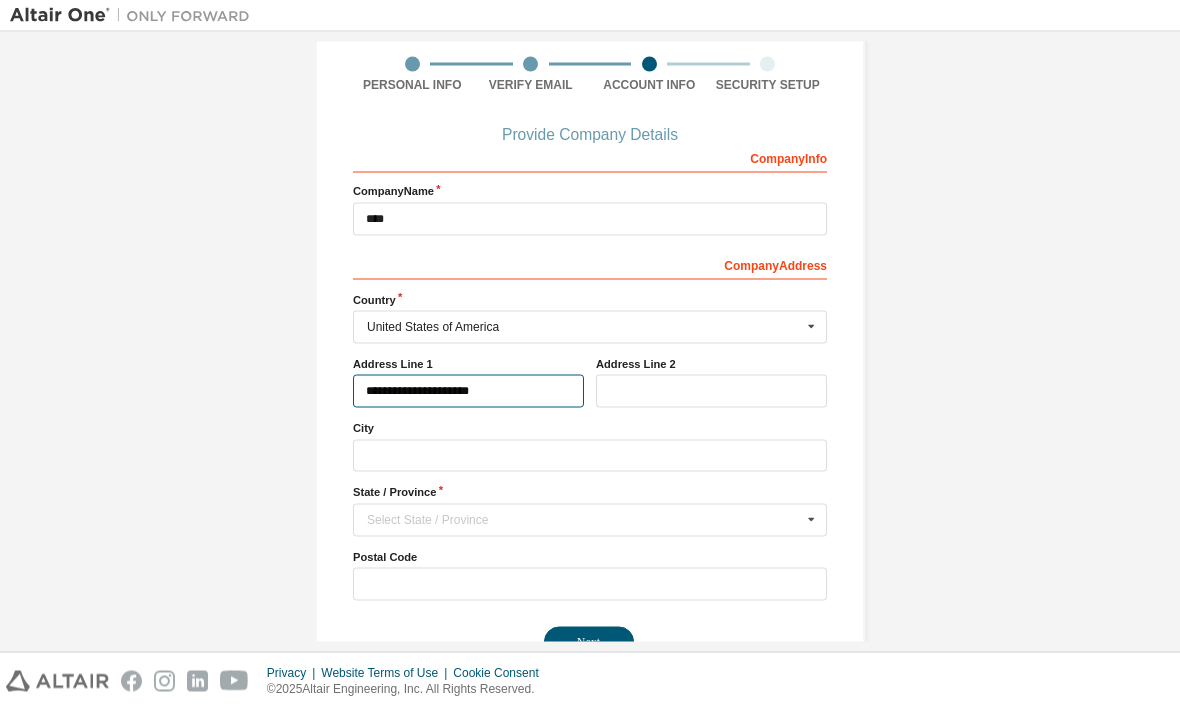 type on "**********" 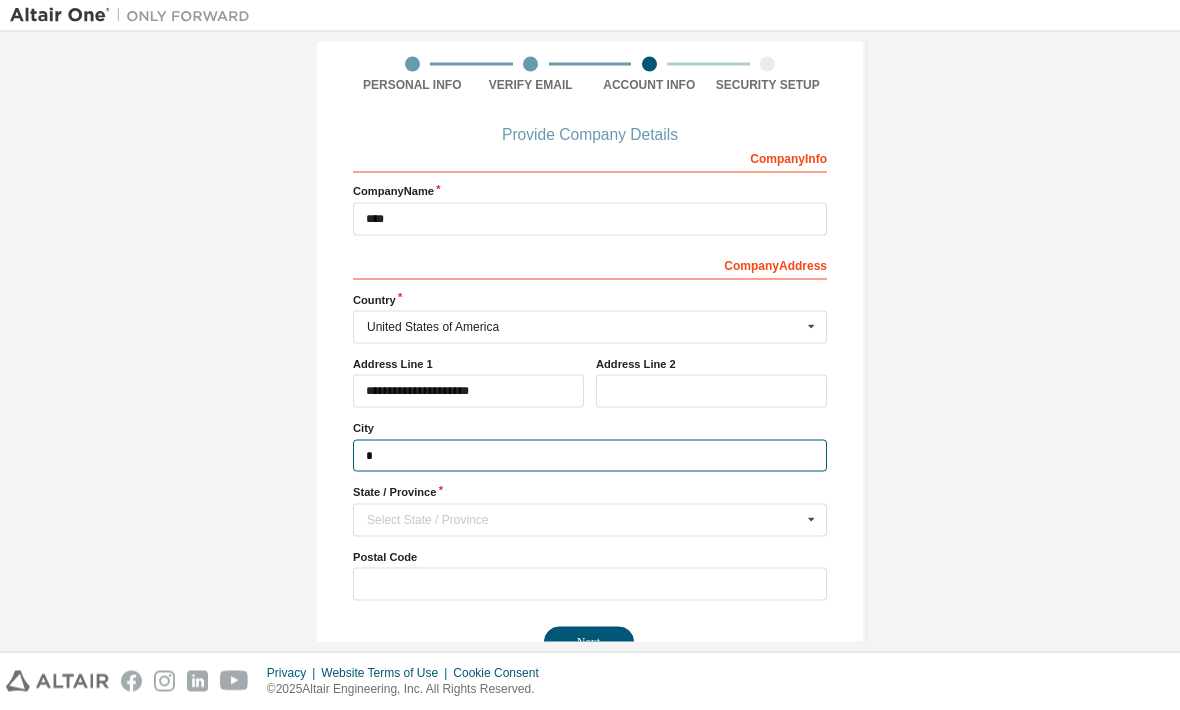 scroll, scrollTop: 147, scrollLeft: 0, axis: vertical 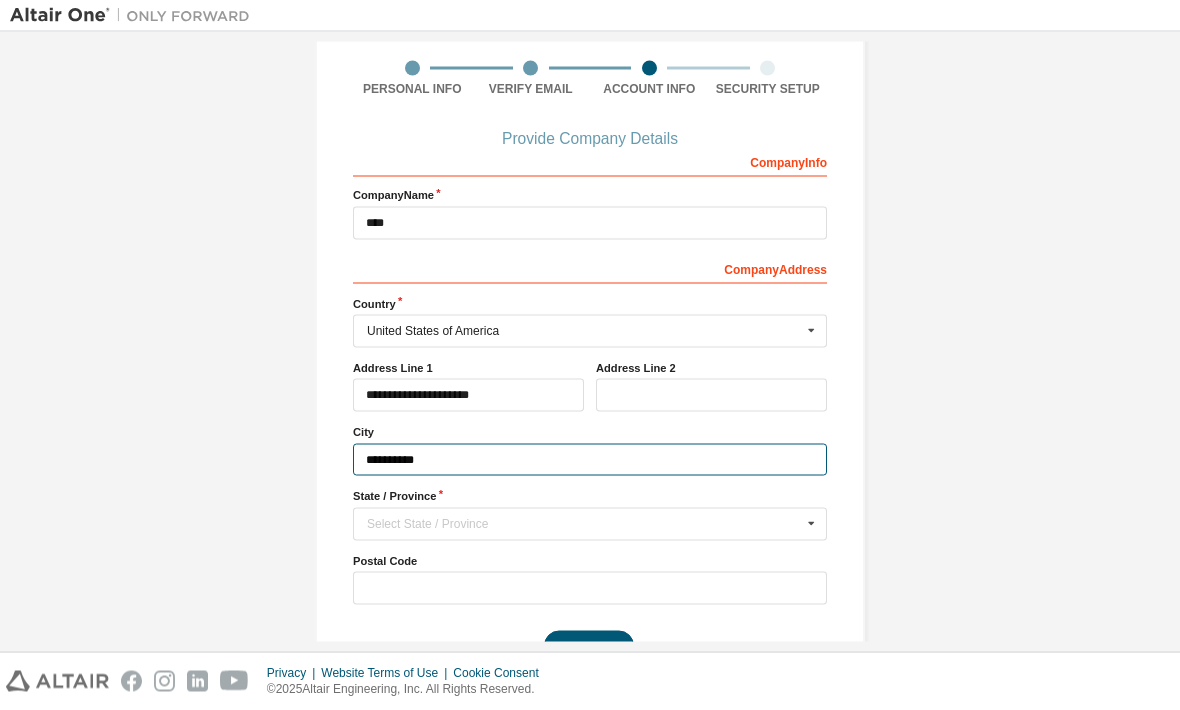 type on "**********" 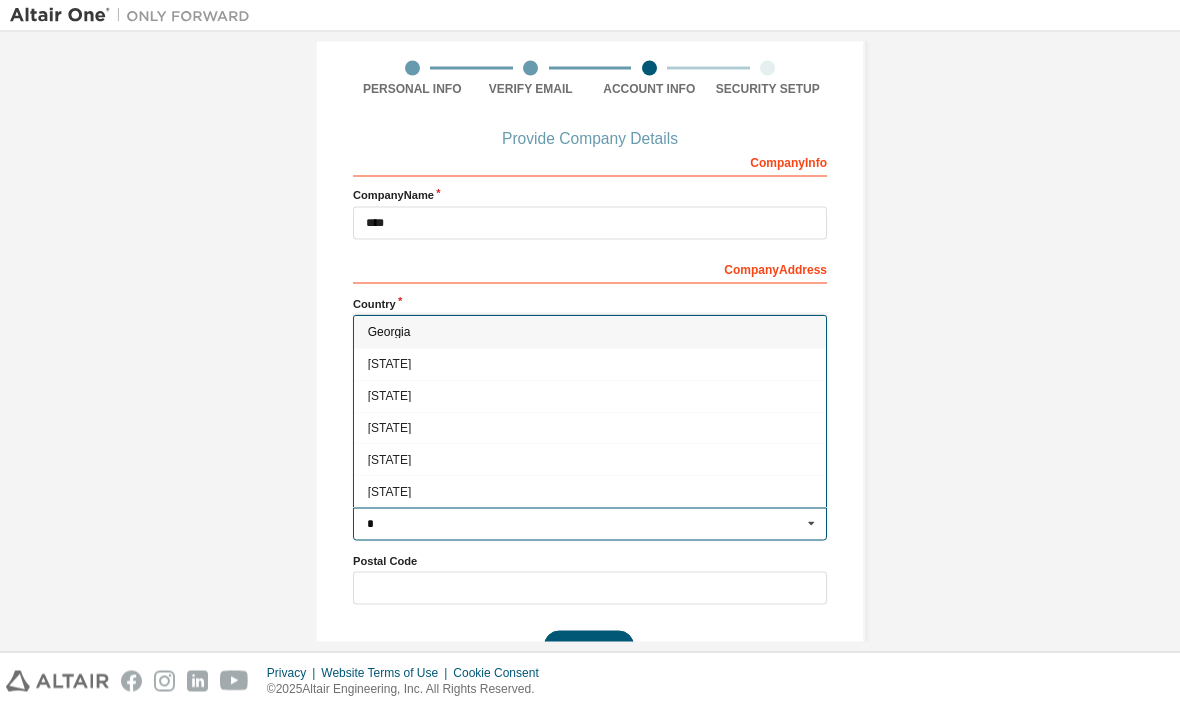 type on "*" 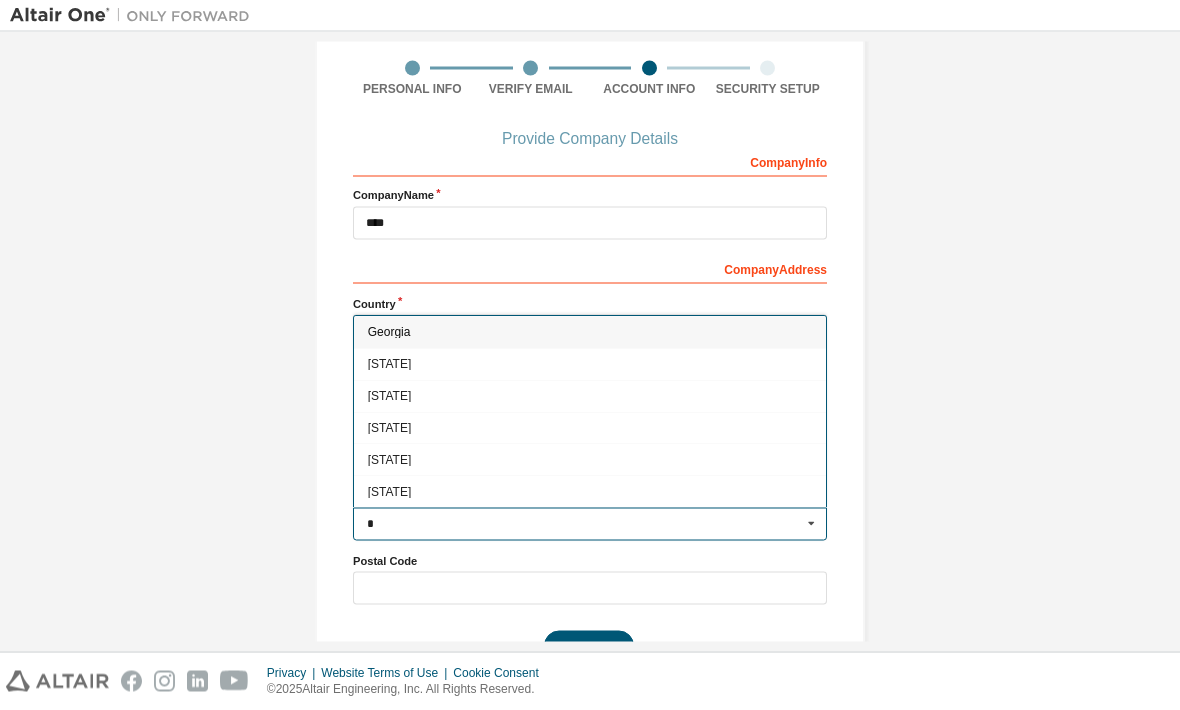 click on "Georgia" at bounding box center [590, 334] 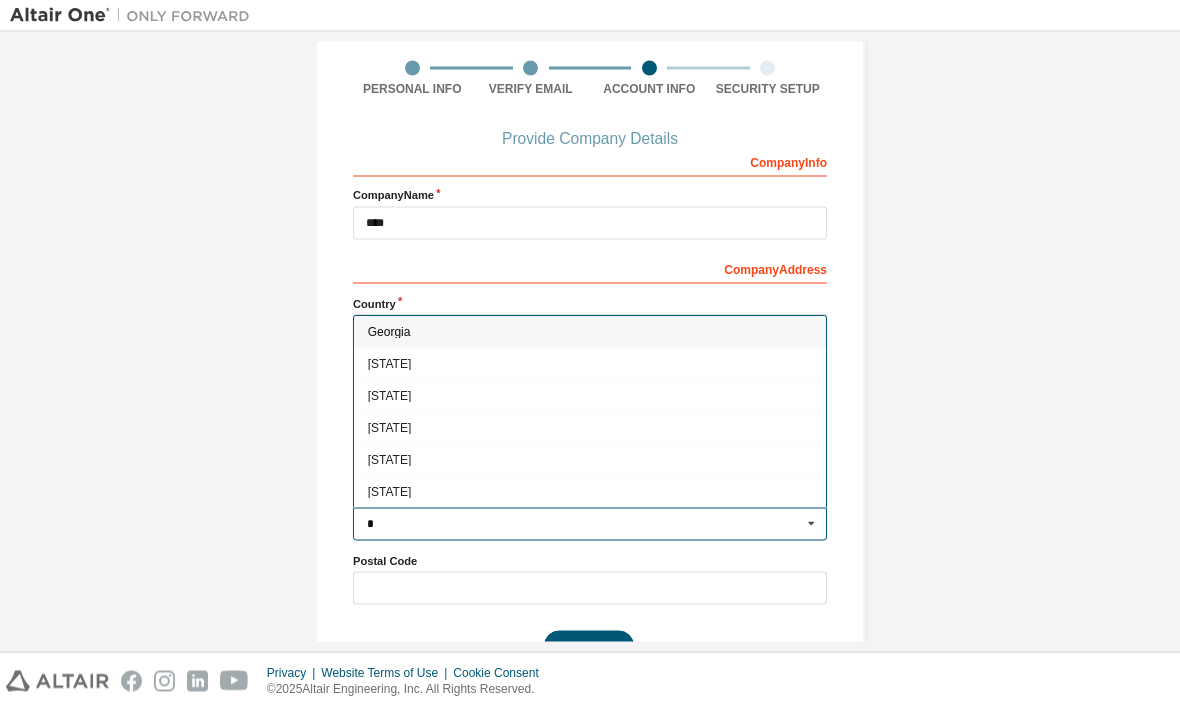 type on "**" 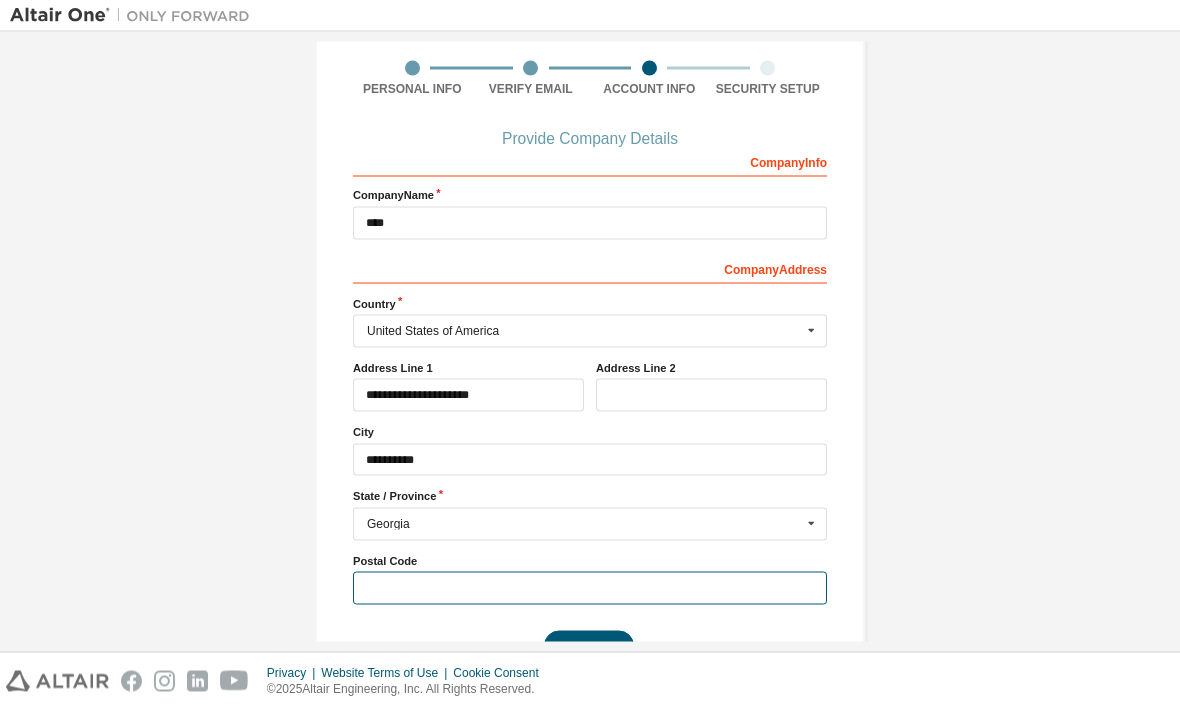 click at bounding box center [590, 588] 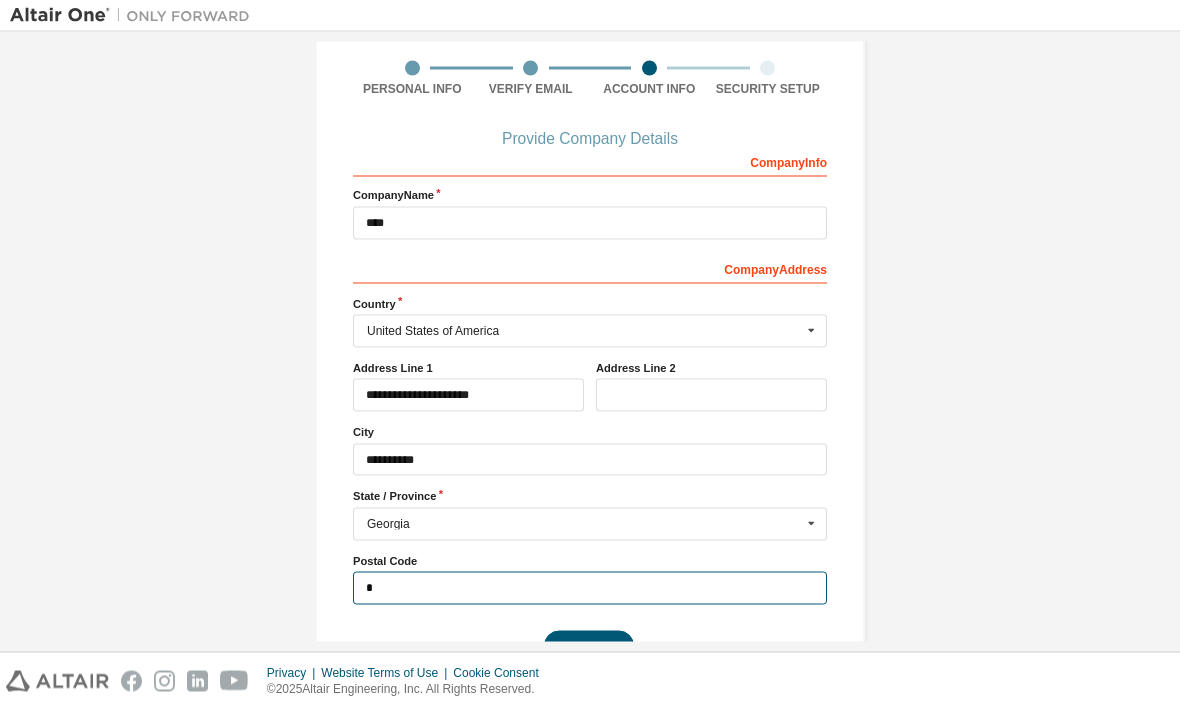 scroll, scrollTop: 143, scrollLeft: 0, axis: vertical 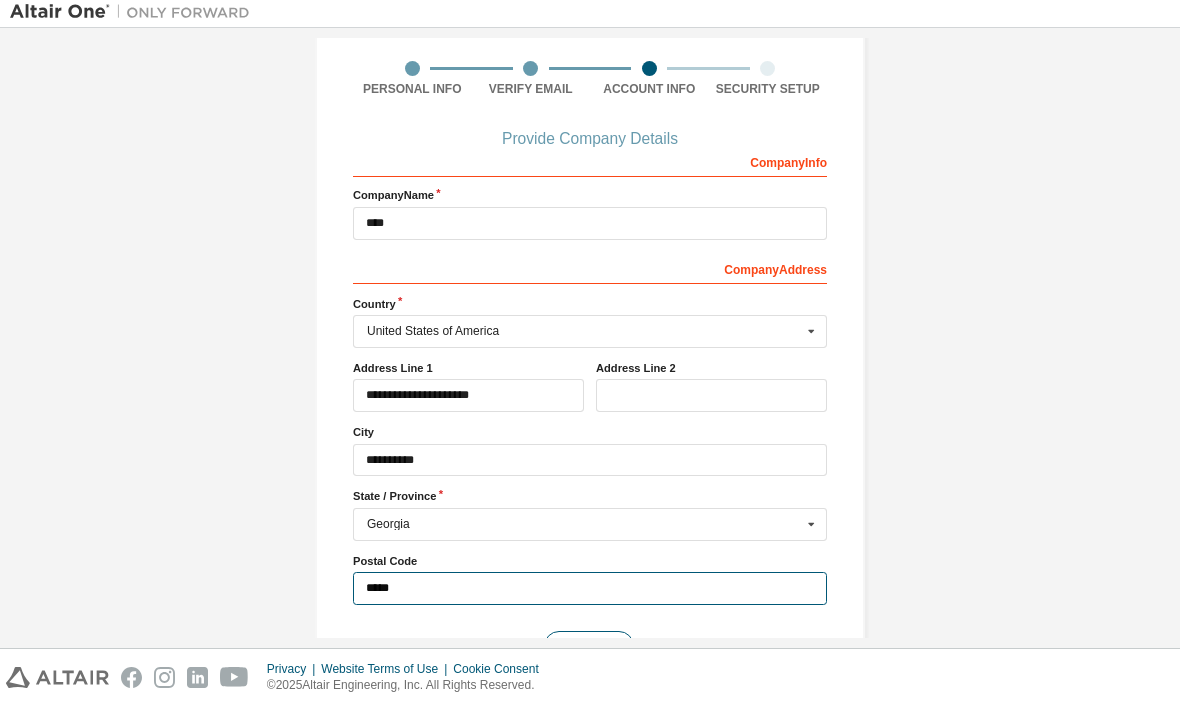 type on "*****" 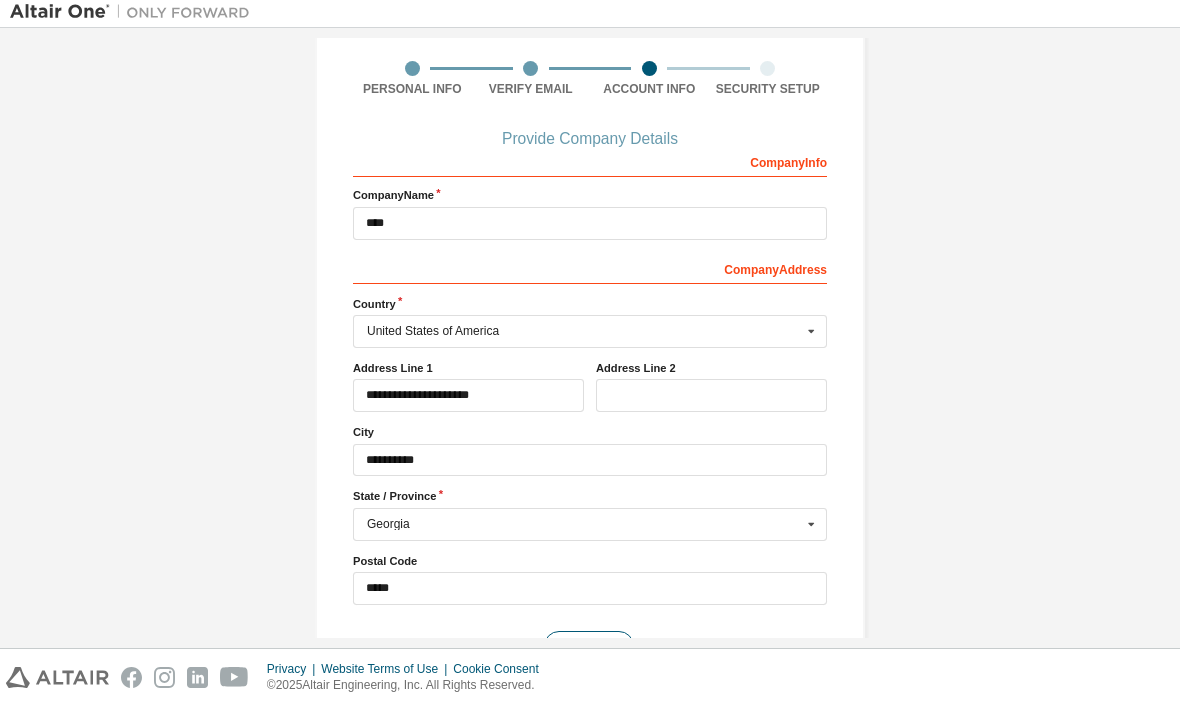 click on "Next" at bounding box center [589, 650] 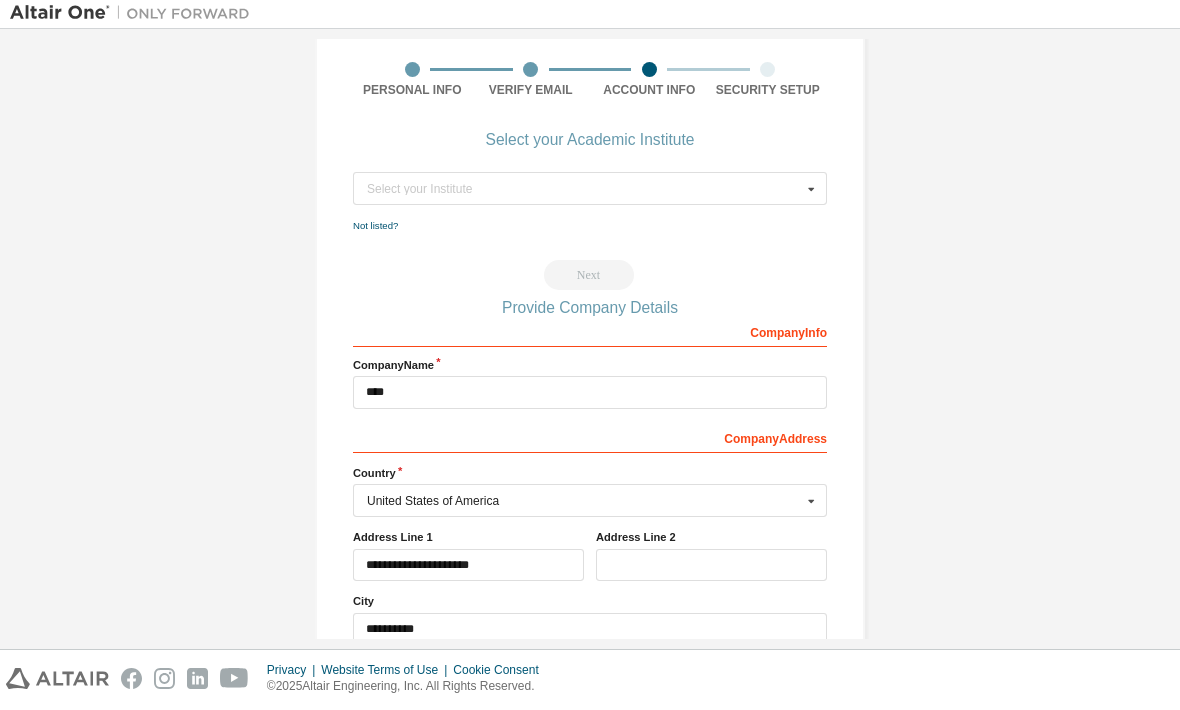 scroll, scrollTop: 0, scrollLeft: 0, axis: both 